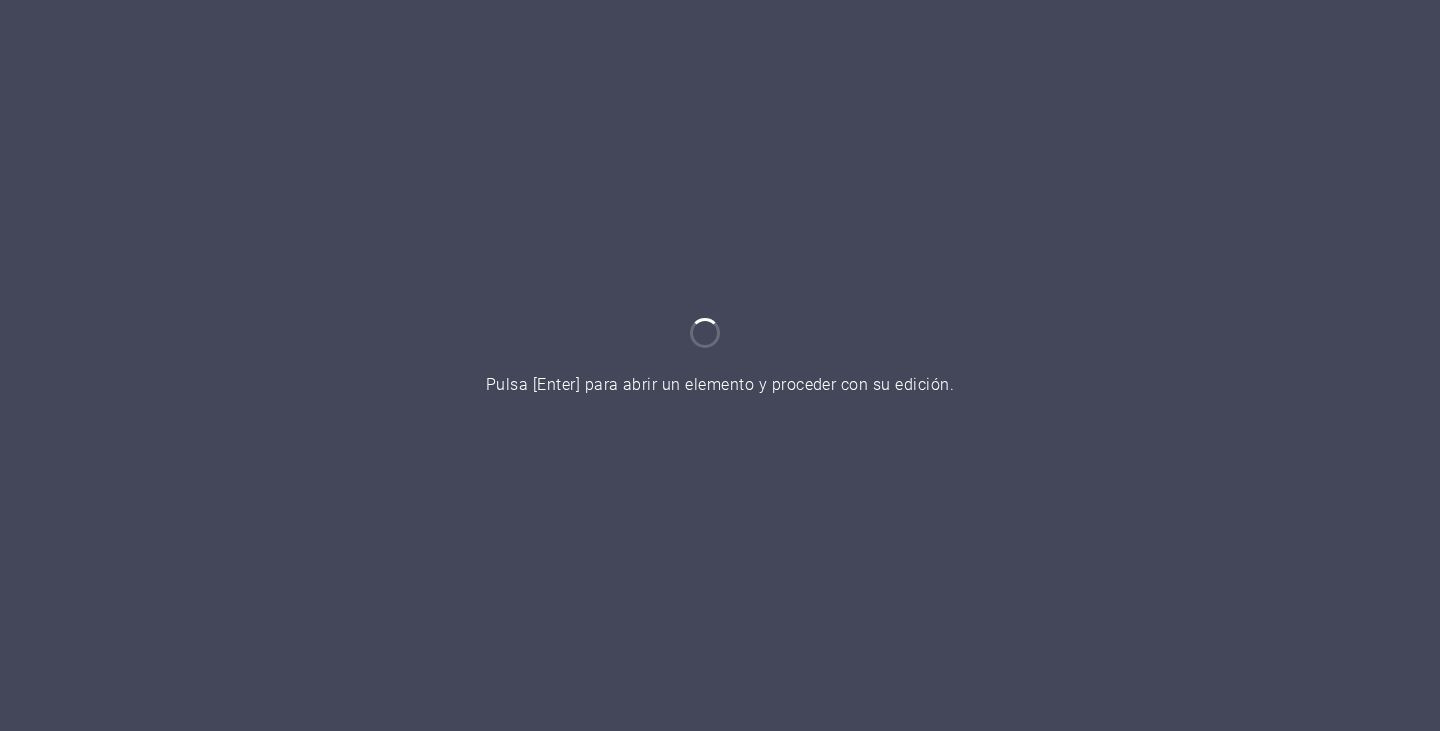 scroll, scrollTop: 0, scrollLeft: 0, axis: both 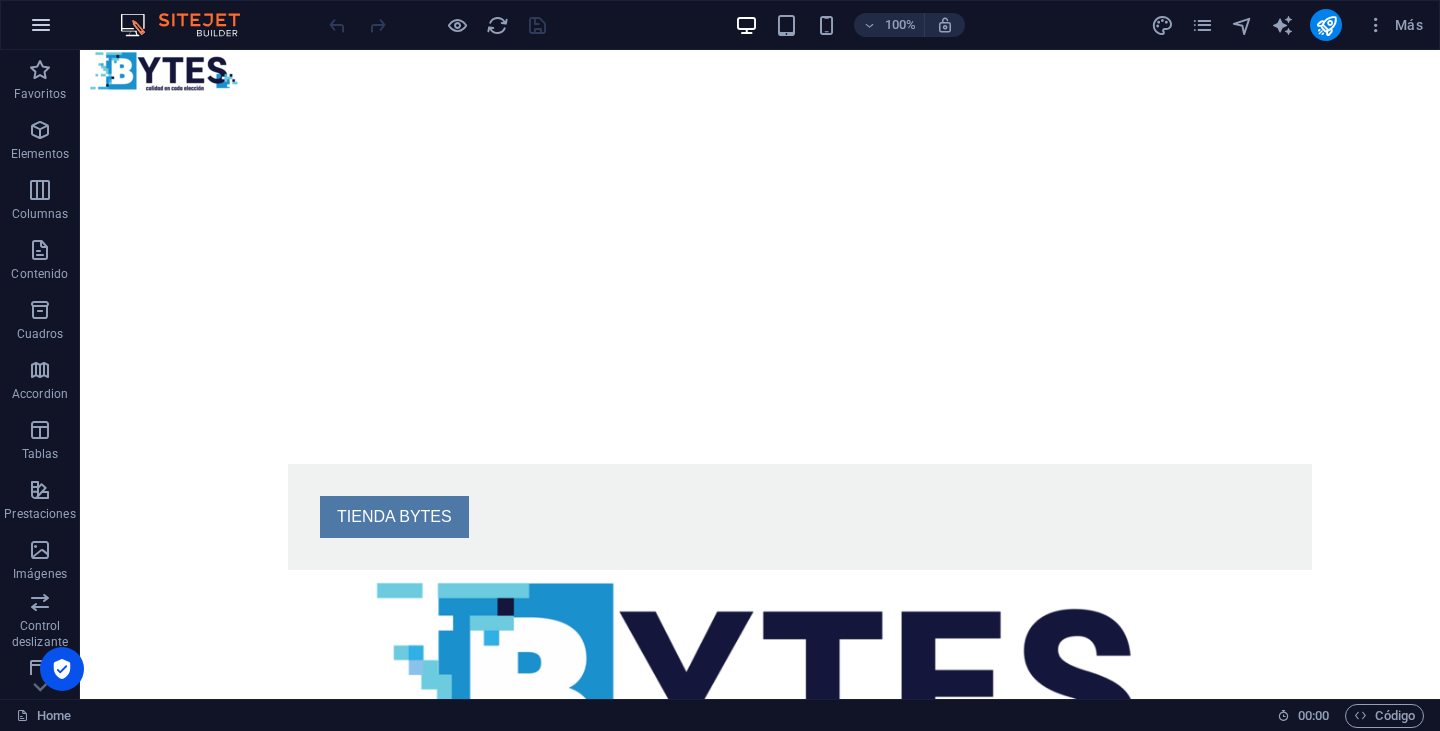click at bounding box center [41, 25] 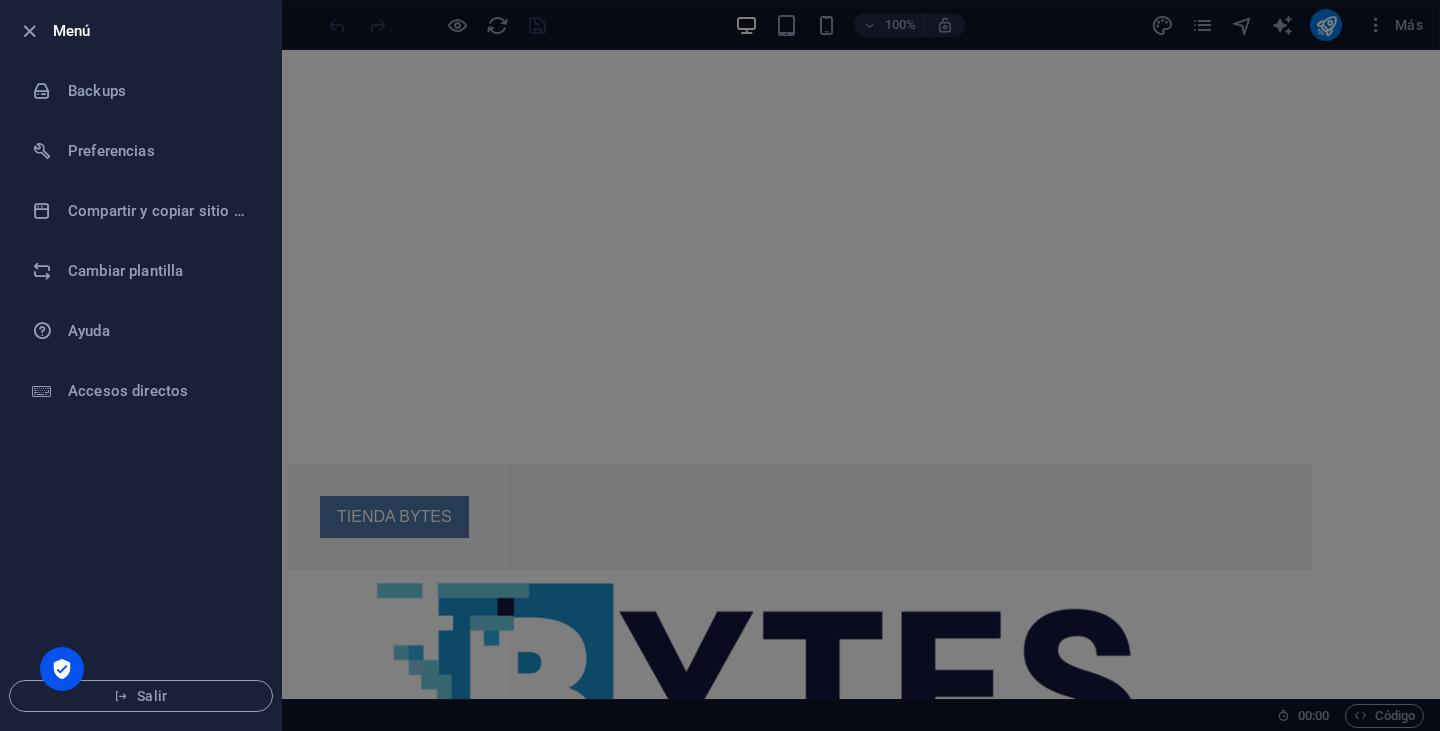 click at bounding box center (720, 365) 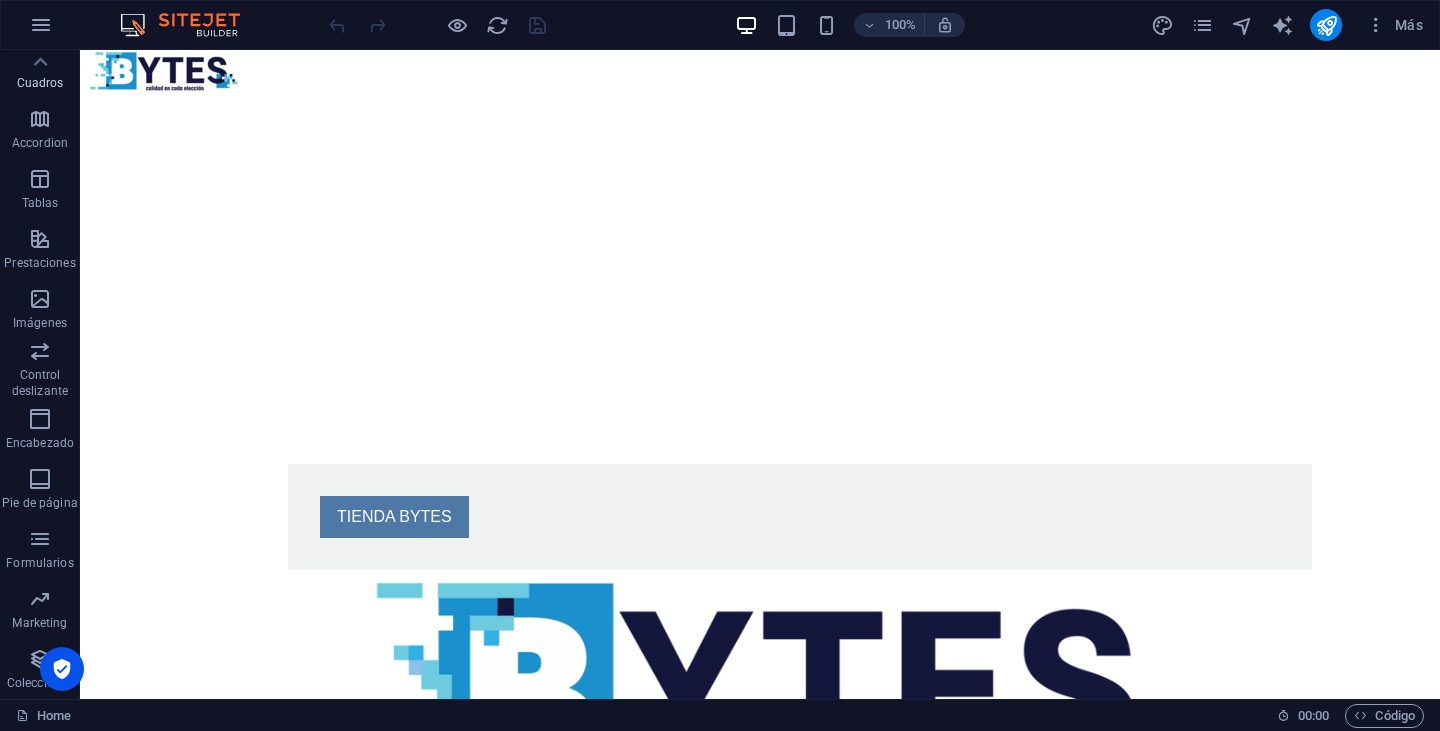 scroll, scrollTop: 0, scrollLeft: 0, axis: both 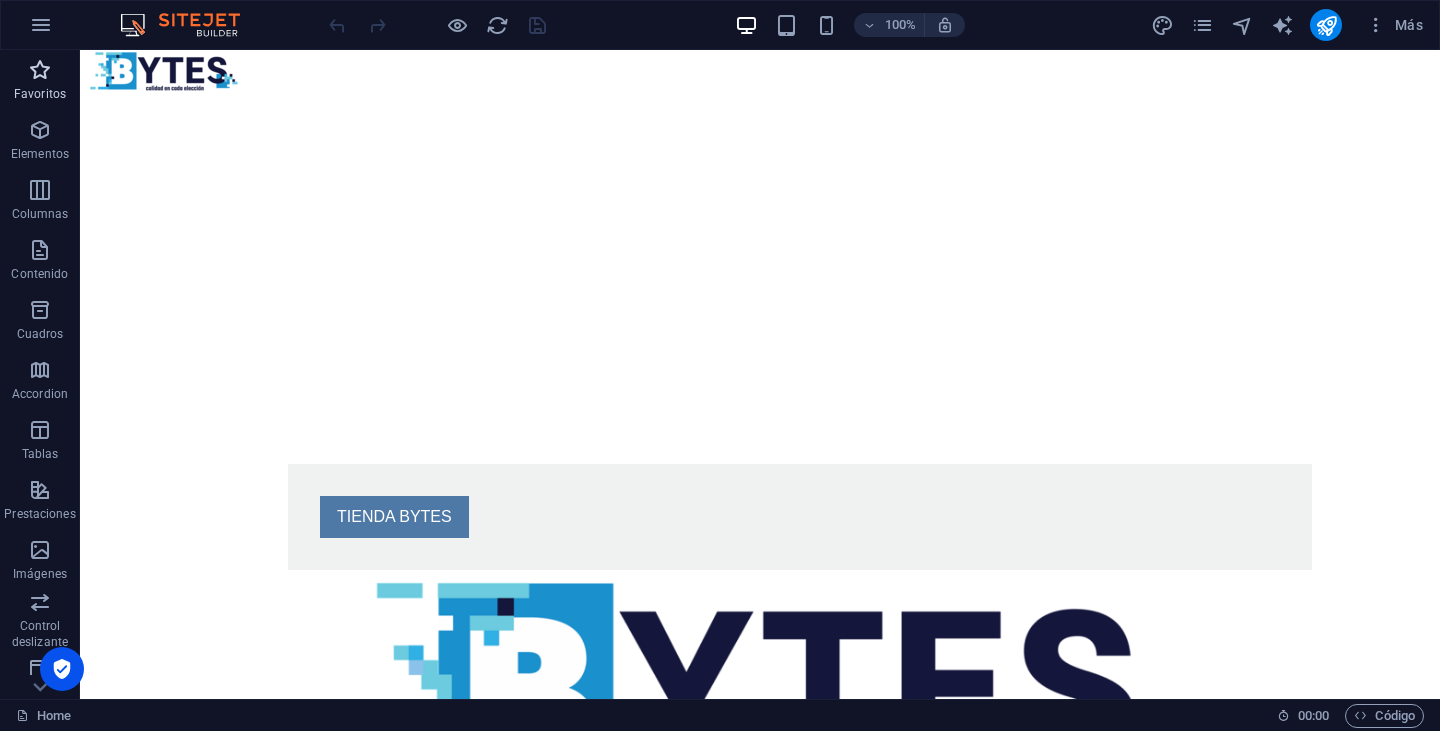 click on "Favoritos" at bounding box center (40, 82) 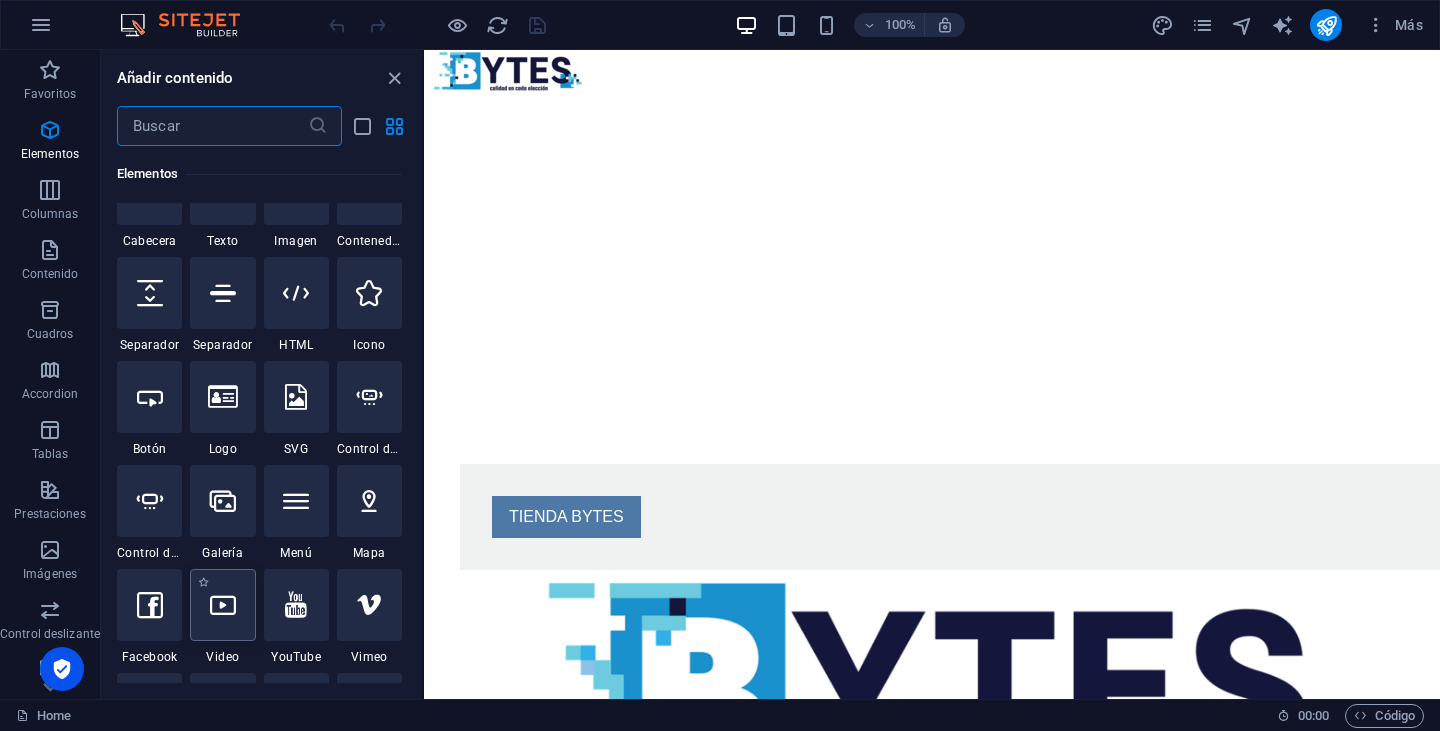 scroll, scrollTop: 425, scrollLeft: 0, axis: vertical 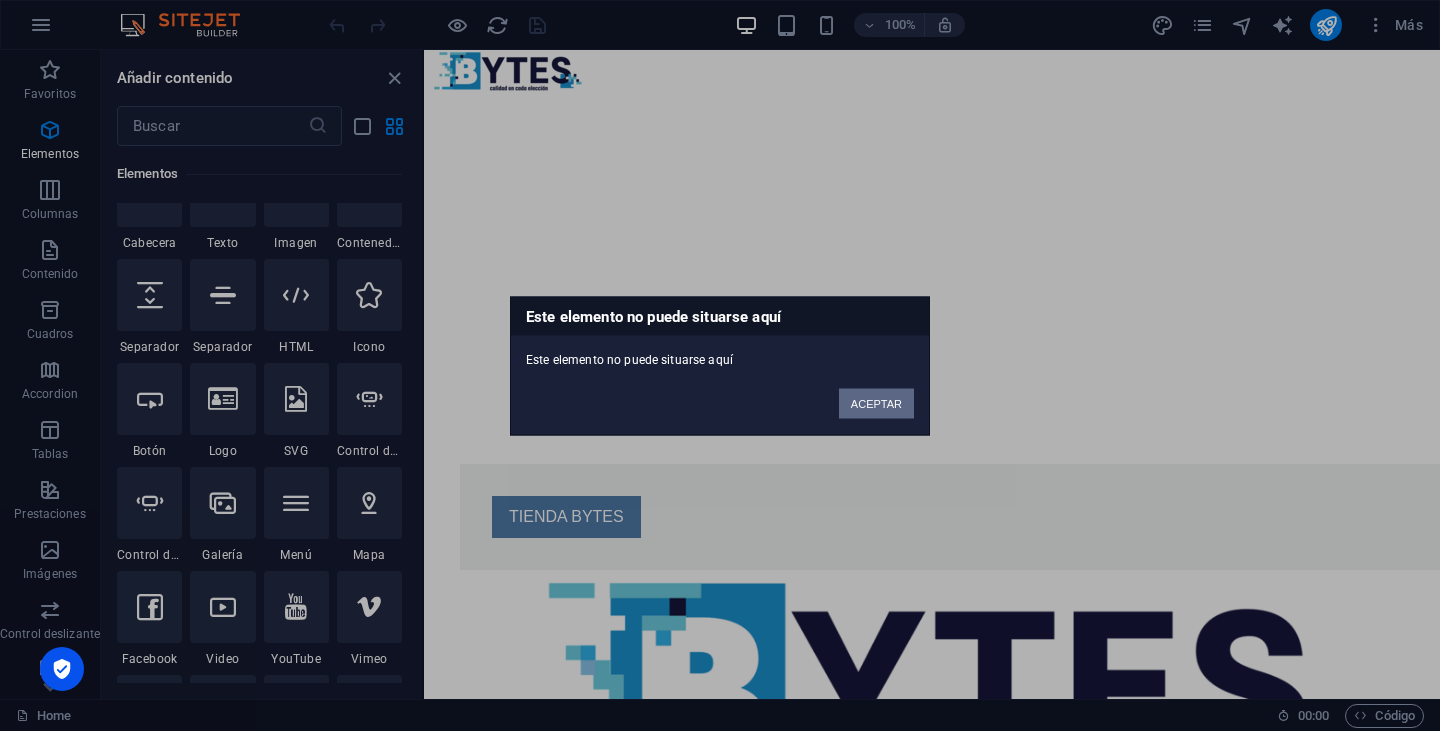 click on "ACEPTAR" at bounding box center (876, 403) 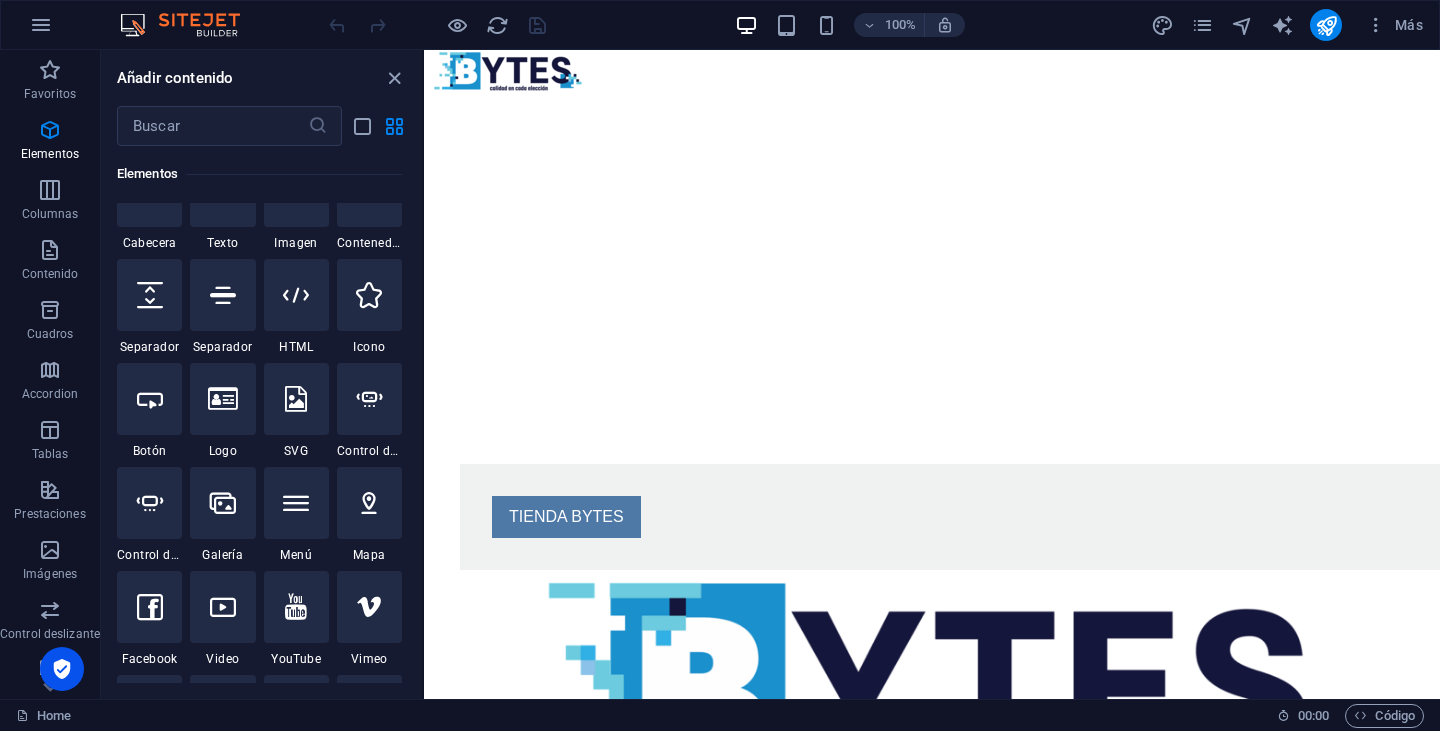 click on "Skip to main content
TIENDA BYTES" at bounding box center [932, 478] 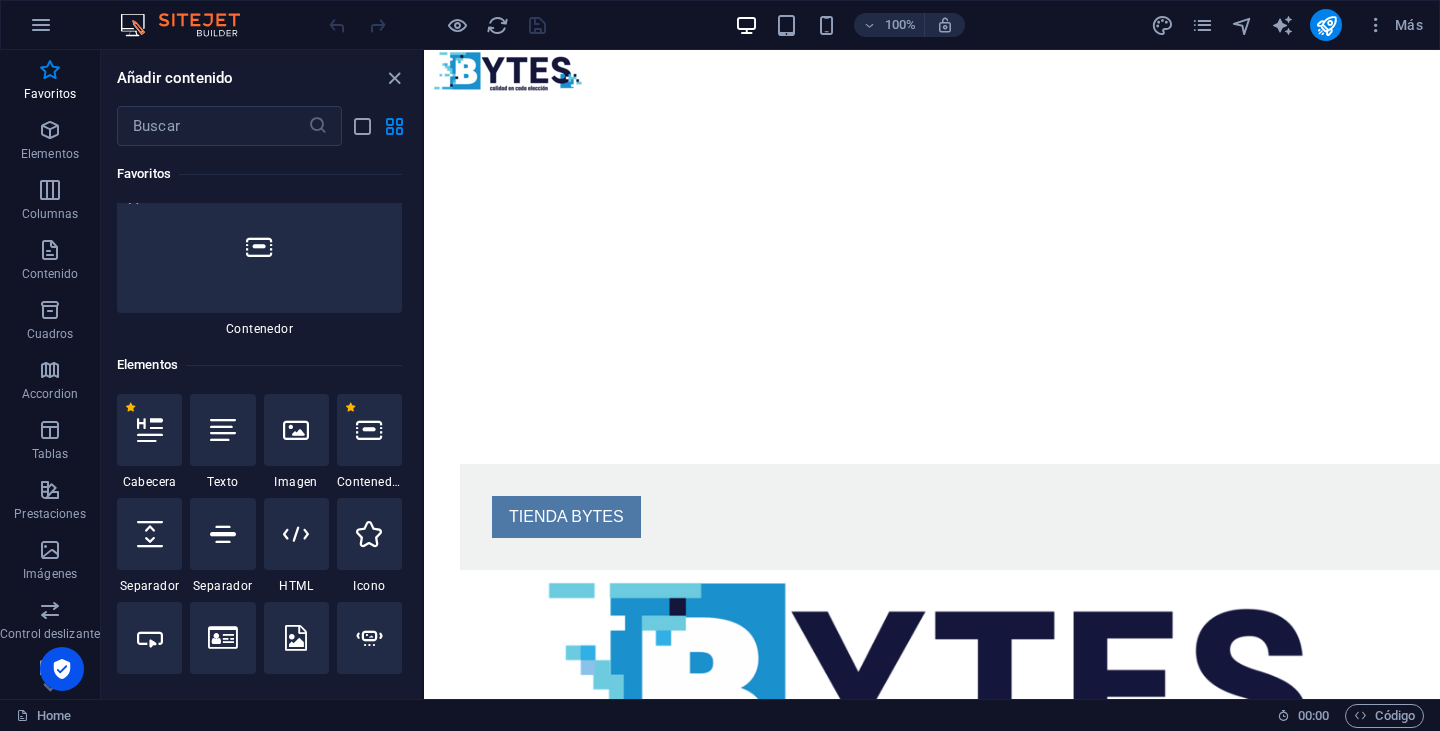 scroll, scrollTop: 183, scrollLeft: 0, axis: vertical 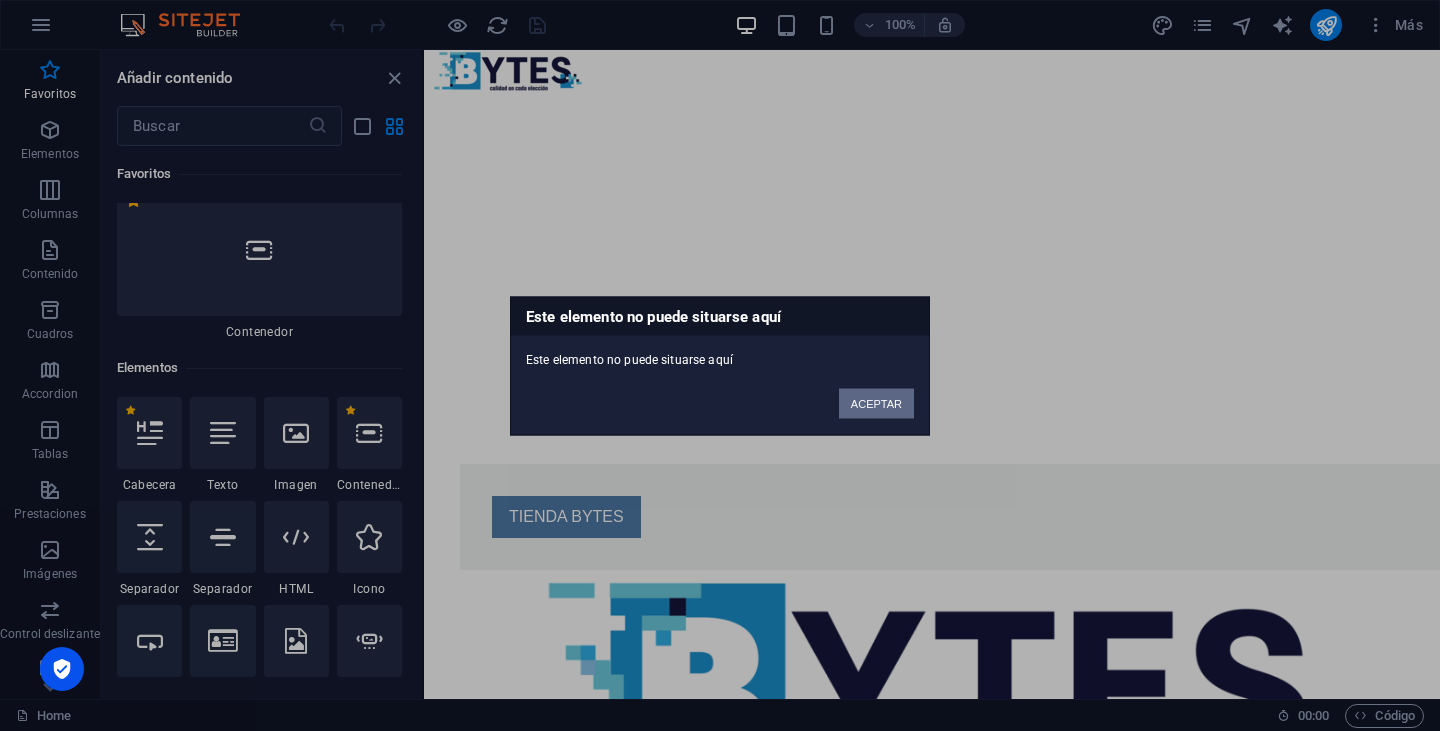 click on "ACEPTAR" at bounding box center (876, 403) 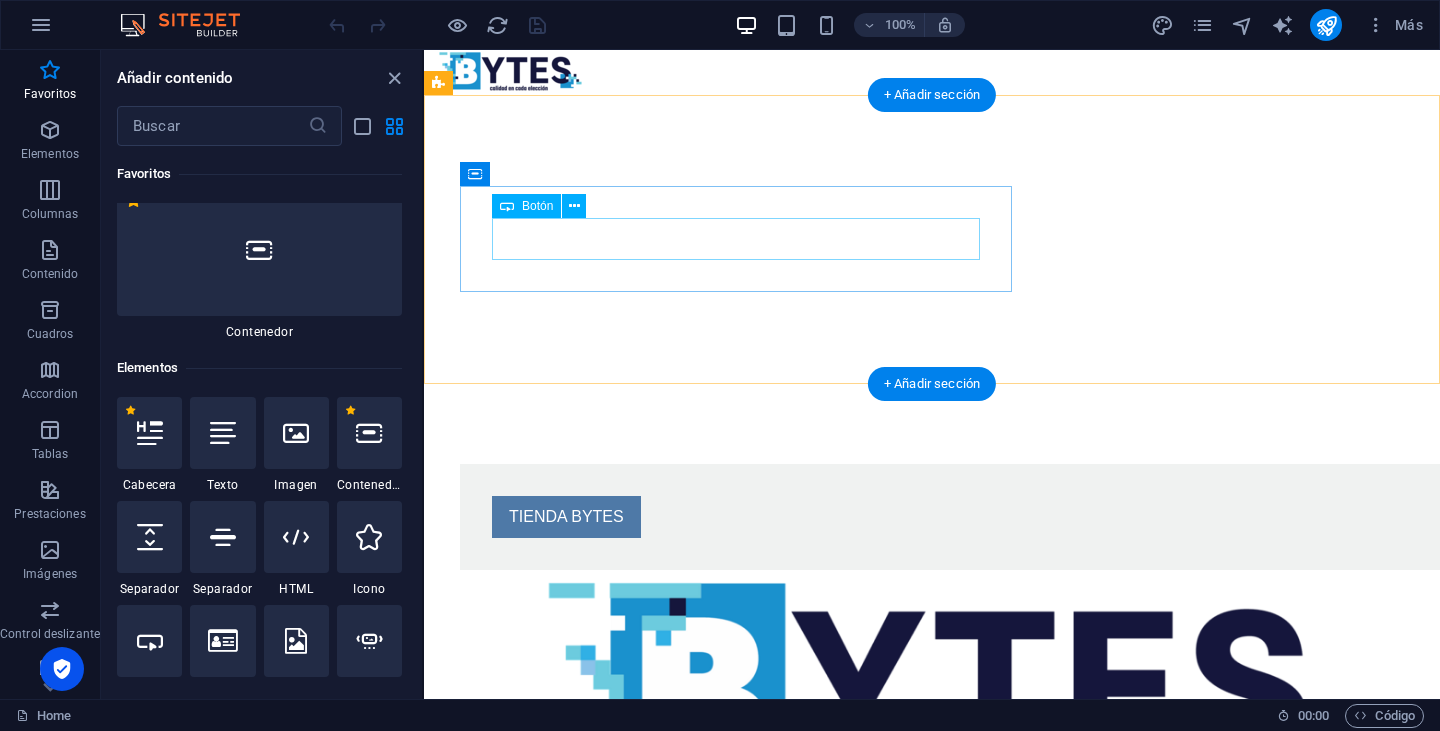 click on "TIENDA BYTES" at bounding box center (972, 517) 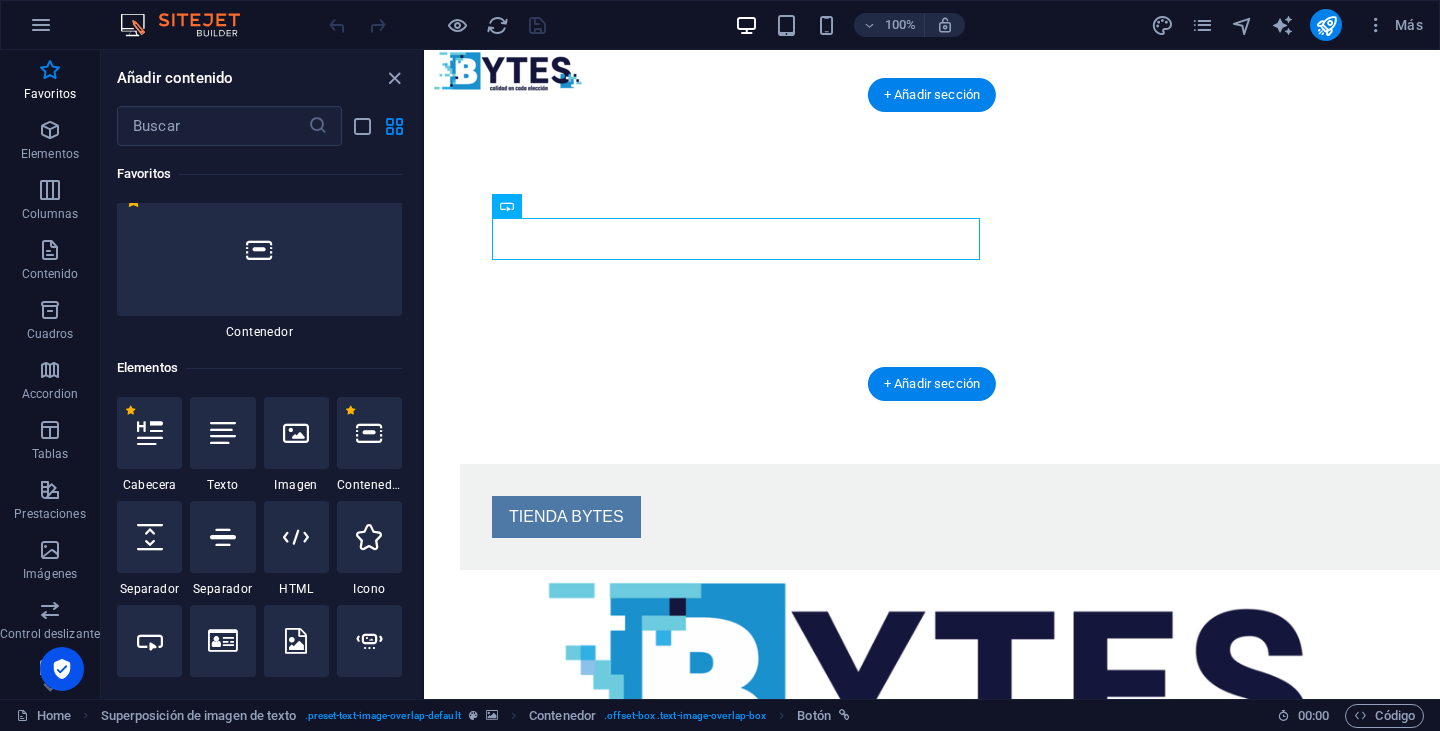click at bounding box center [932, 239] 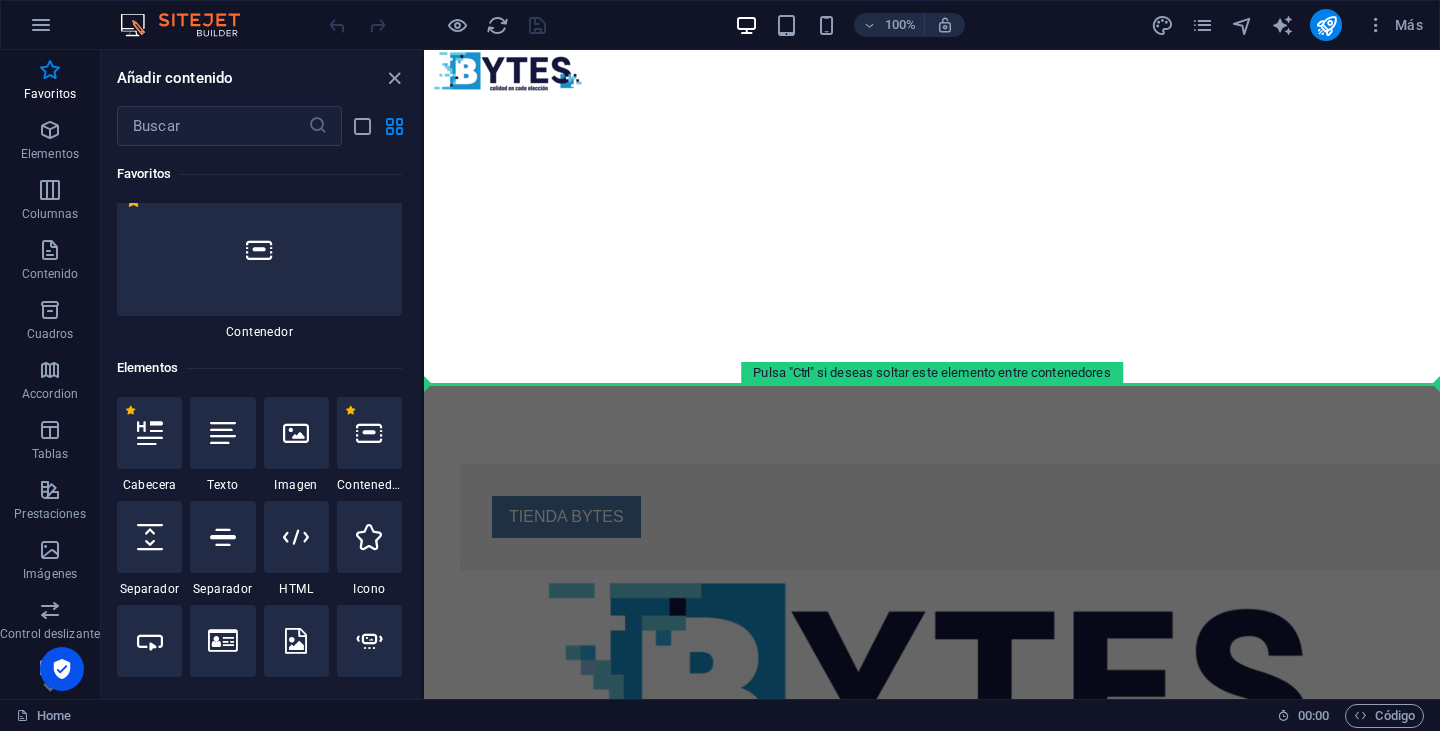 select on "%" 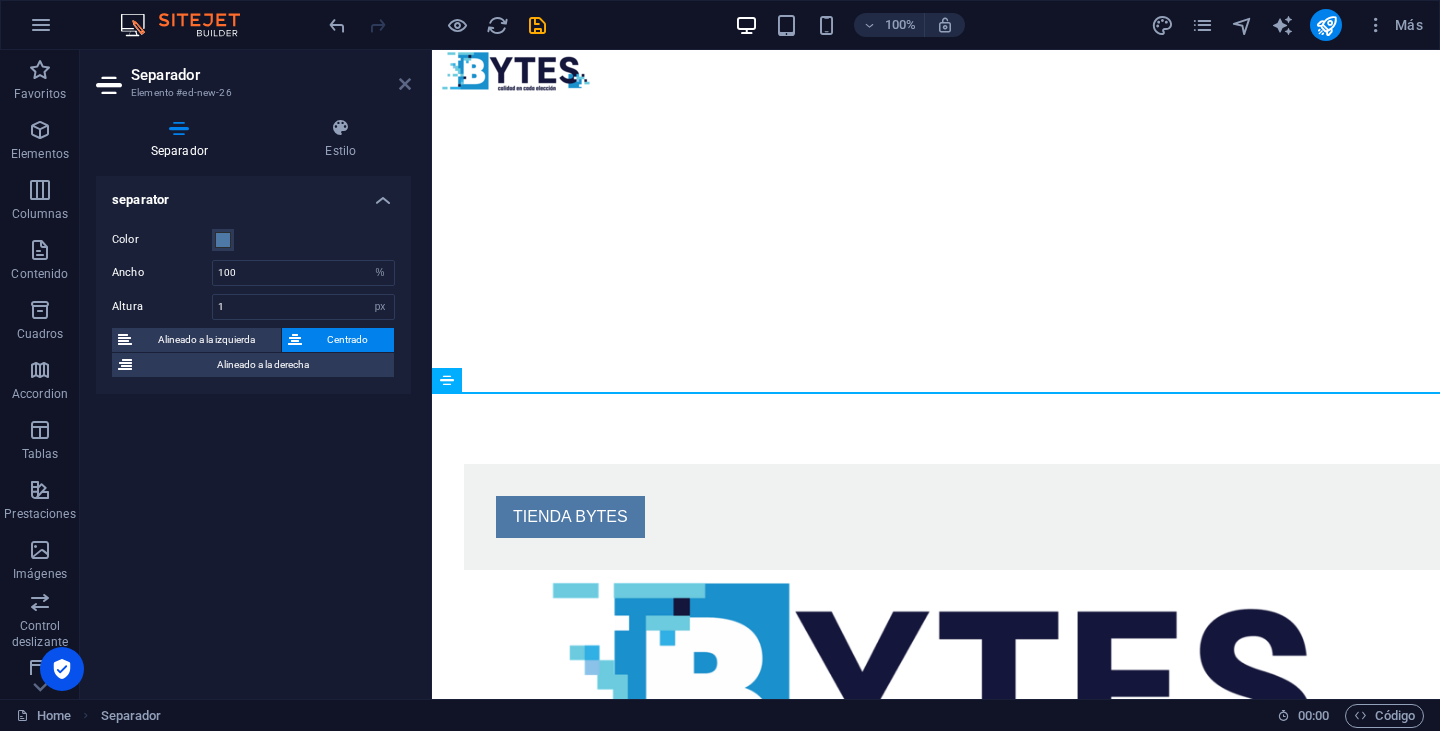 click at bounding box center [405, 84] 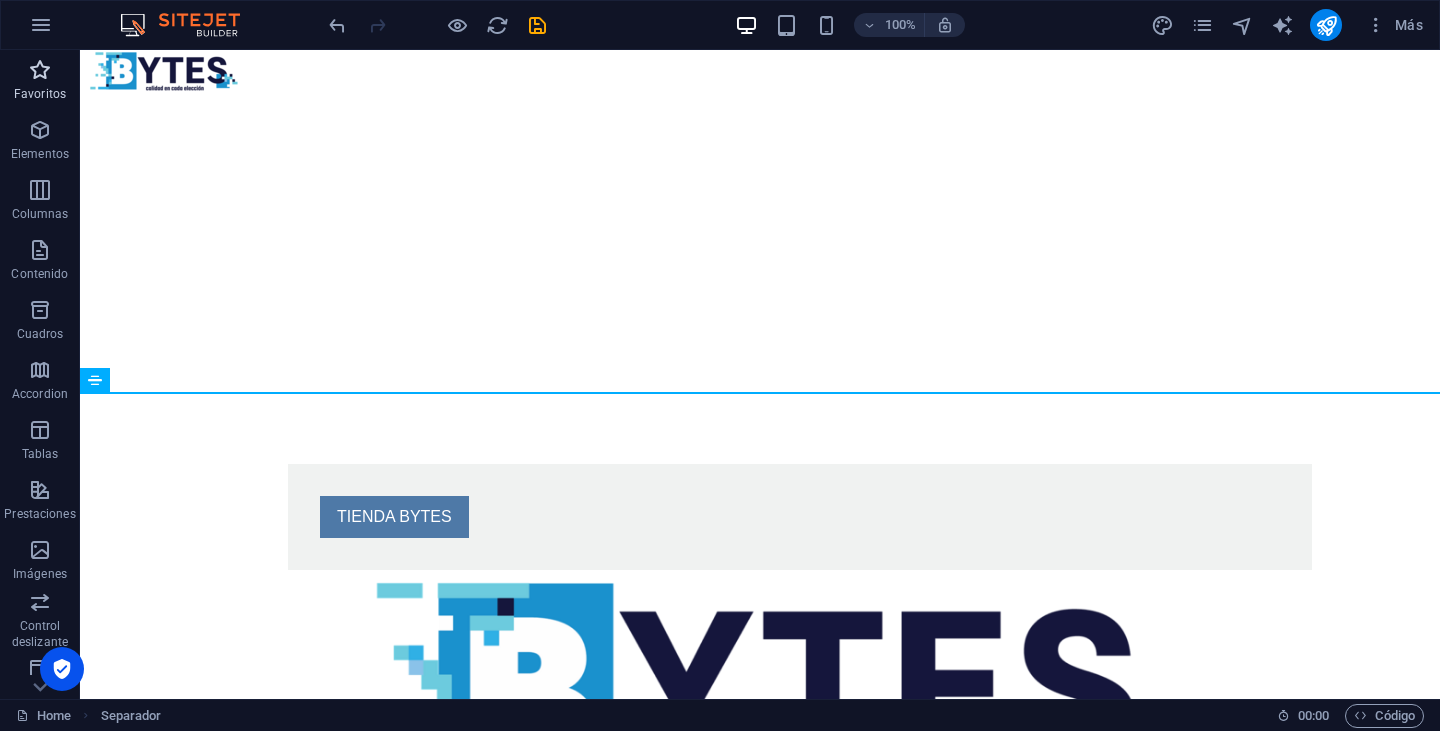 click on "Favoritos" at bounding box center (40, 94) 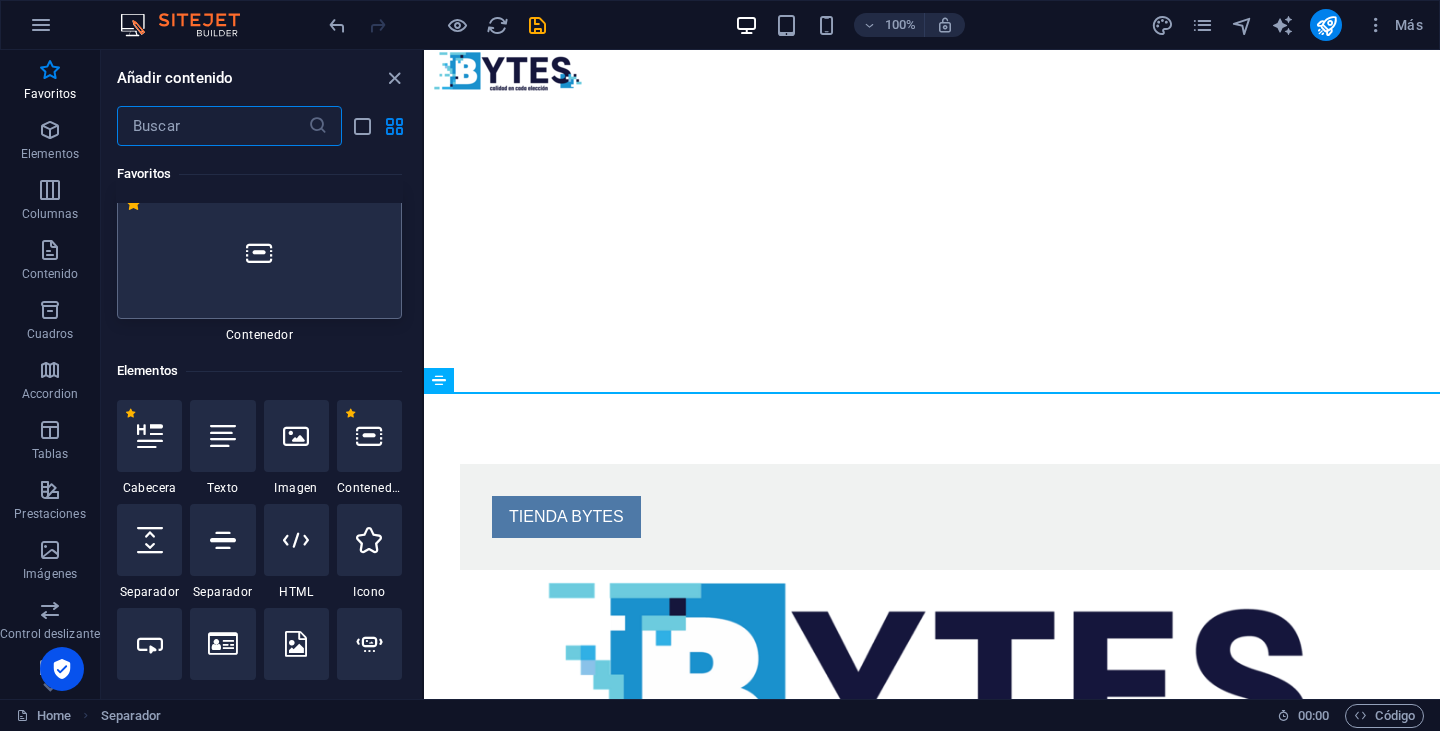 scroll, scrollTop: 186, scrollLeft: 0, axis: vertical 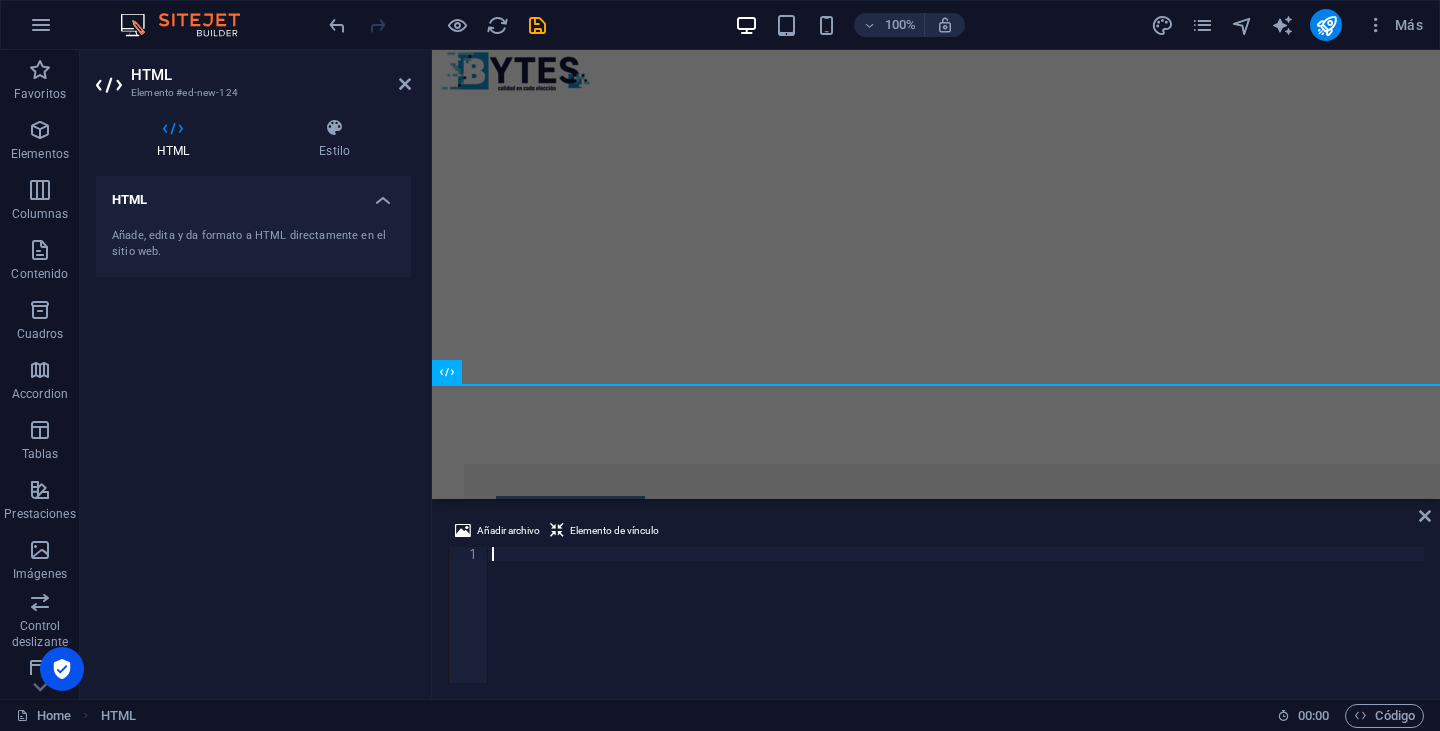 type on "</t>" 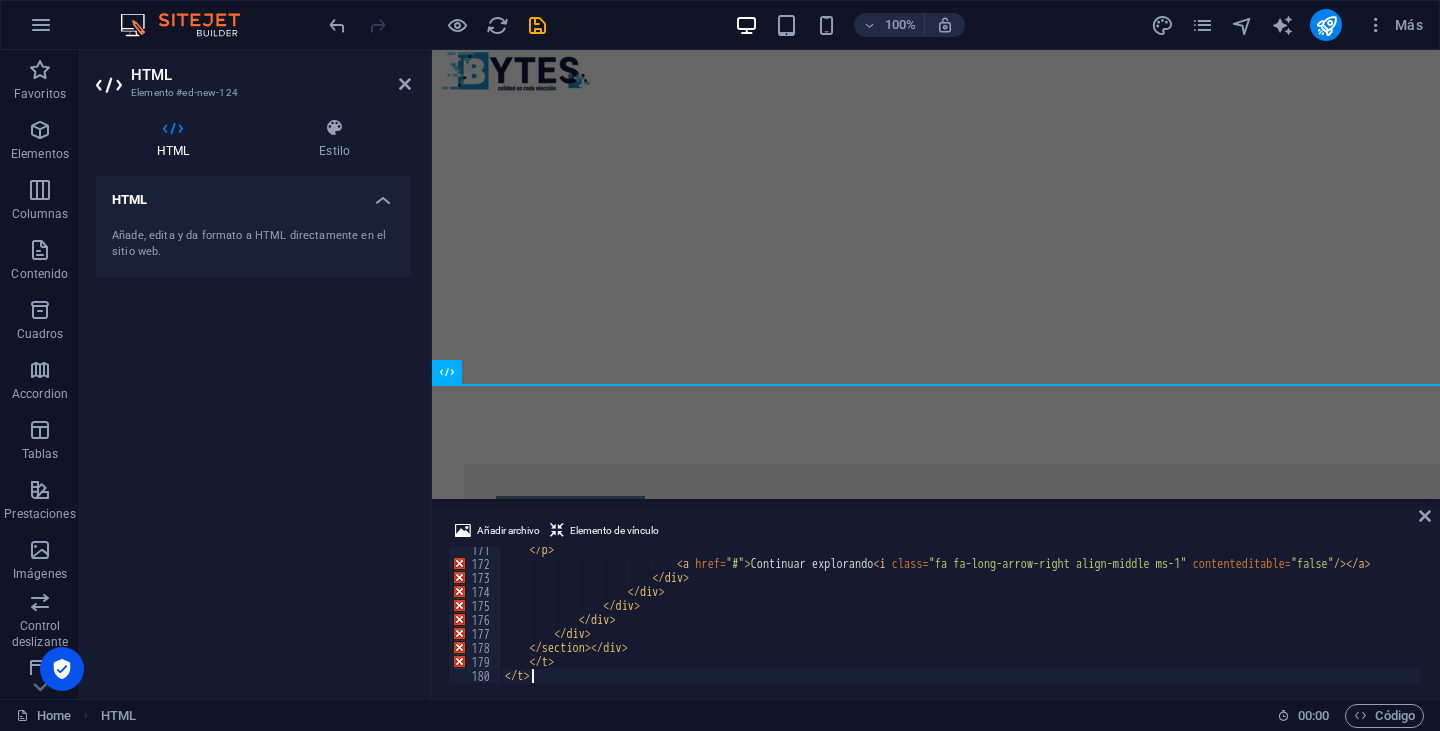 scroll, scrollTop: 2388, scrollLeft: 0, axis: vertical 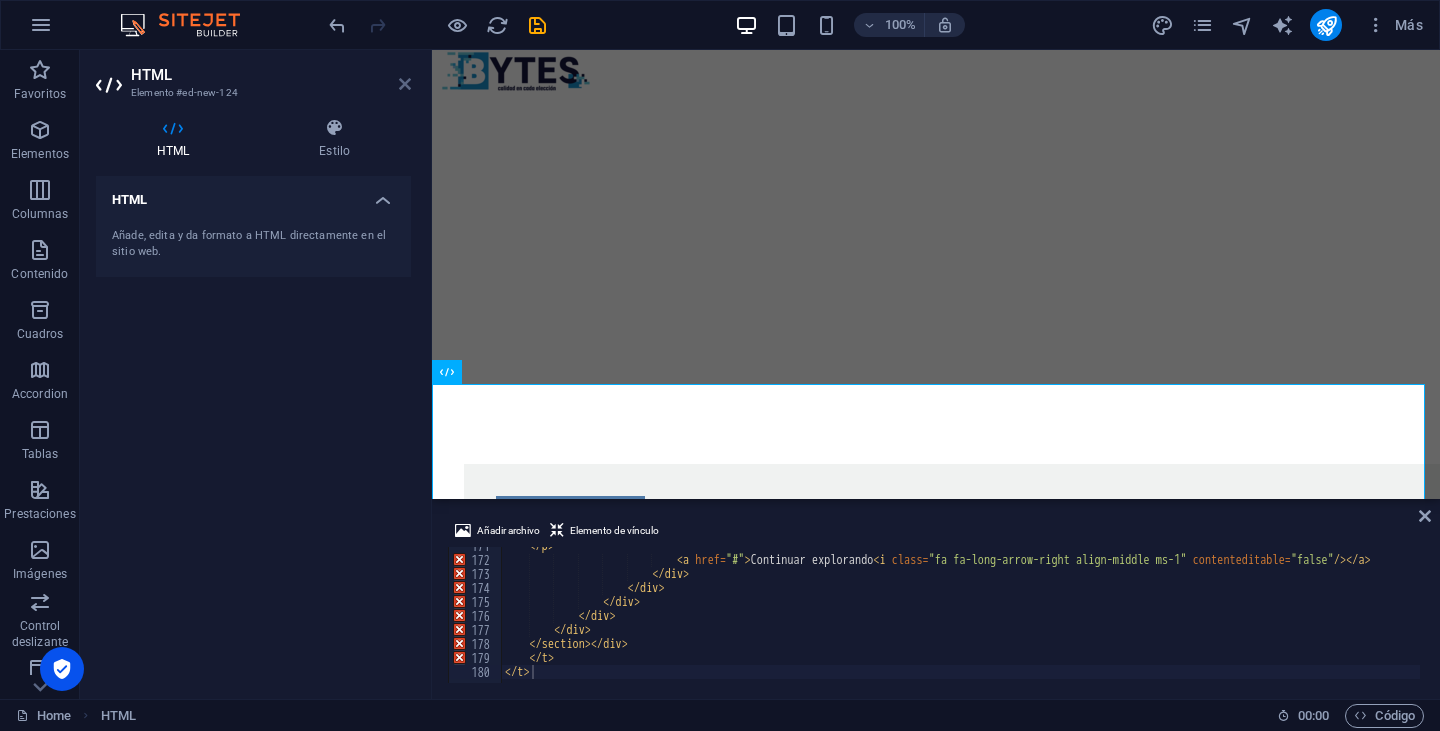 click at bounding box center (405, 84) 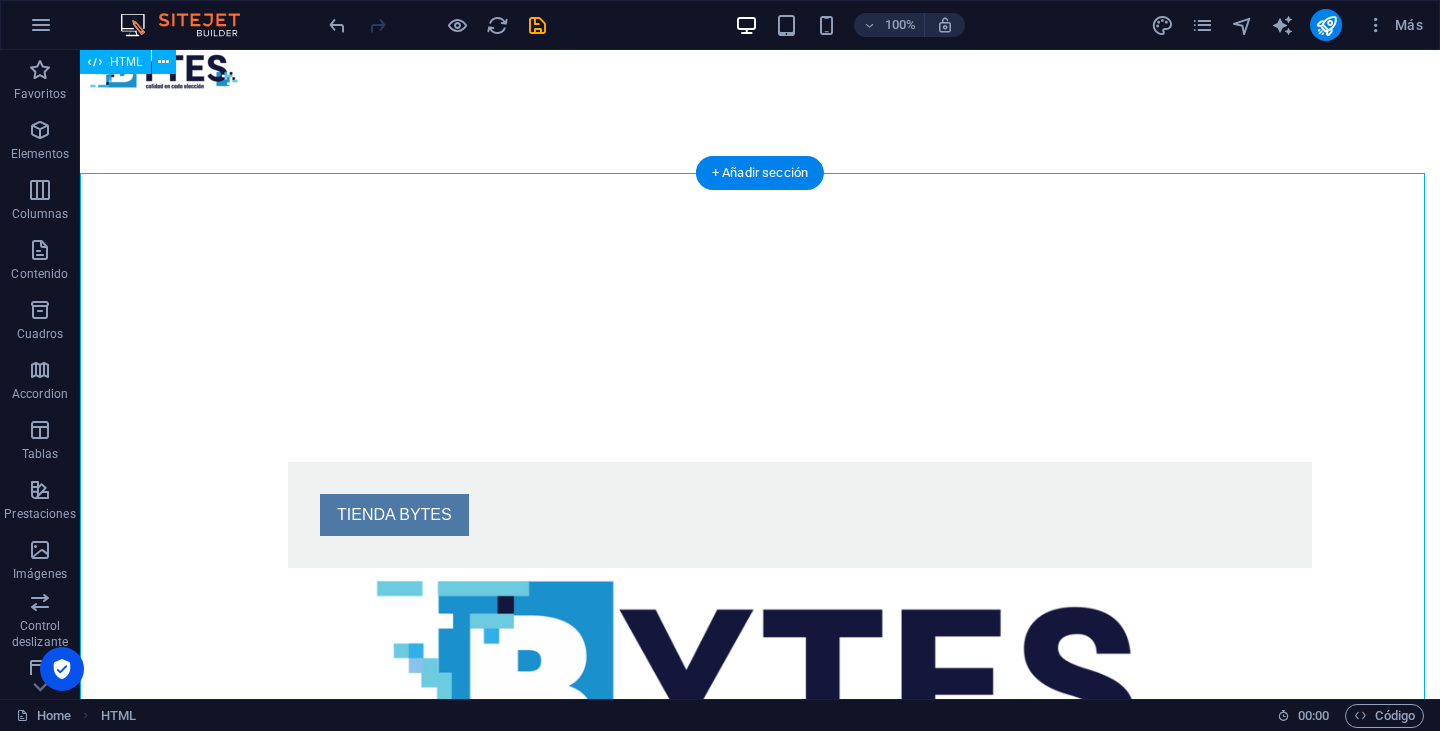 scroll, scrollTop: 0, scrollLeft: 0, axis: both 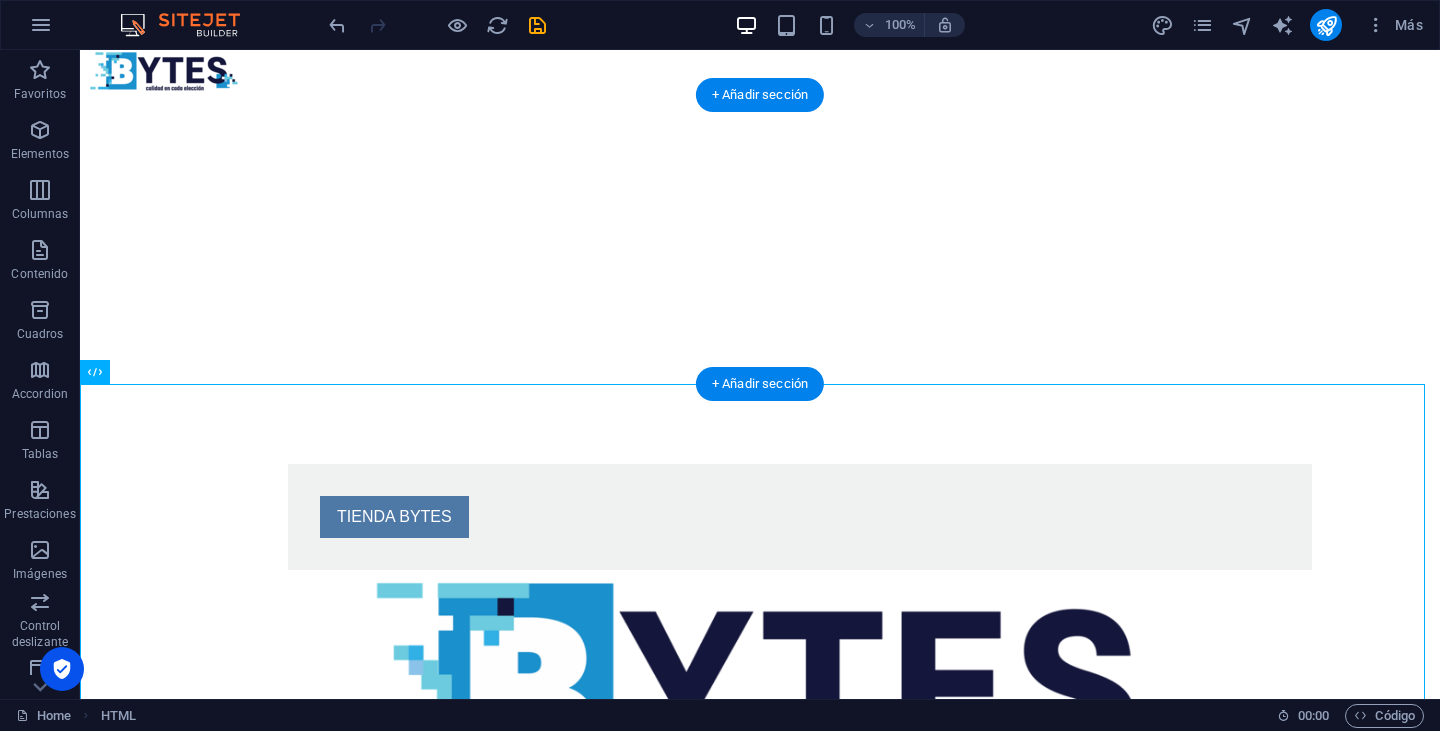 click at bounding box center [760, 239] 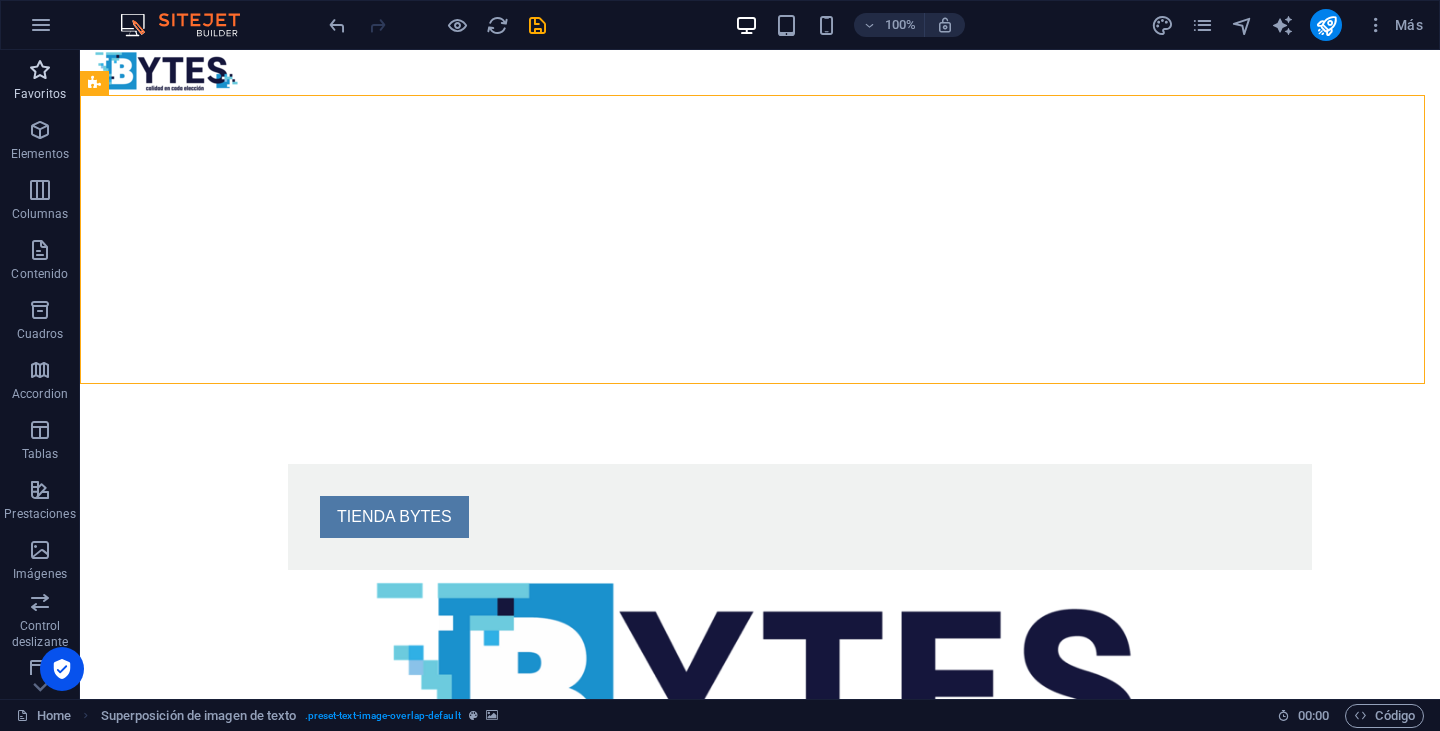 click on "Favoritos" at bounding box center (40, 82) 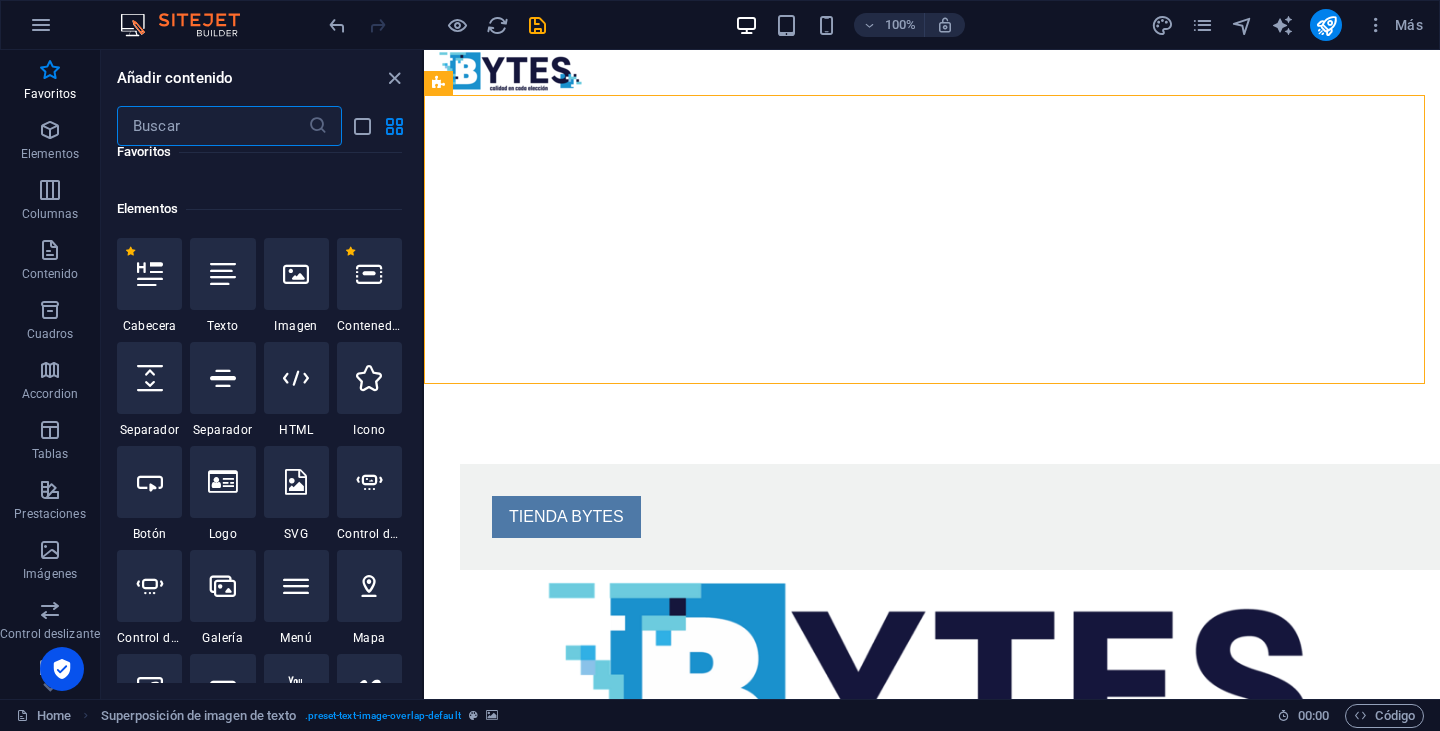 scroll, scrollTop: 349, scrollLeft: 0, axis: vertical 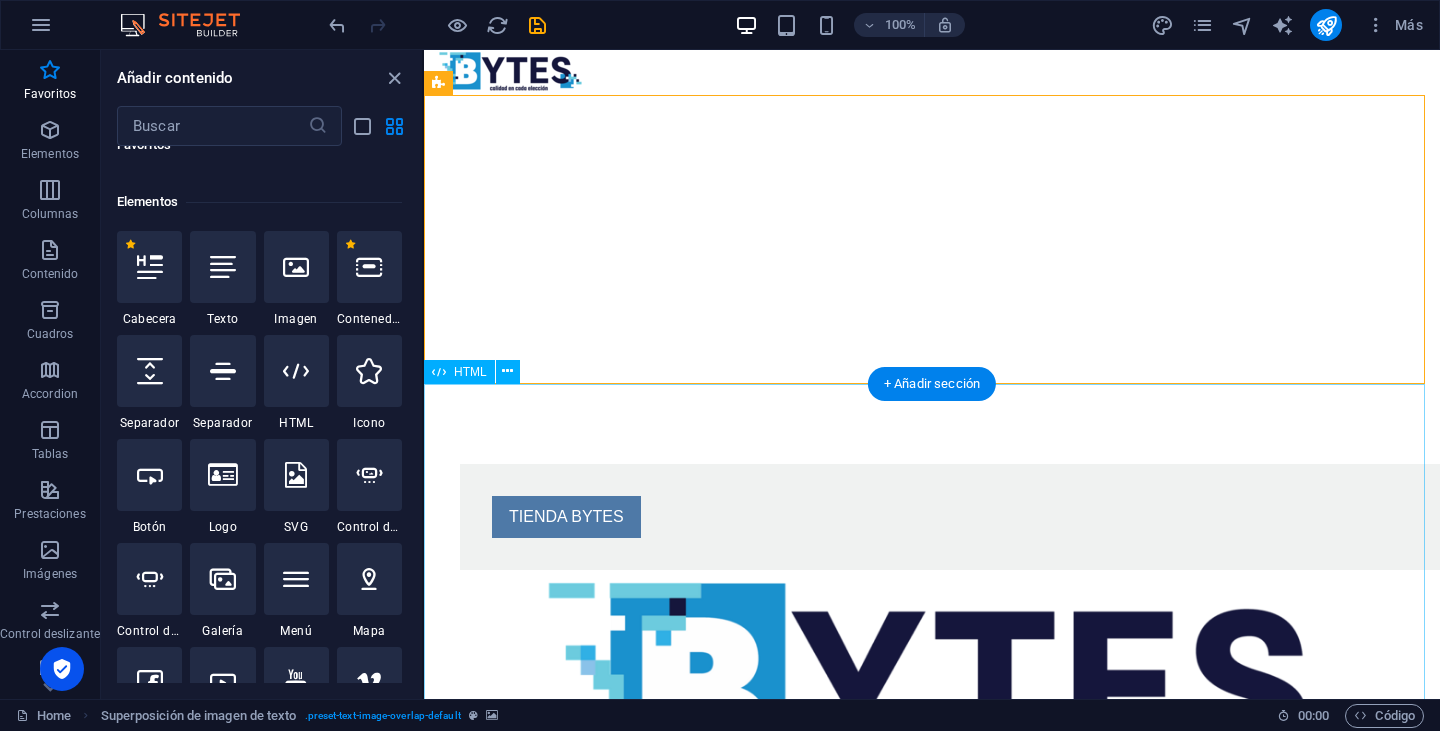 click on "La revolución   de la electrónica
Conoce más
Descubre la tecnología del futuro
Escriba uno o dos párrafos que describan sus productos o servicios. Para tener éxito, su contenido debe ser útil para sus lectores.
Comience con el cliente: descubra lo que necesita y proporcióneselo.
Conoce más
Descubre un nuevo horizonte tecnológico
Explora nuestra gama de dispositivos electrónicos y forma parte de esta revolución tecnológica." at bounding box center [932, 1648] 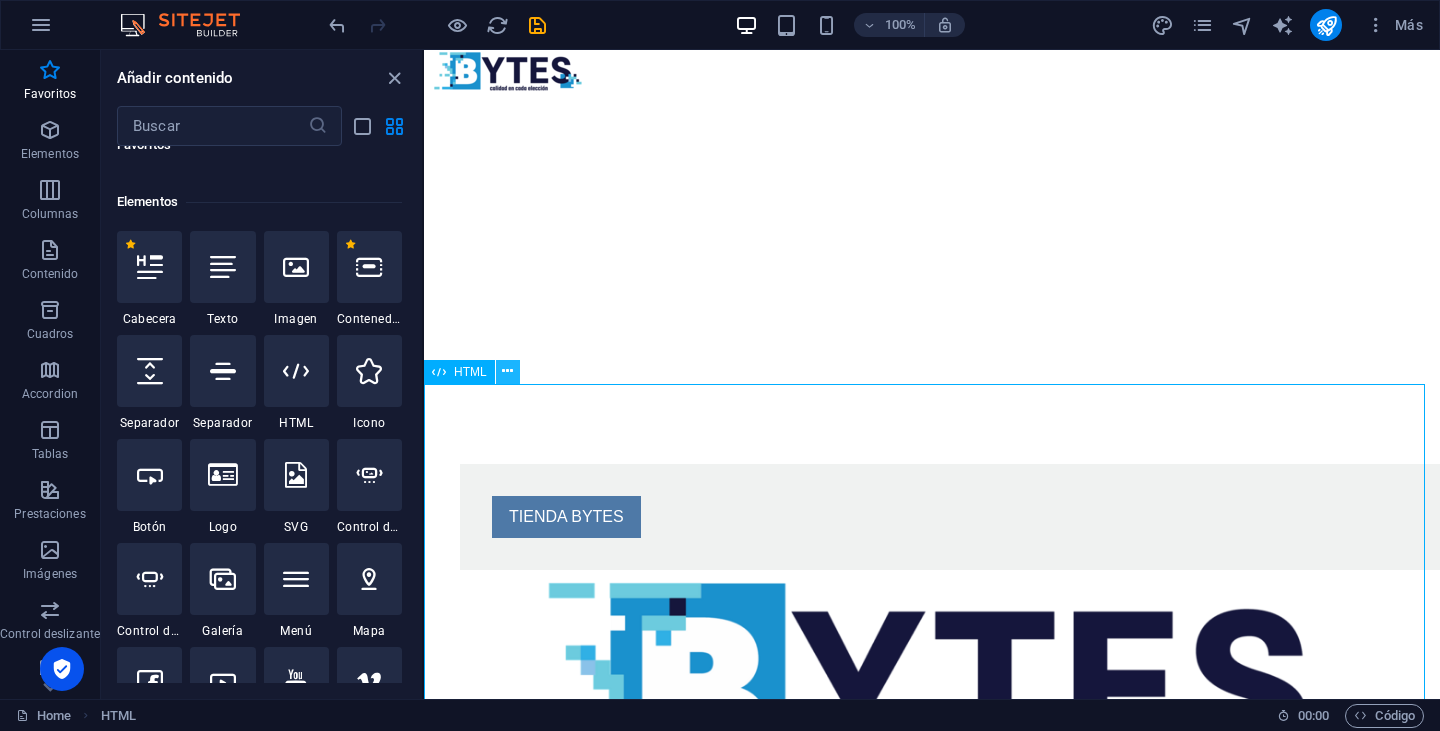 click at bounding box center [507, 371] 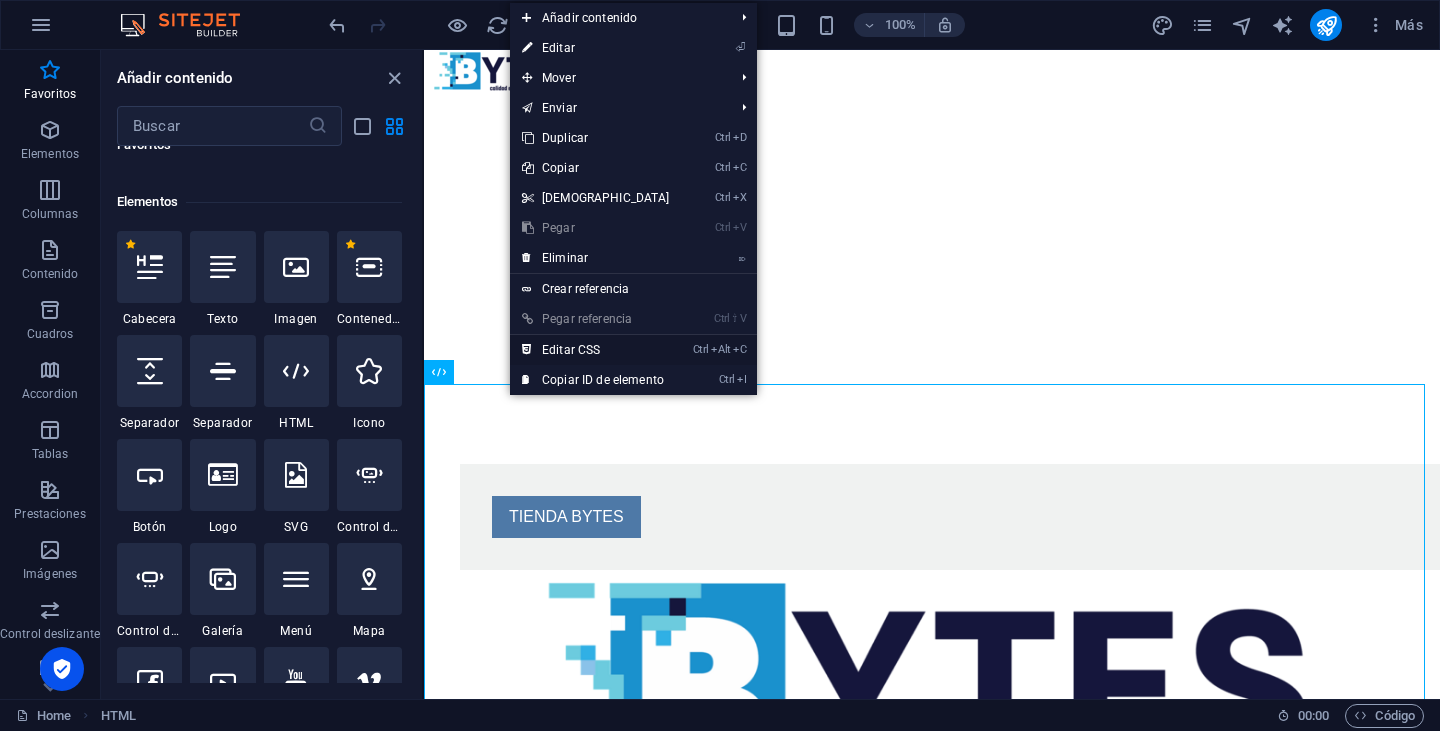 click on "Ctrl Alt C  Editar CSS" at bounding box center [596, 350] 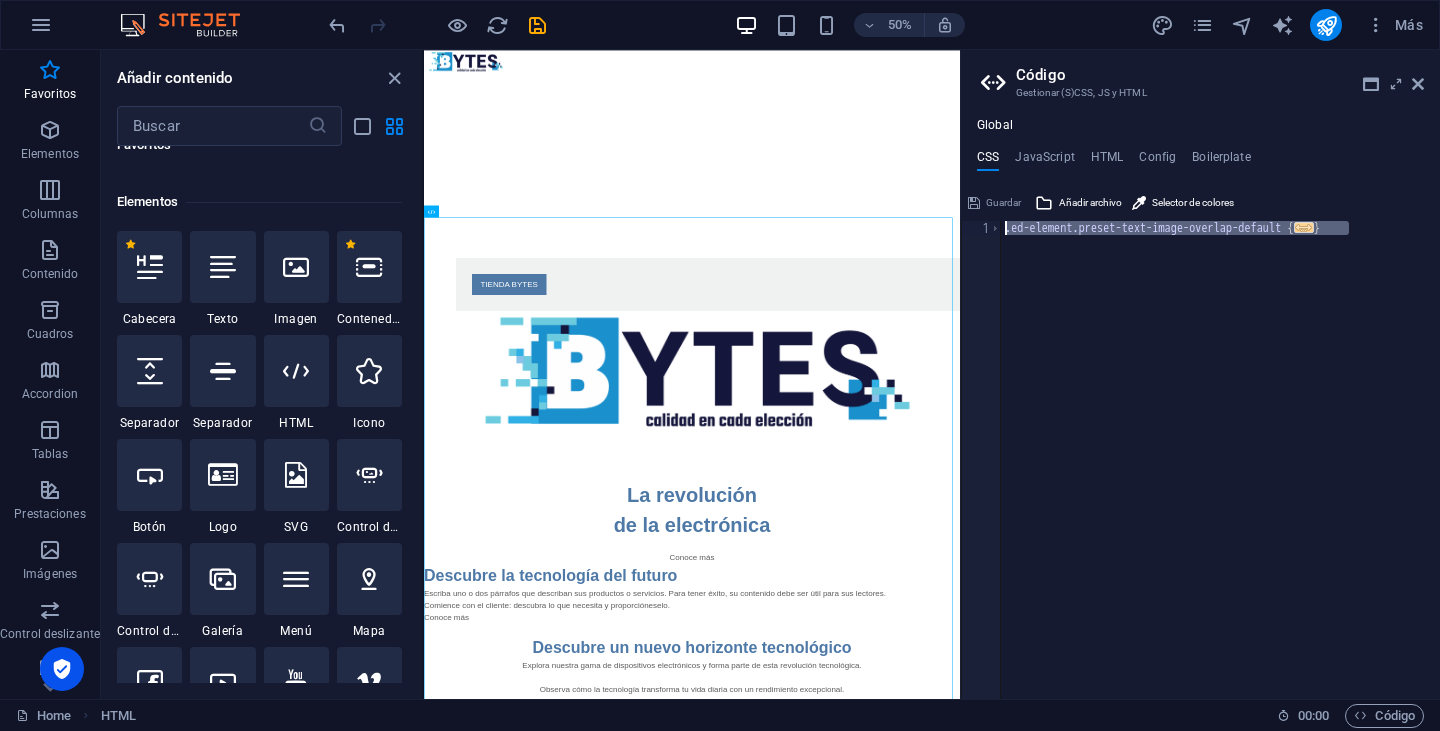drag, startPoint x: 1378, startPoint y: 237, endPoint x: 999, endPoint y: 195, distance: 381.32007 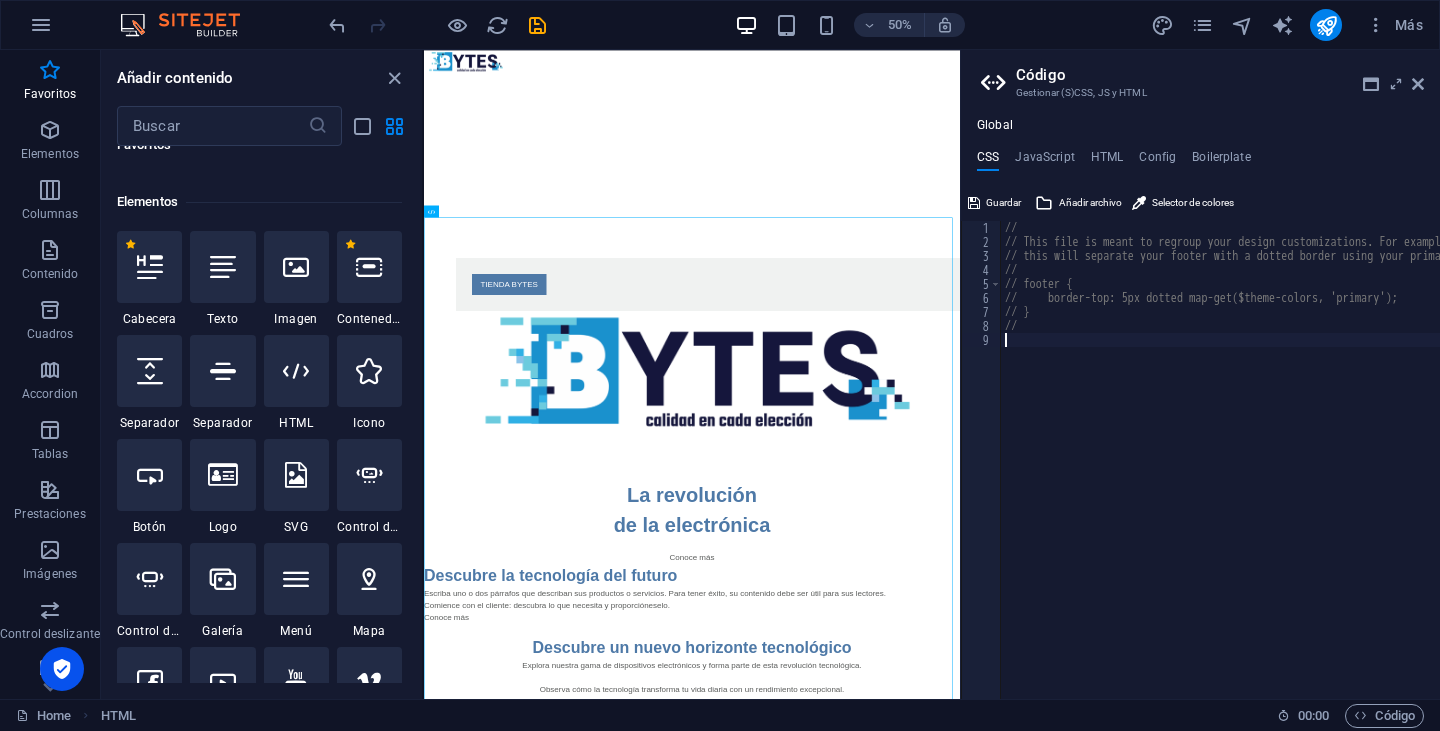 click on "// // This file is meant to regroup your design customizations. For example, doing // this will separate your footer with a dotted border using your primary color. // // footer { //     border-top: 5px dotted map-get($theme-colors, 'primary'); // } //" at bounding box center [1274, 466] 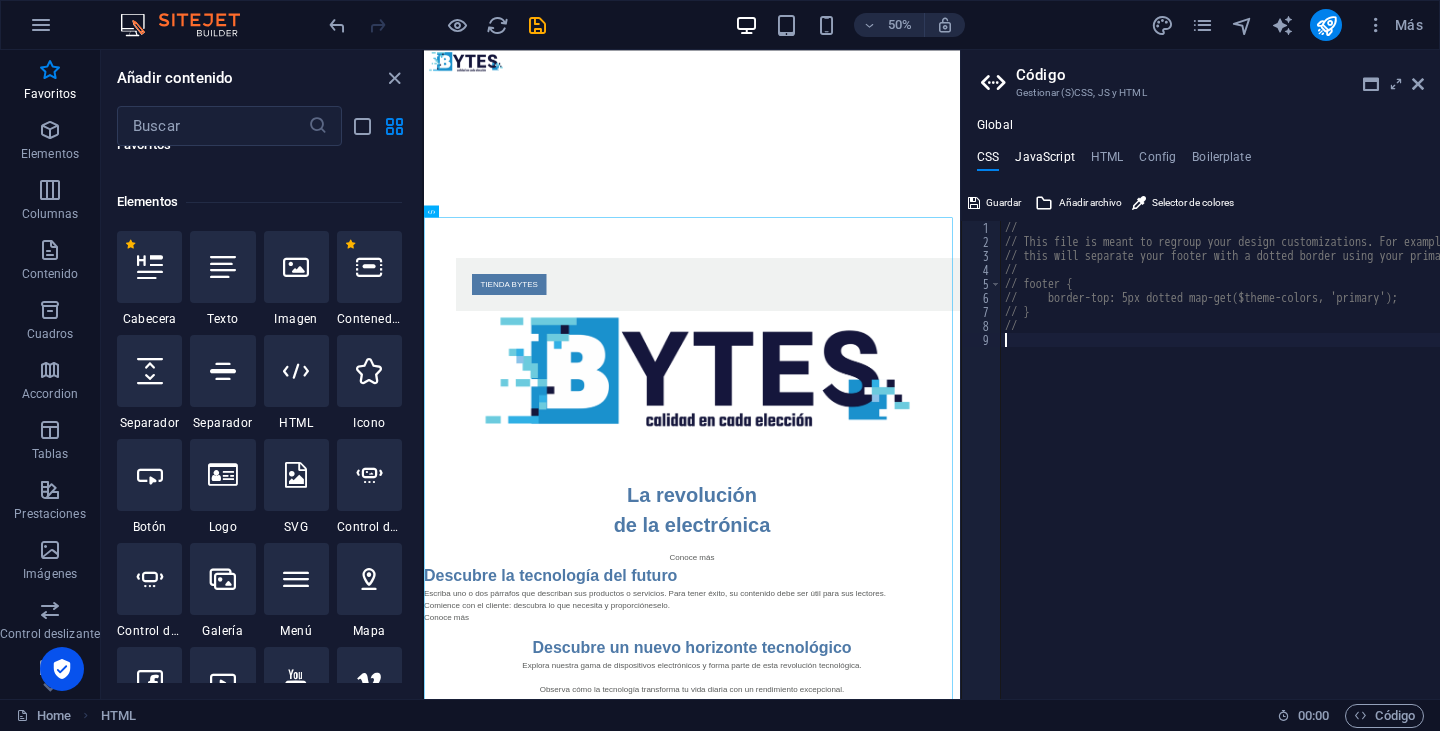 click on "JavaScript" at bounding box center [1044, 161] 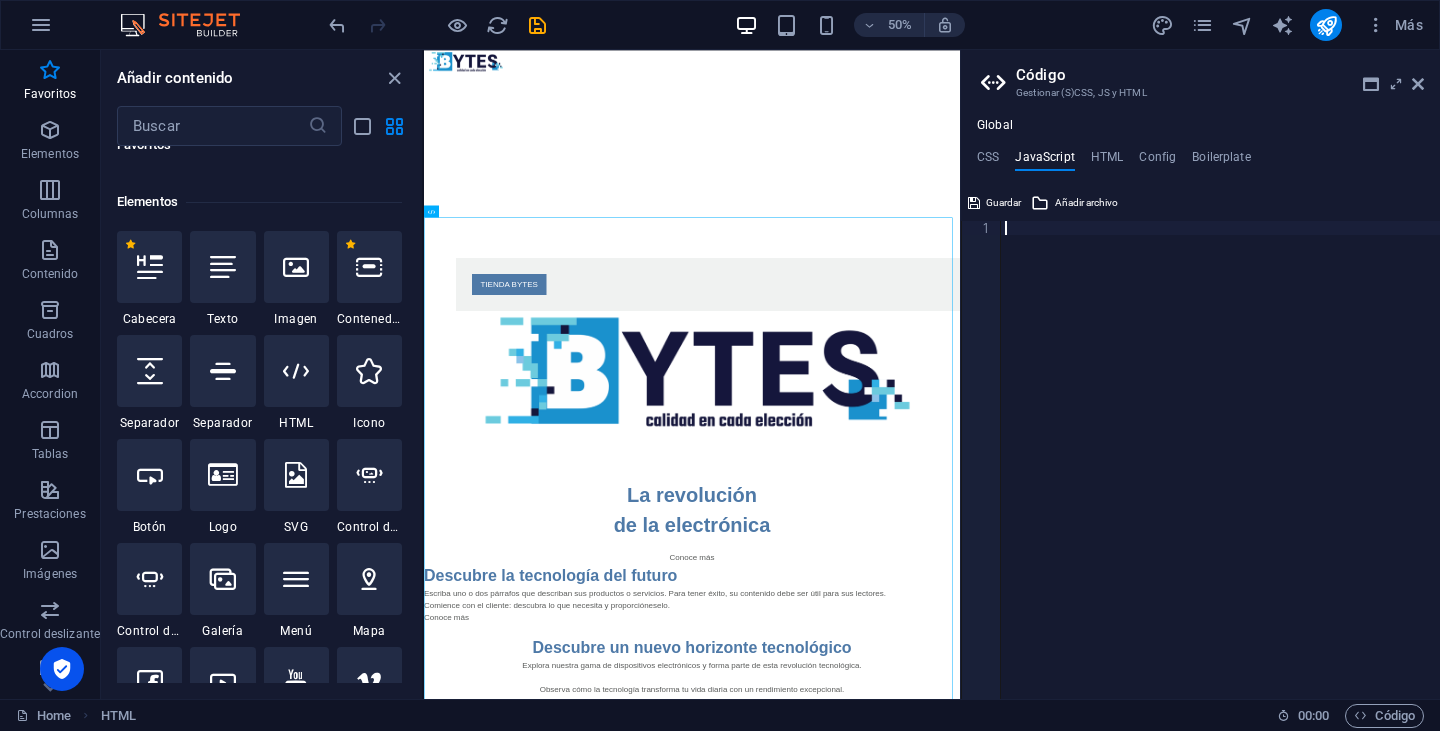 type 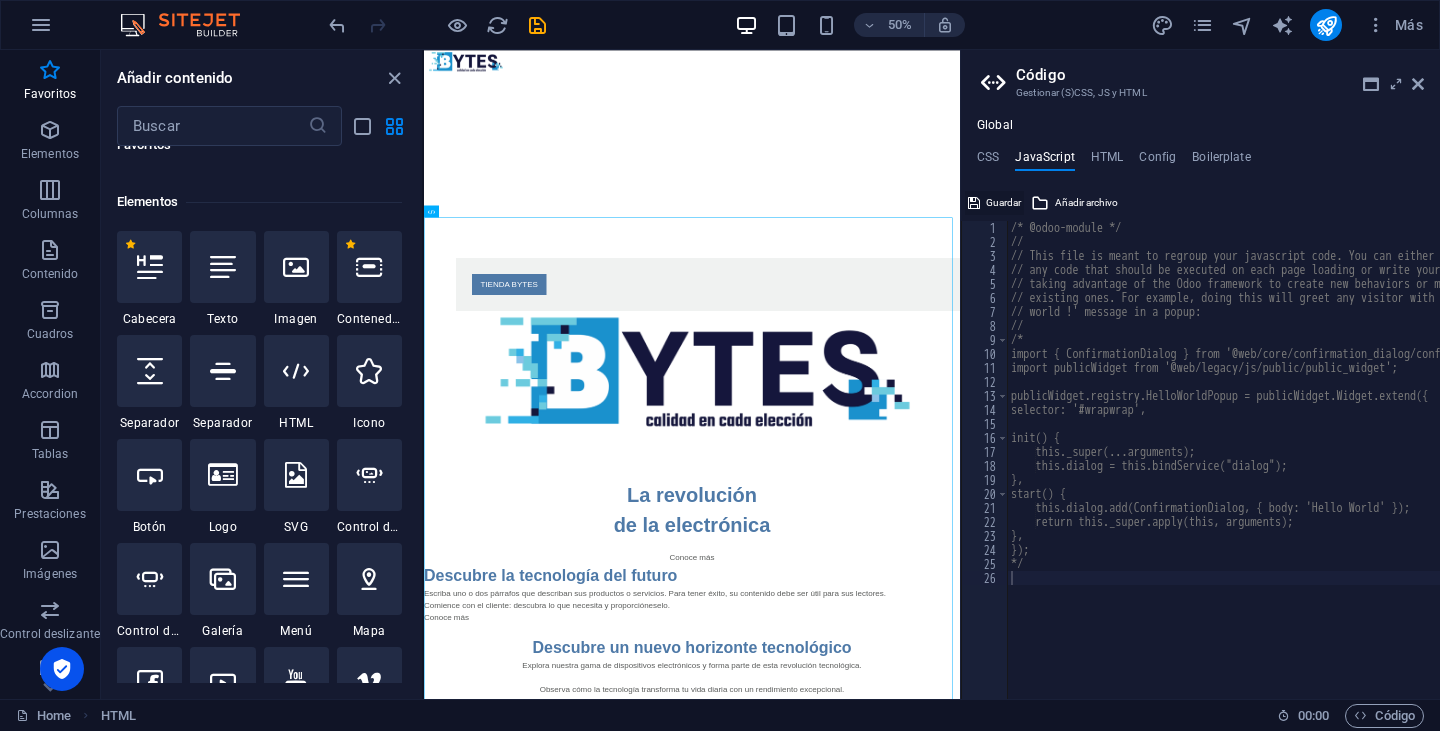 click on "Guardar" at bounding box center [1003, 203] 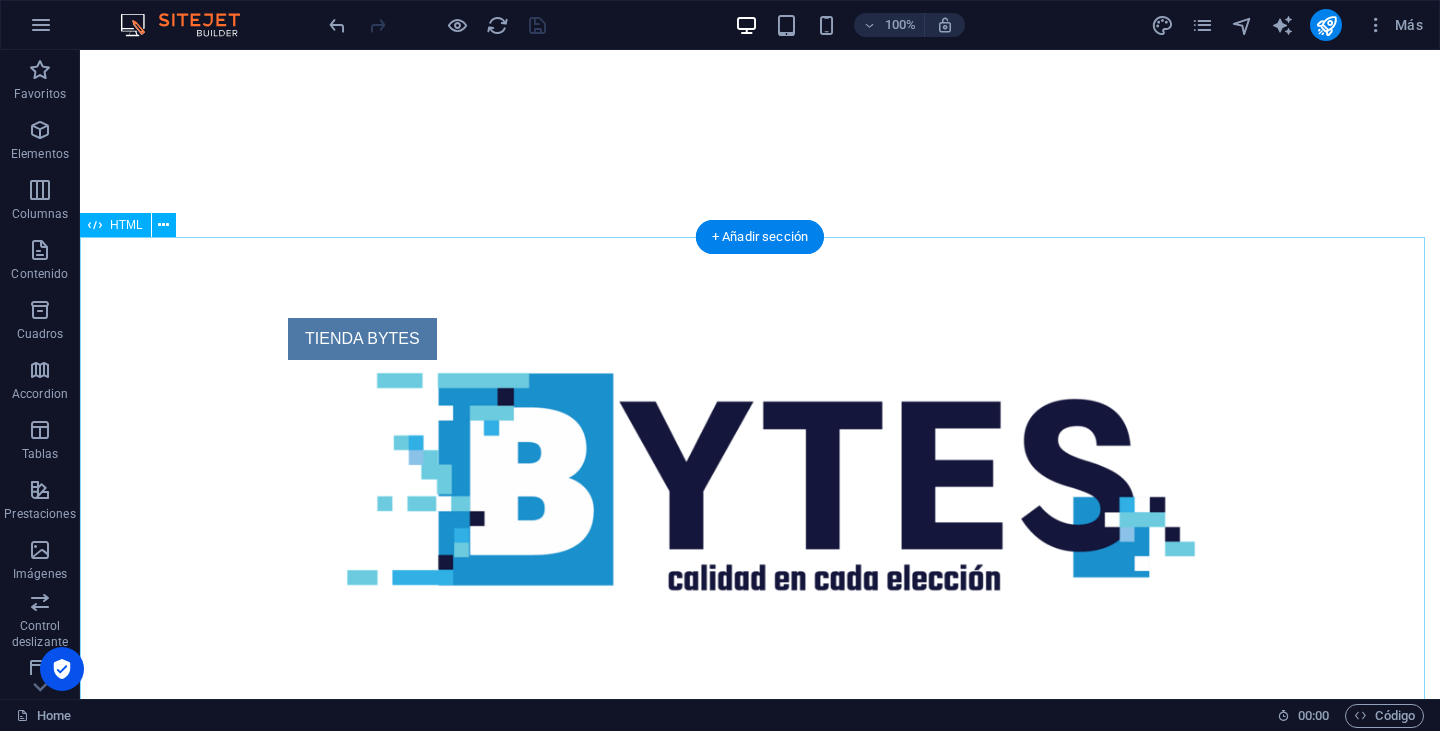 scroll, scrollTop: 322, scrollLeft: 0, axis: vertical 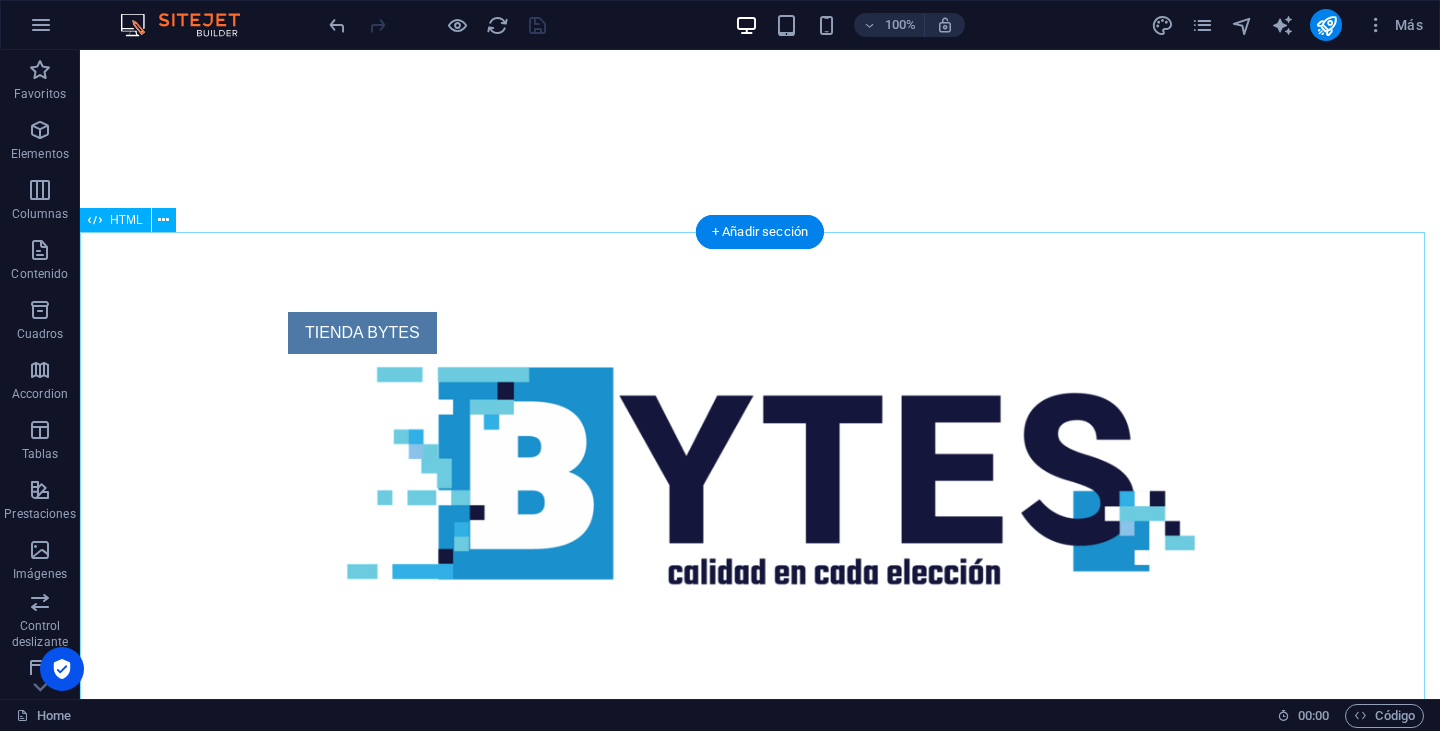 click on "La revolución   de la electrónica
Conoce más
Descubre la tecnología del futuro
Escriba uno o dos párrafos que describan sus productos o servicios. Para tener éxito, su contenido debe ser útil para sus lectores.
Comience con el cliente: descubra lo que necesita y proporcióneselo.
Conoce más
Descubre un nuevo horizonte tecnológico
Explora nuestra gama de dispositivos electrónicos y forma parte de esta revolución tecnológica." at bounding box center (760, 1408) 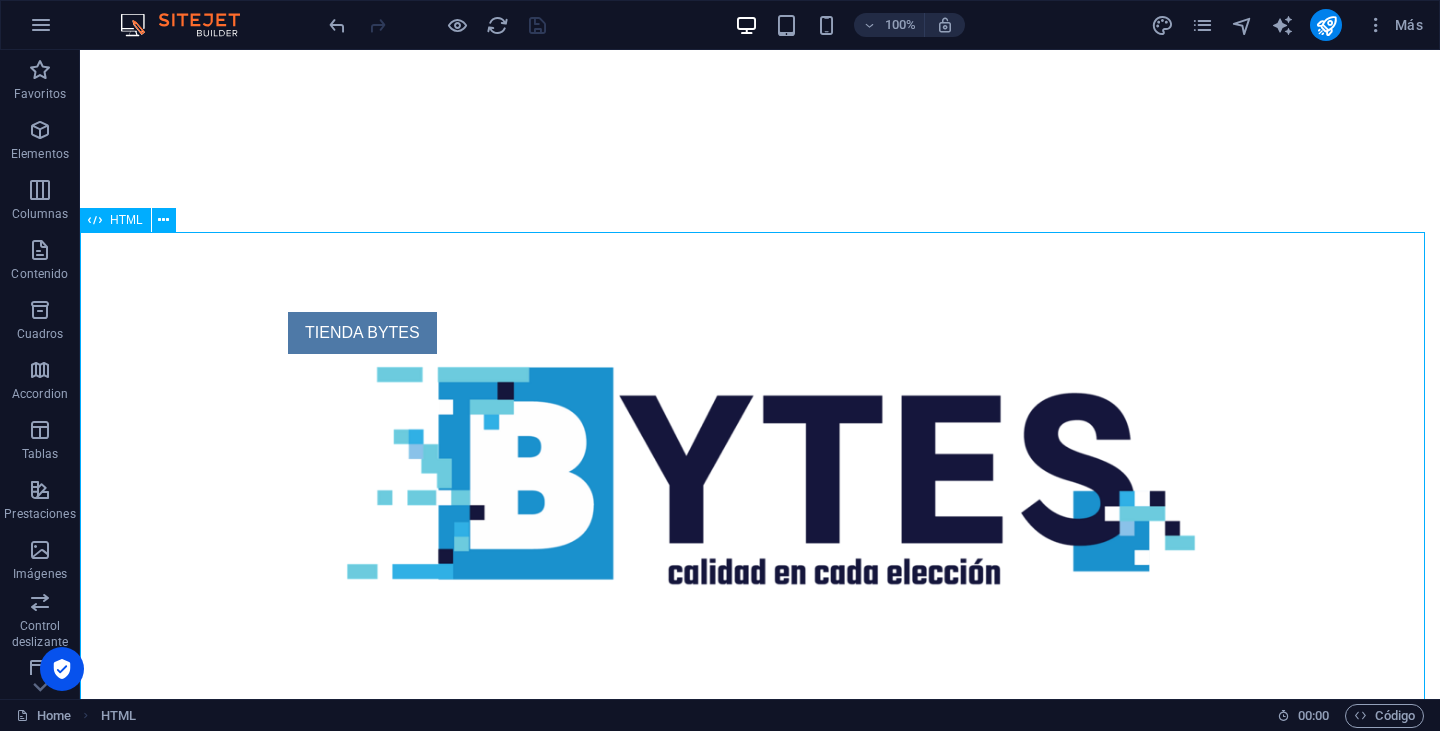 click at bounding box center [95, 220] 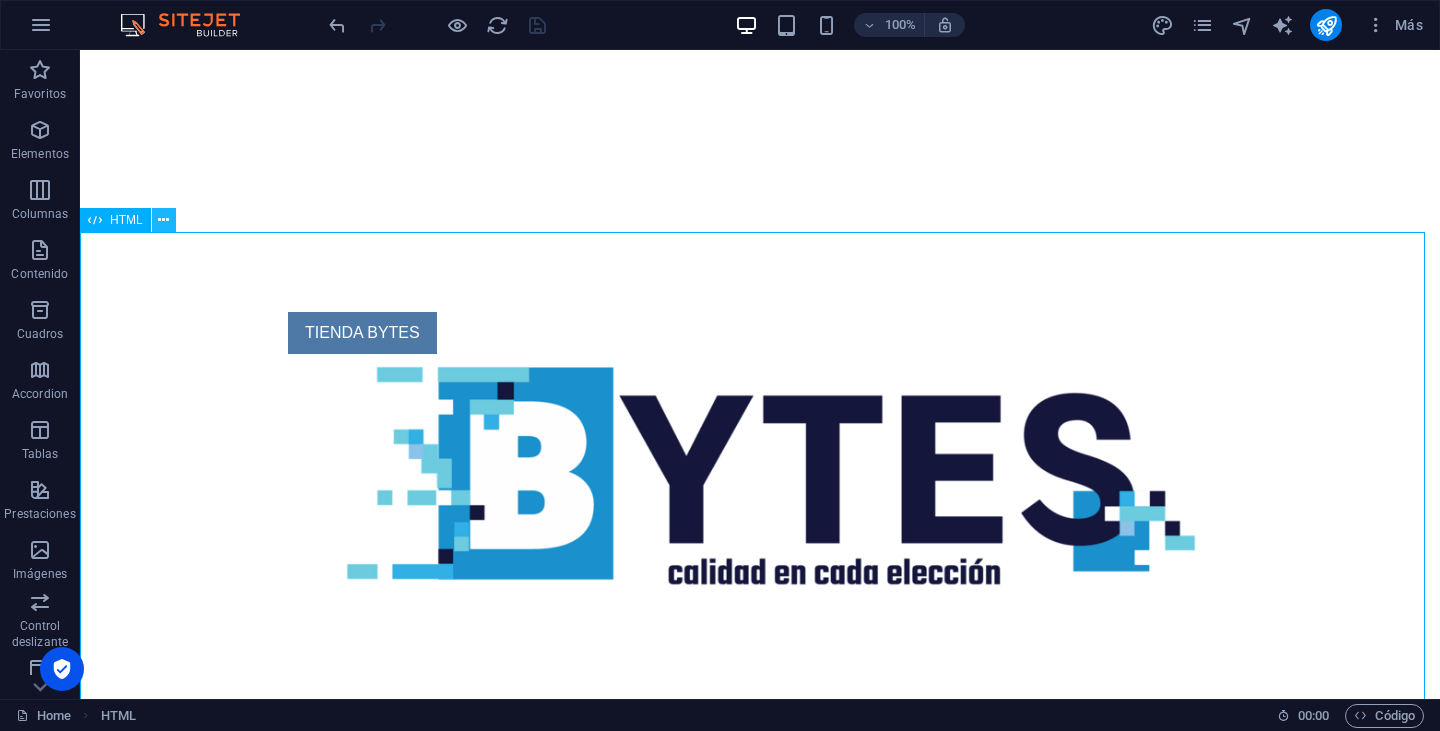 click at bounding box center (163, 220) 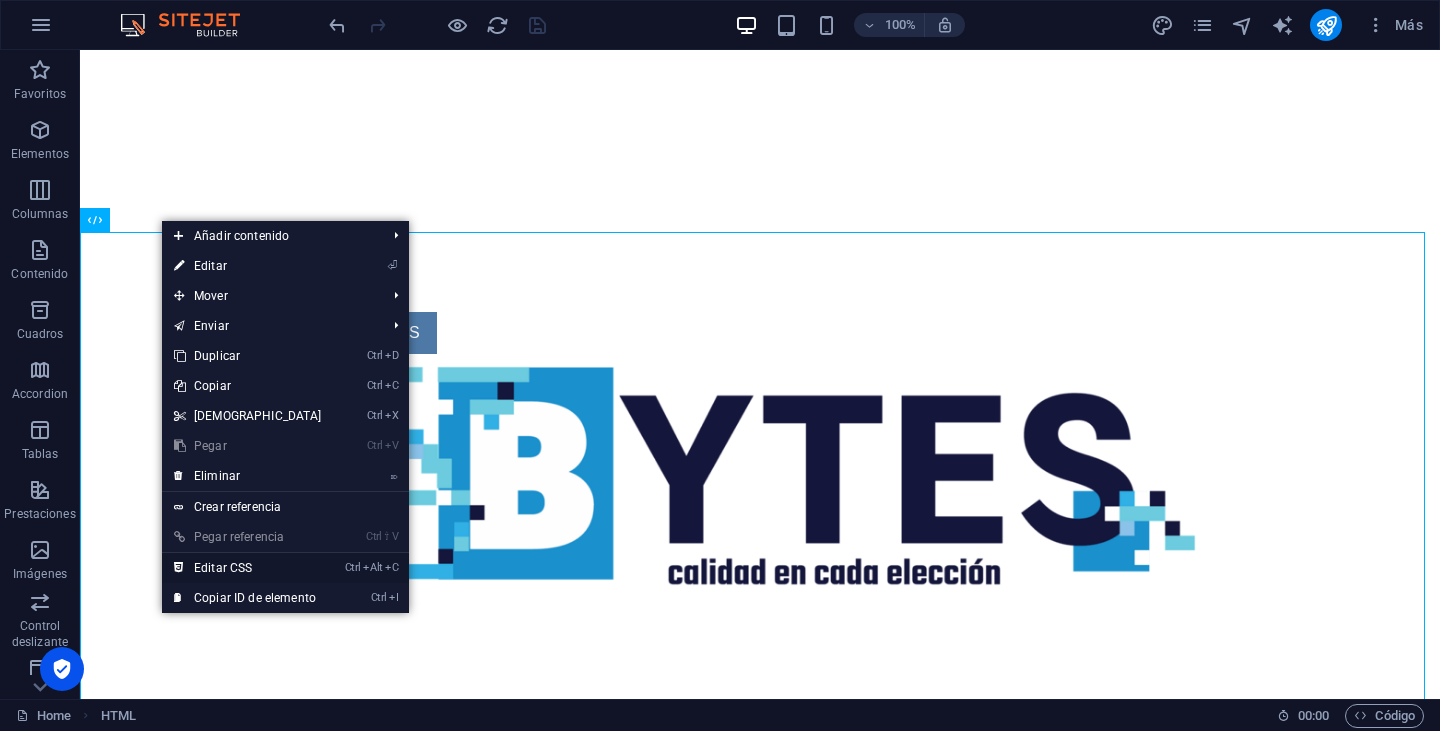 click on "Ctrl Alt C  Editar CSS" at bounding box center (248, 568) 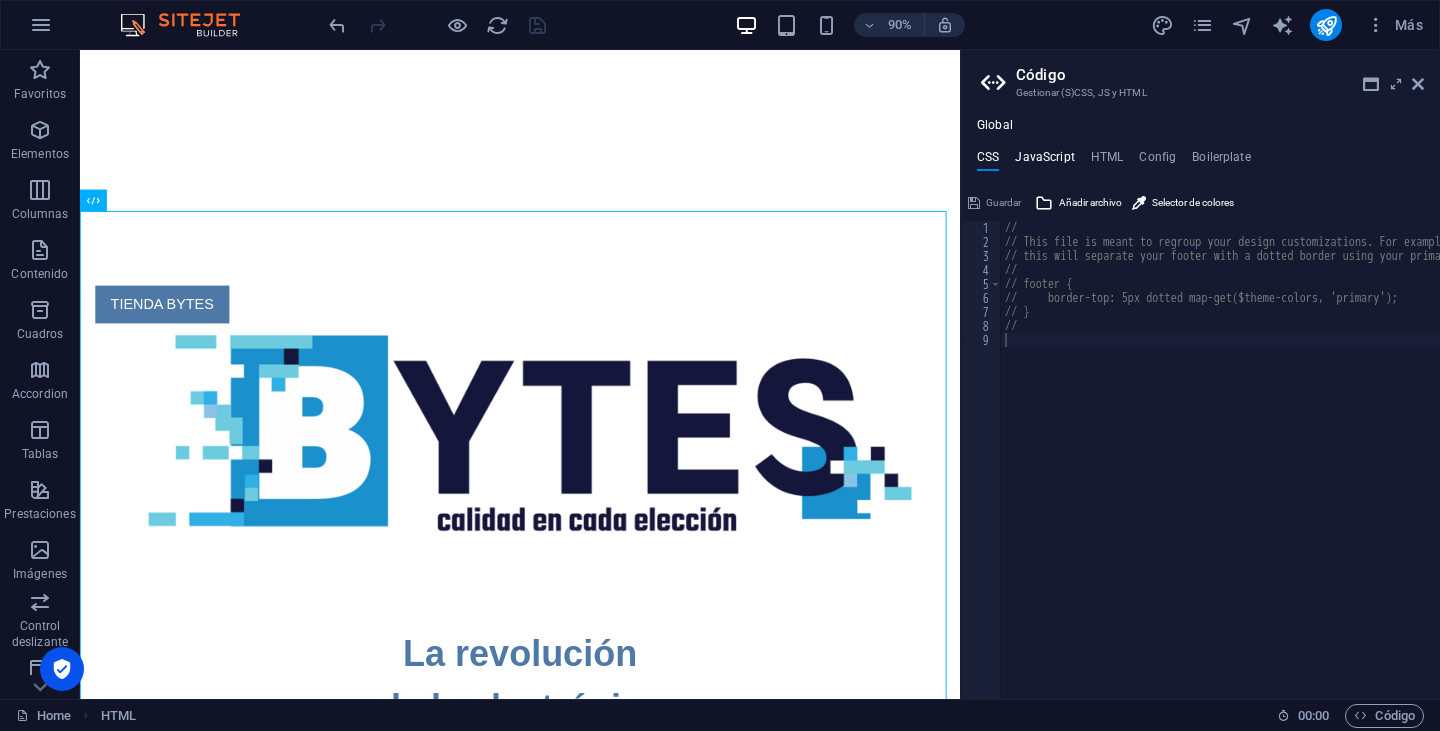 click on "JavaScript" at bounding box center [1044, 161] 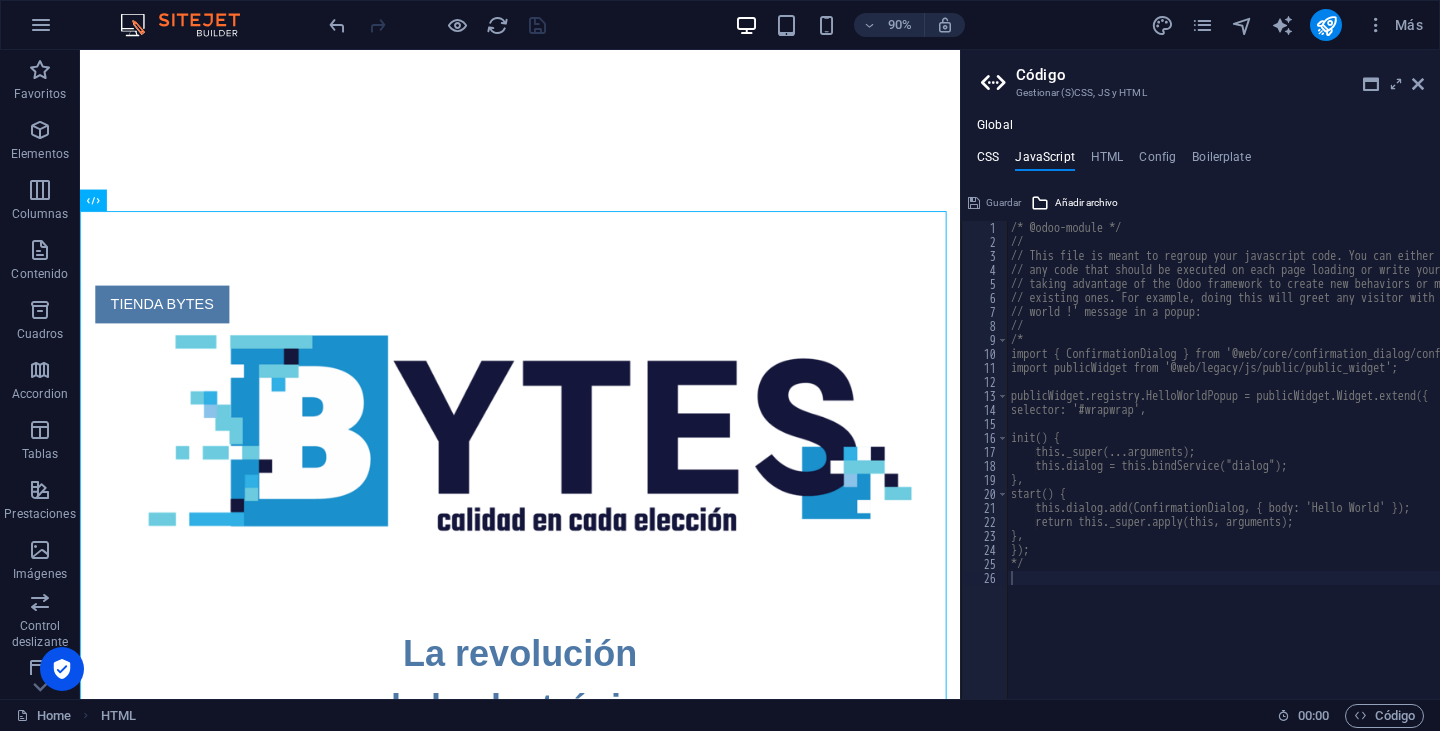 click on "CSS" at bounding box center (988, 161) 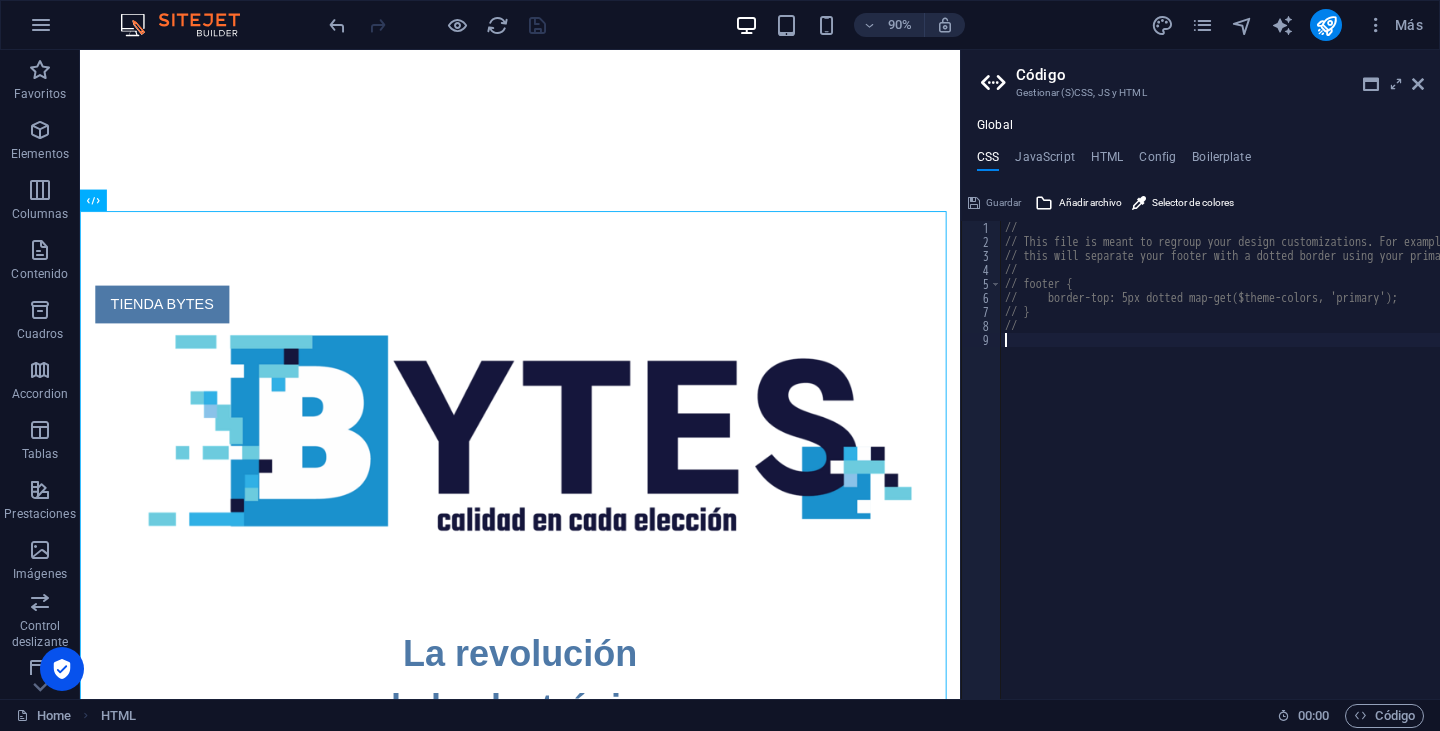 click on "Guardar" at bounding box center [994, 203] 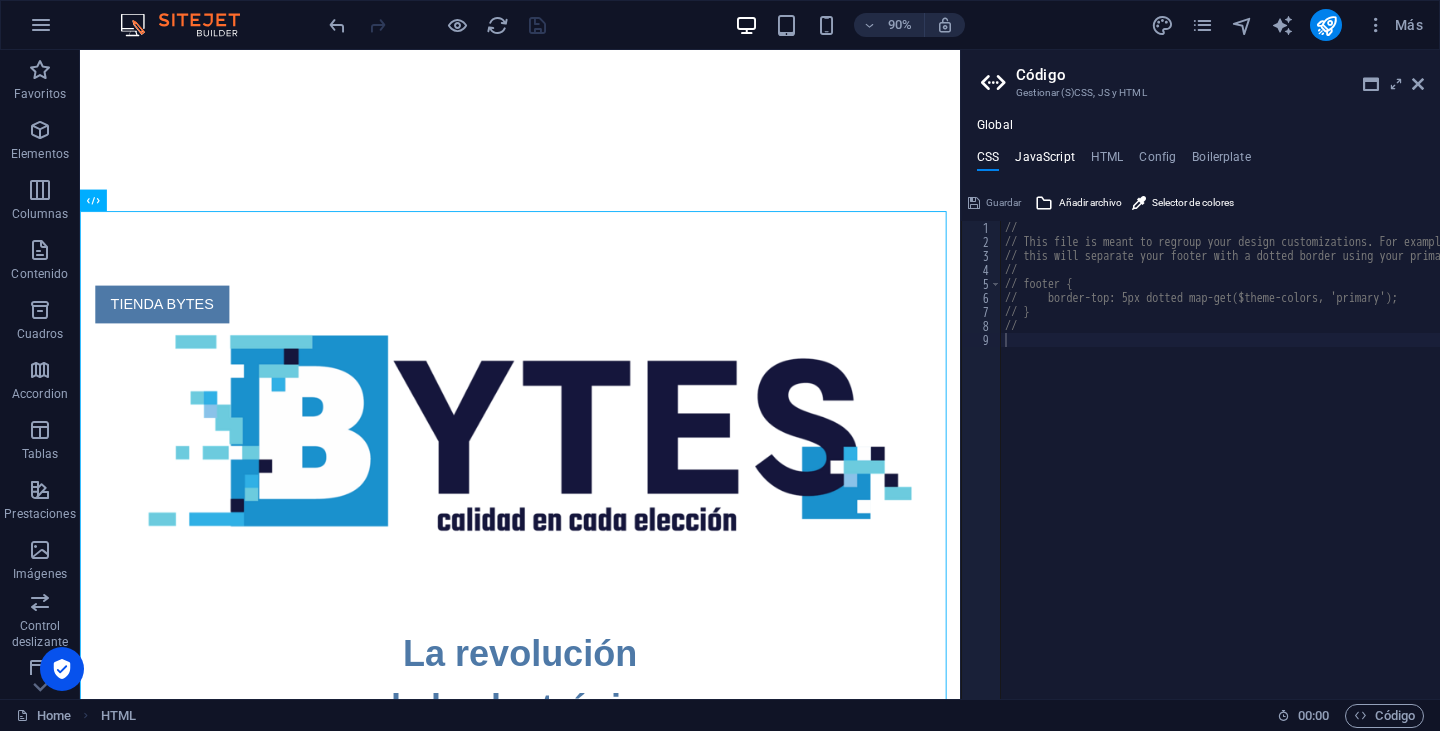click on "JavaScript" at bounding box center [1044, 161] 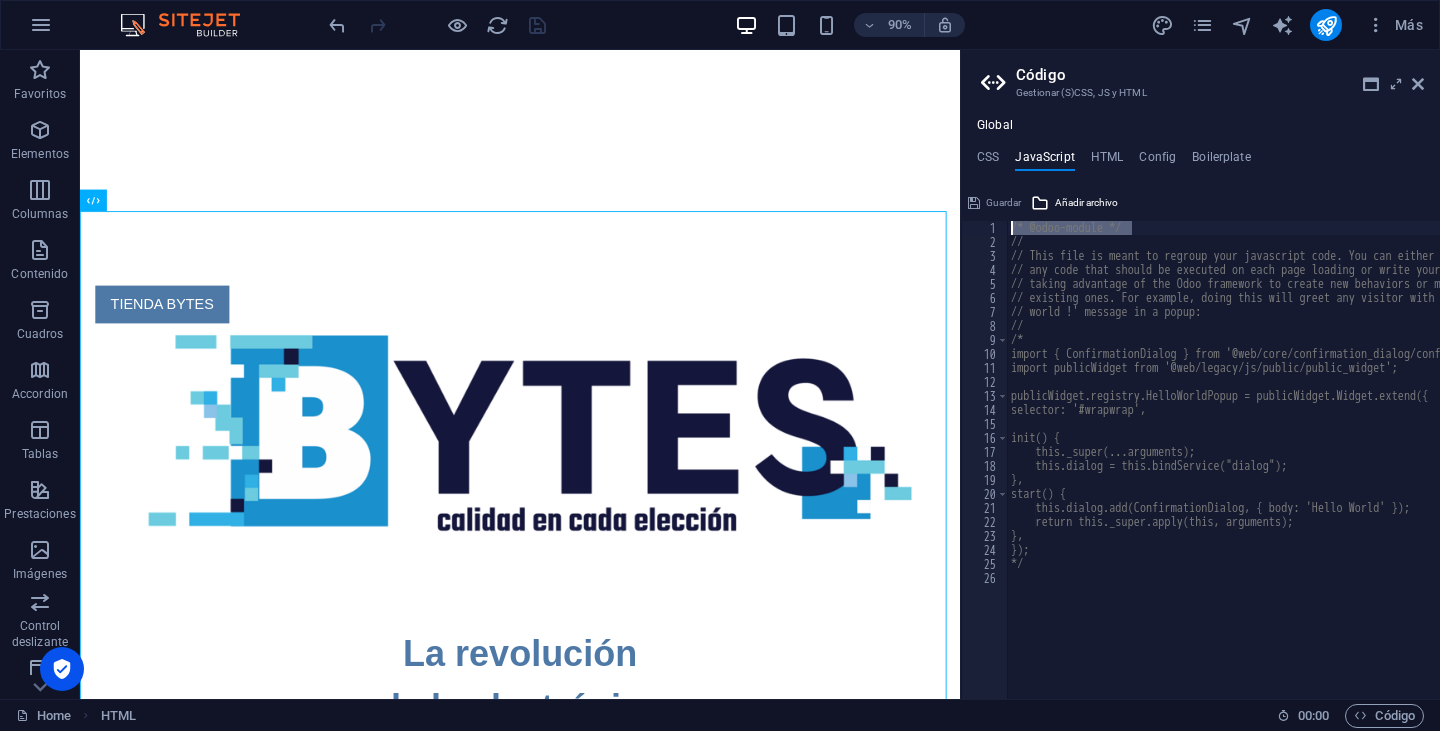 drag, startPoint x: 1149, startPoint y: 224, endPoint x: 1004, endPoint y: 220, distance: 145.05516 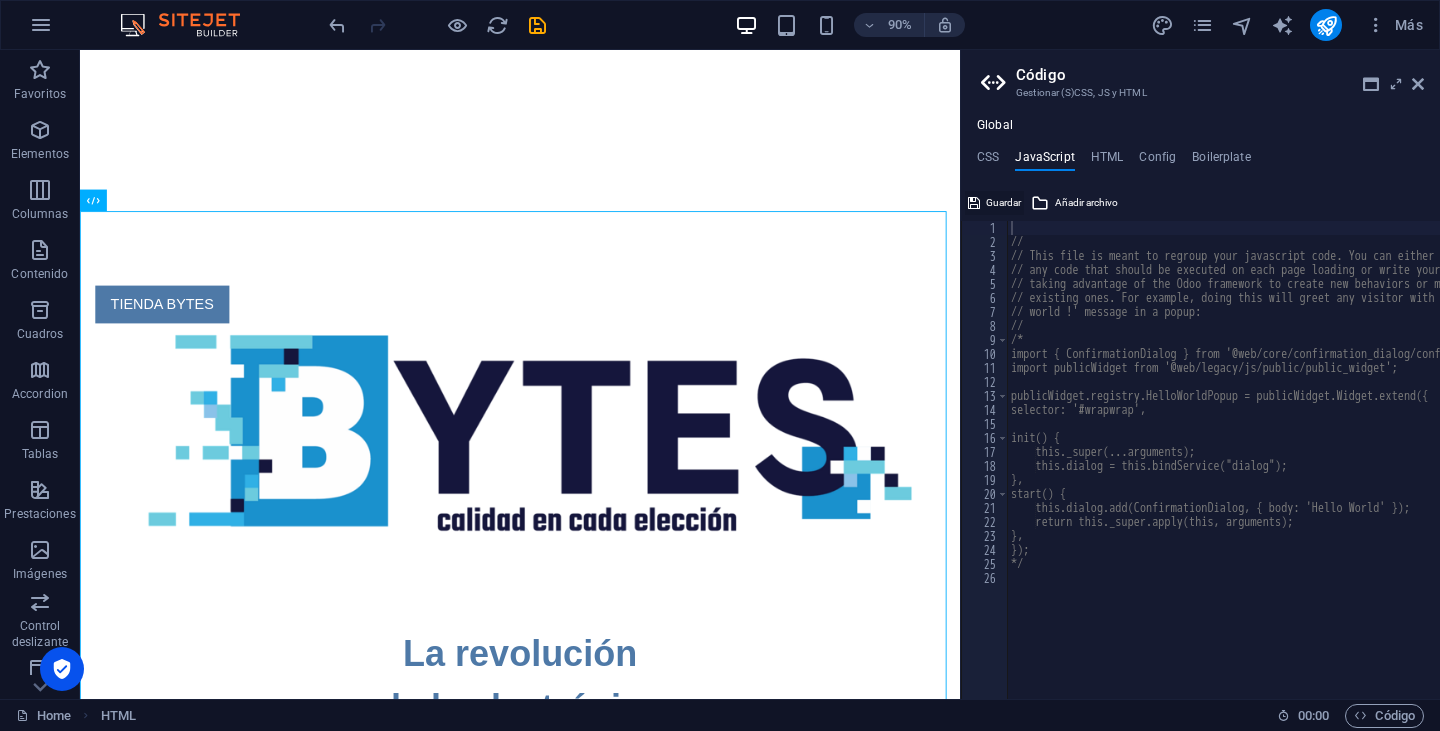 click at bounding box center (974, 203) 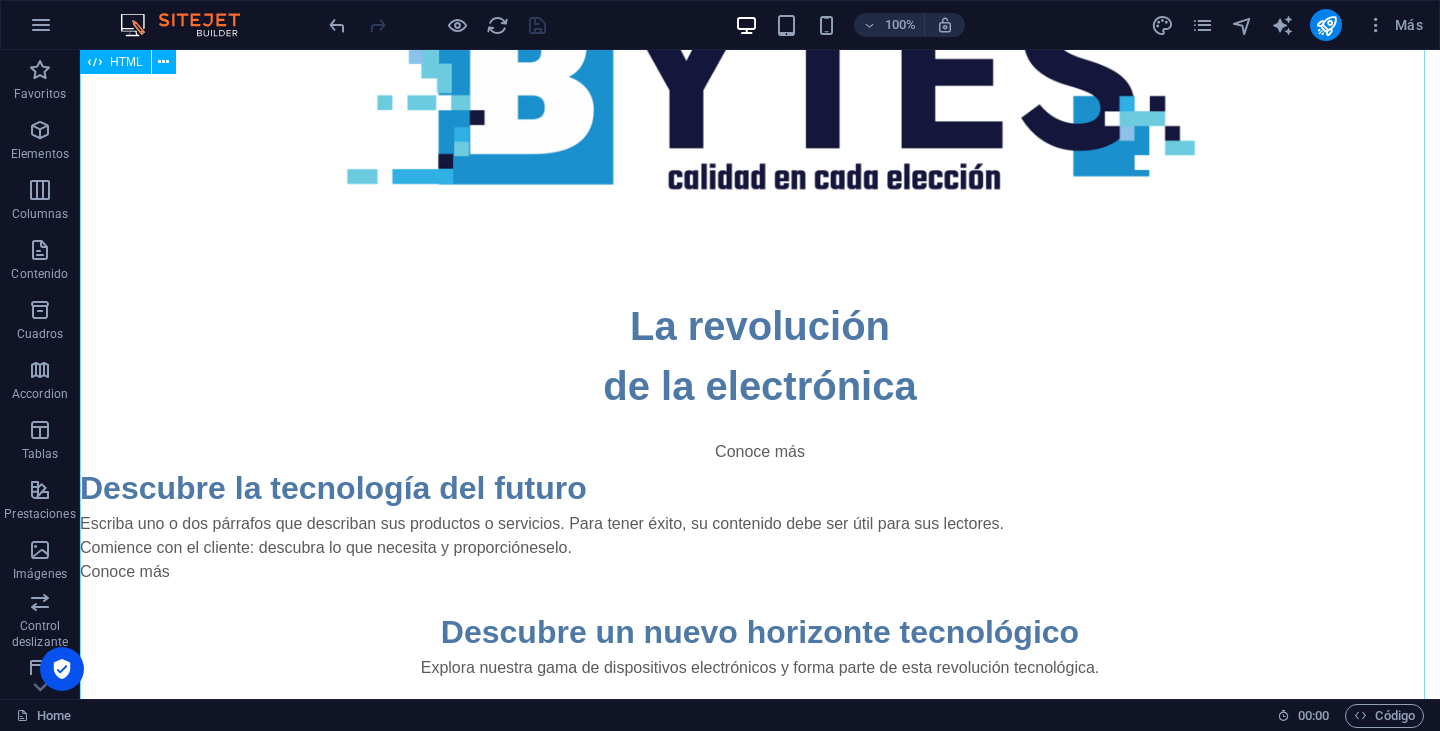 scroll, scrollTop: 467, scrollLeft: 0, axis: vertical 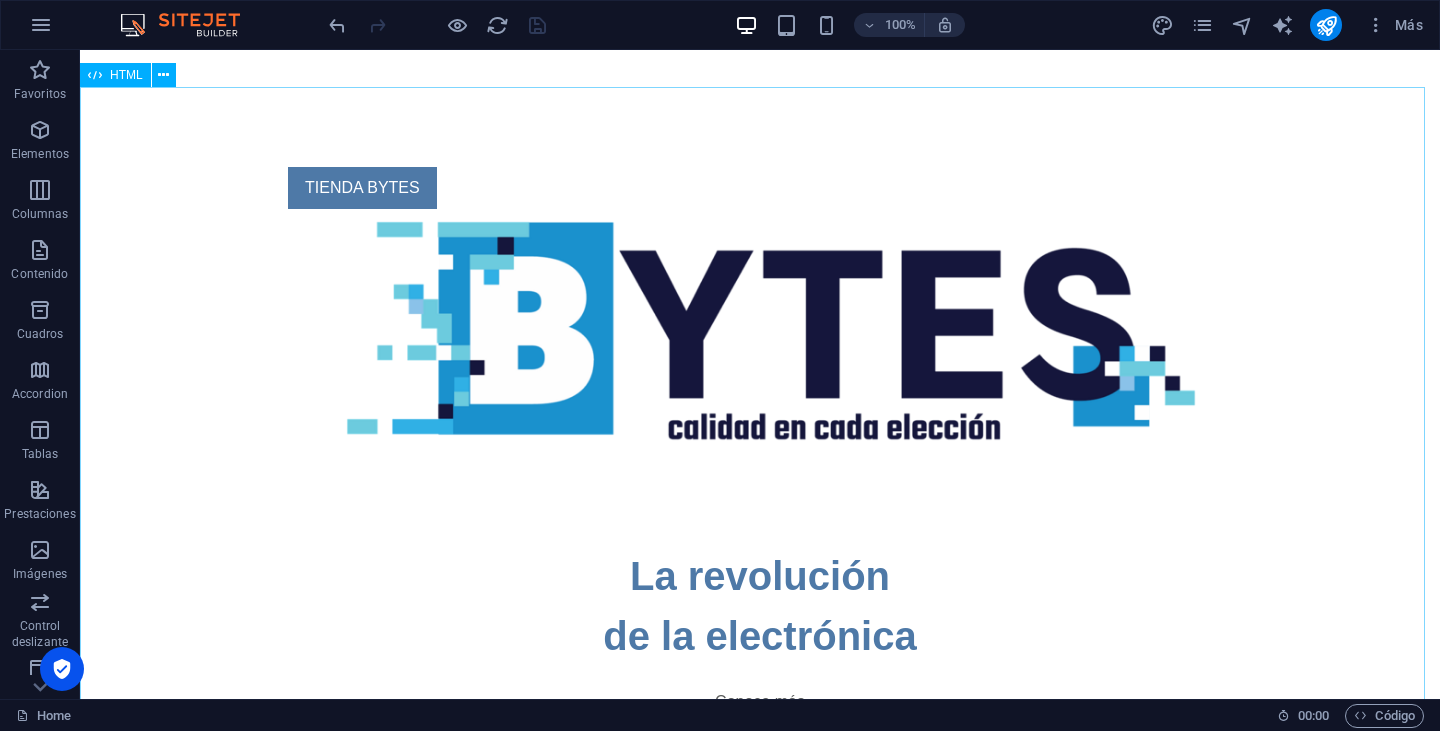 click on "HTML" at bounding box center (126, 75) 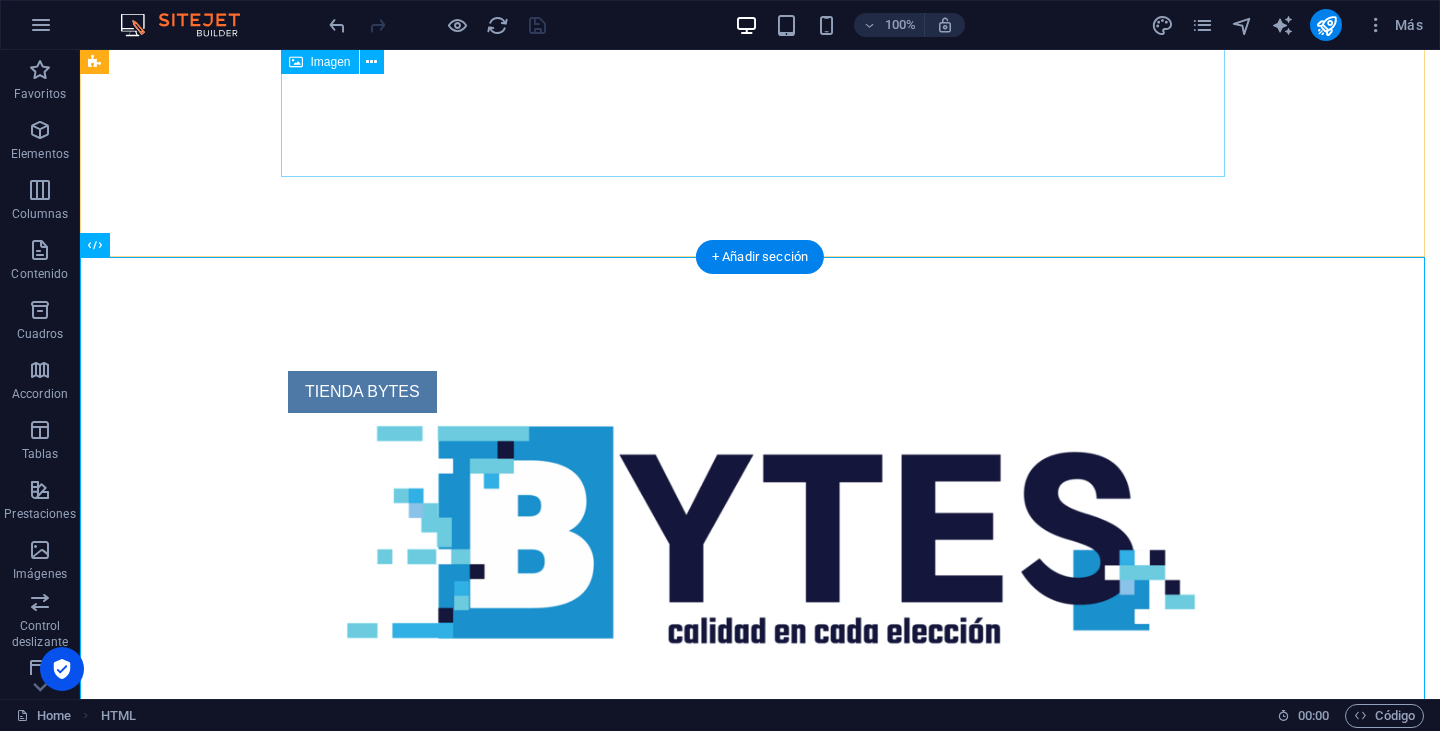 scroll, scrollTop: 259, scrollLeft: 0, axis: vertical 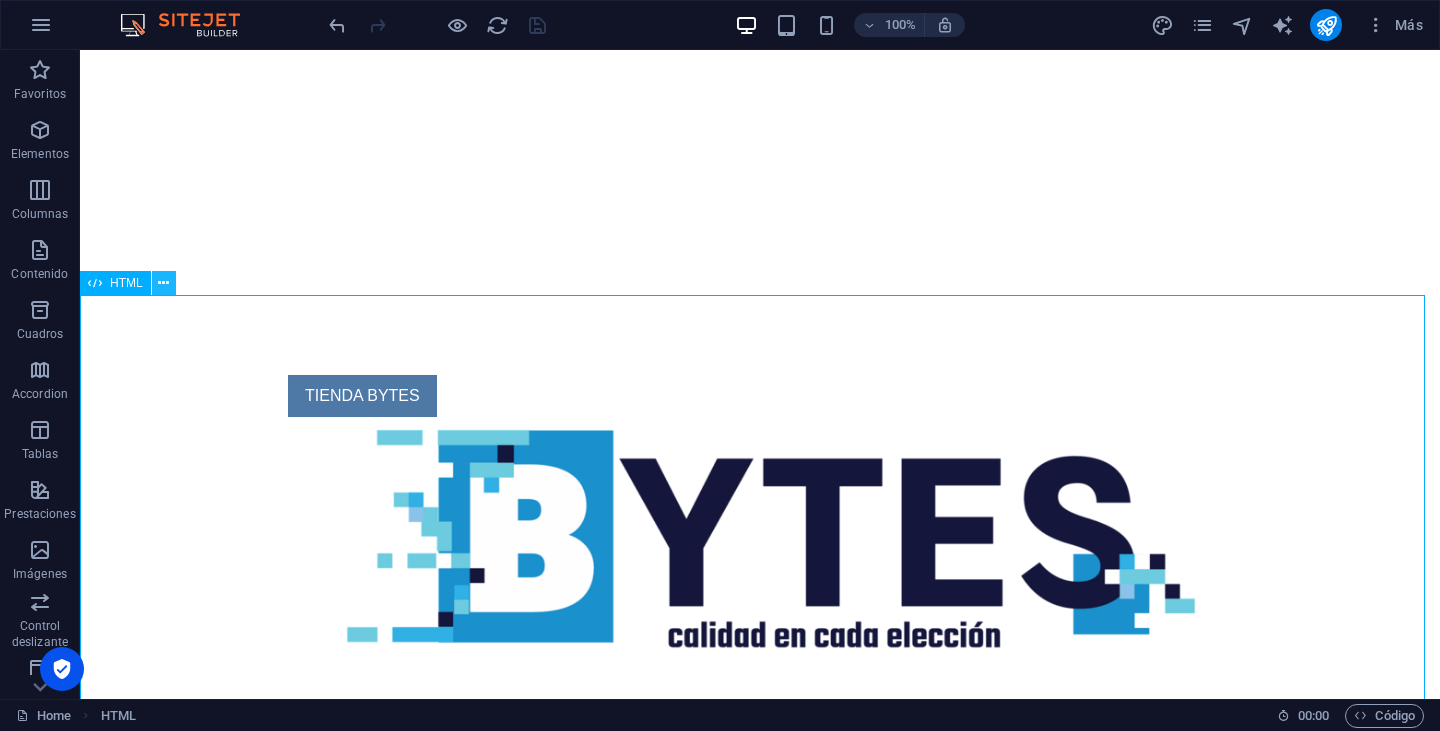 click at bounding box center (163, 283) 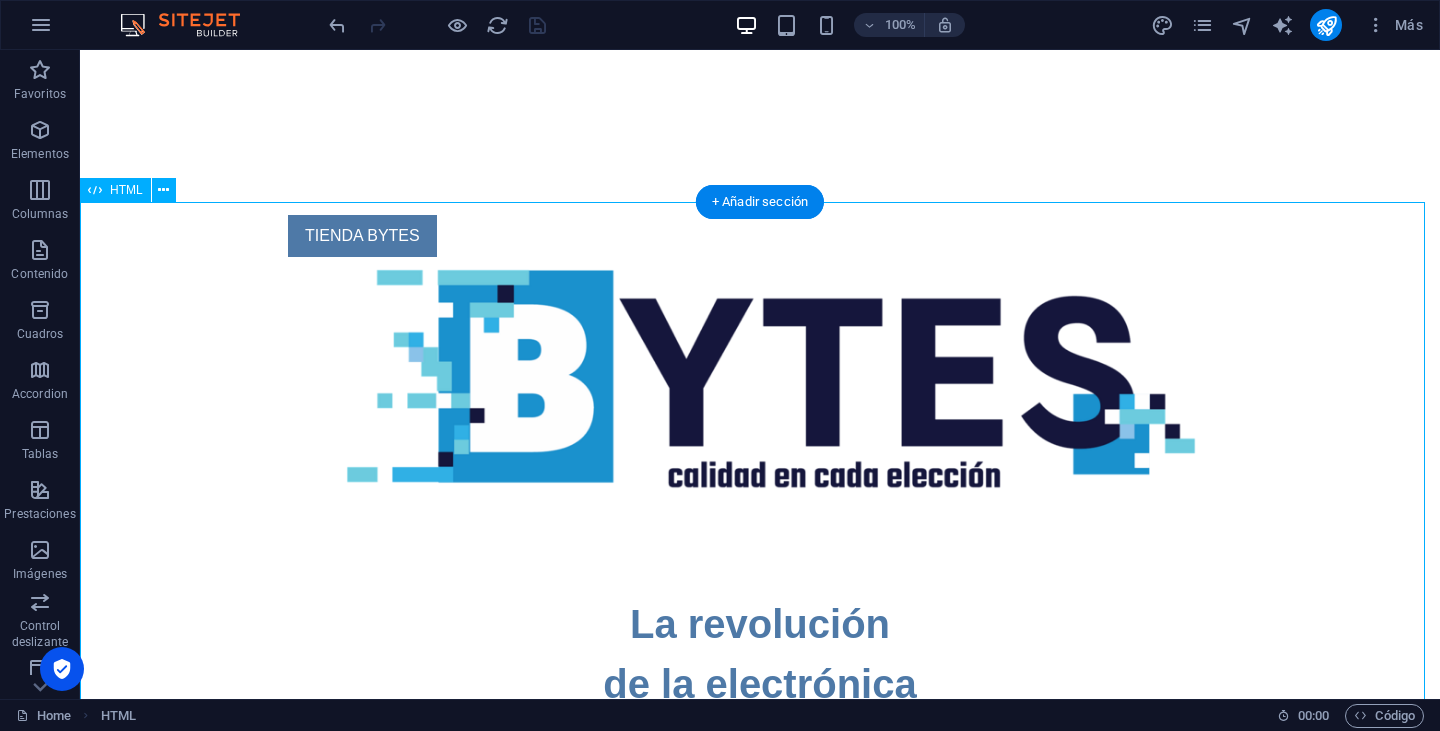 scroll, scrollTop: 421, scrollLeft: 0, axis: vertical 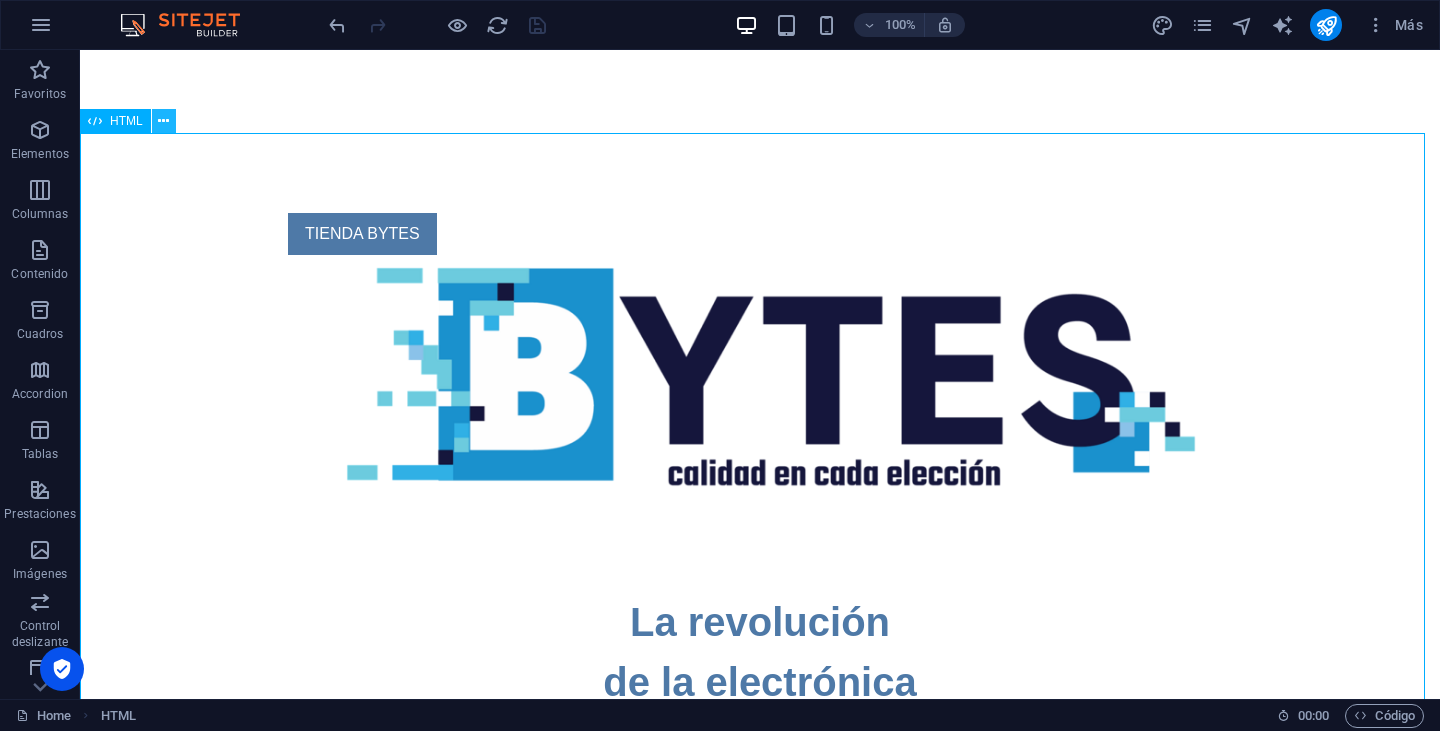 click at bounding box center (163, 121) 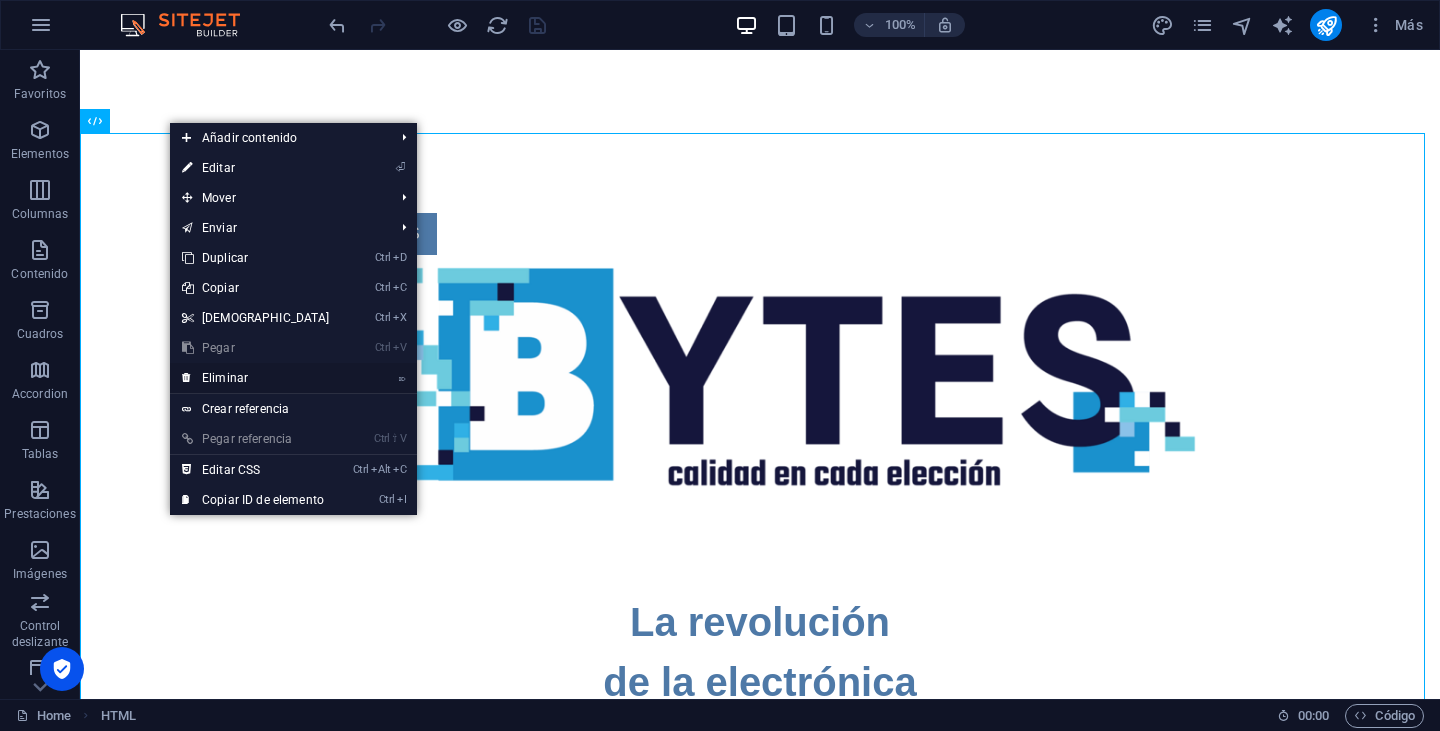 click on "⌦  Eliminar" at bounding box center [256, 378] 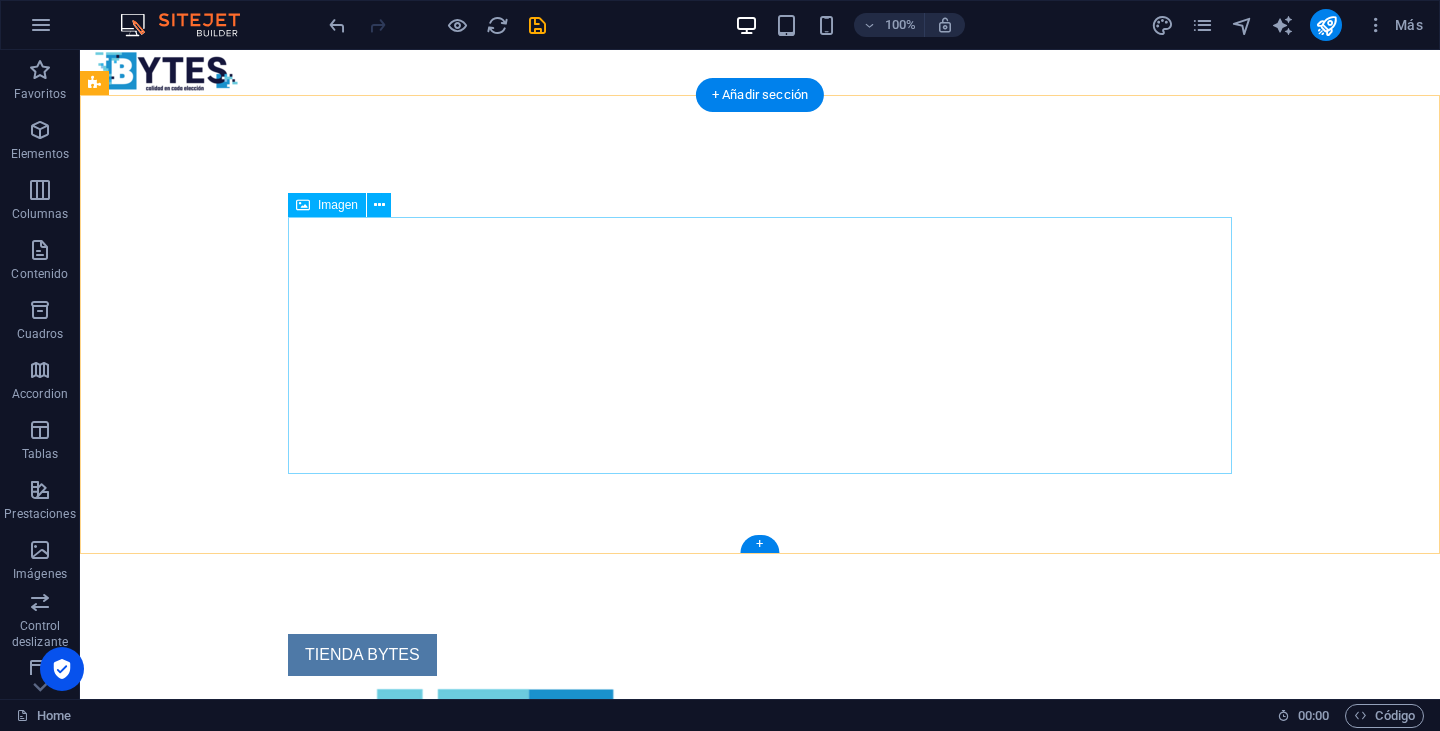 click at bounding box center [760, 804] 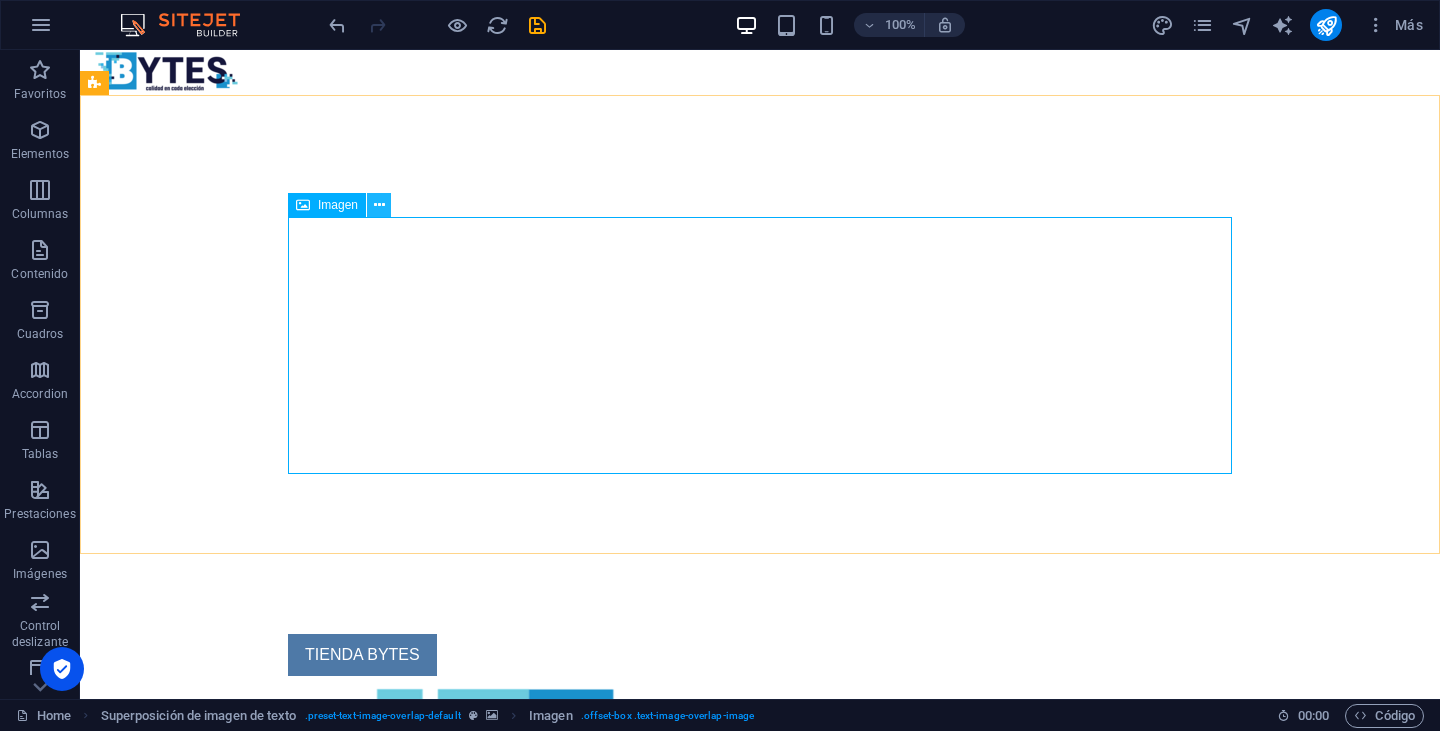click at bounding box center (379, 205) 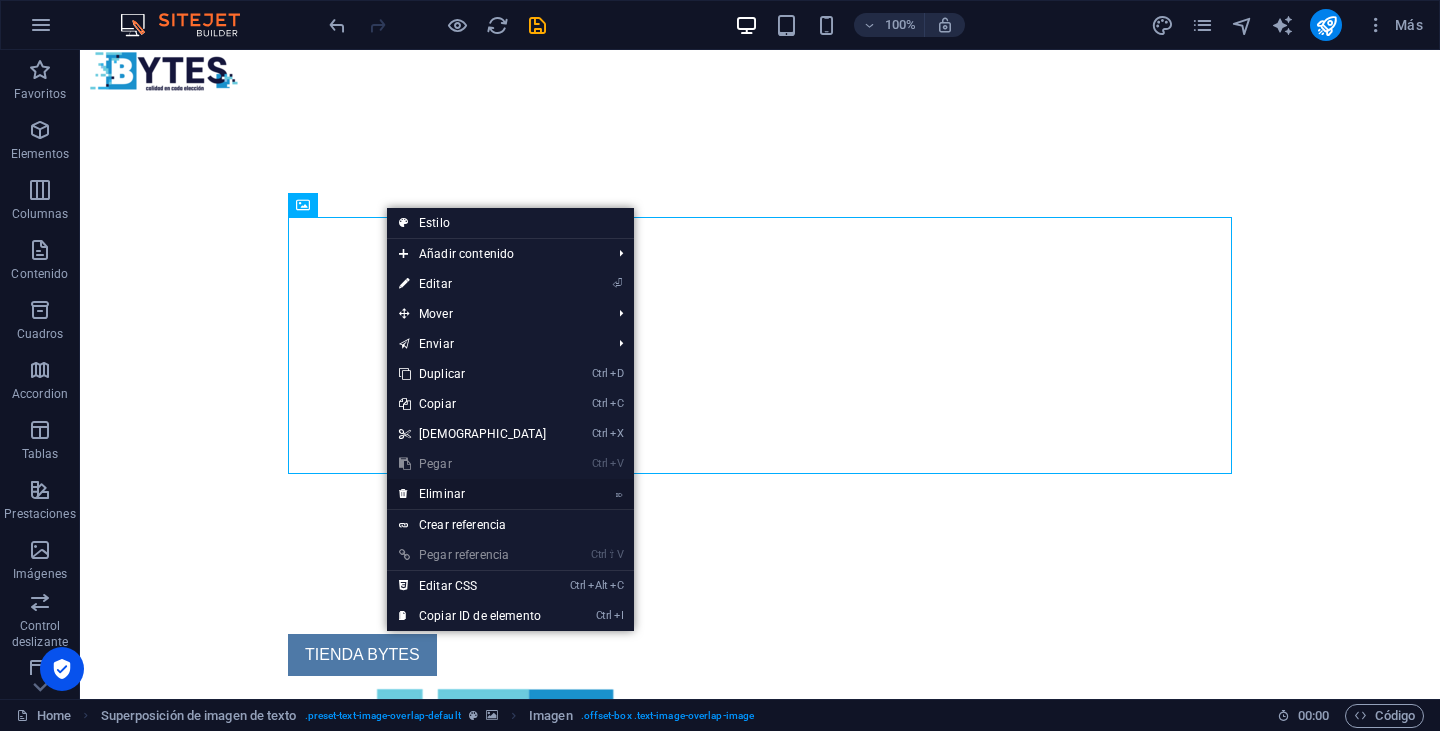 click on "⌦  Eliminar" at bounding box center (473, 494) 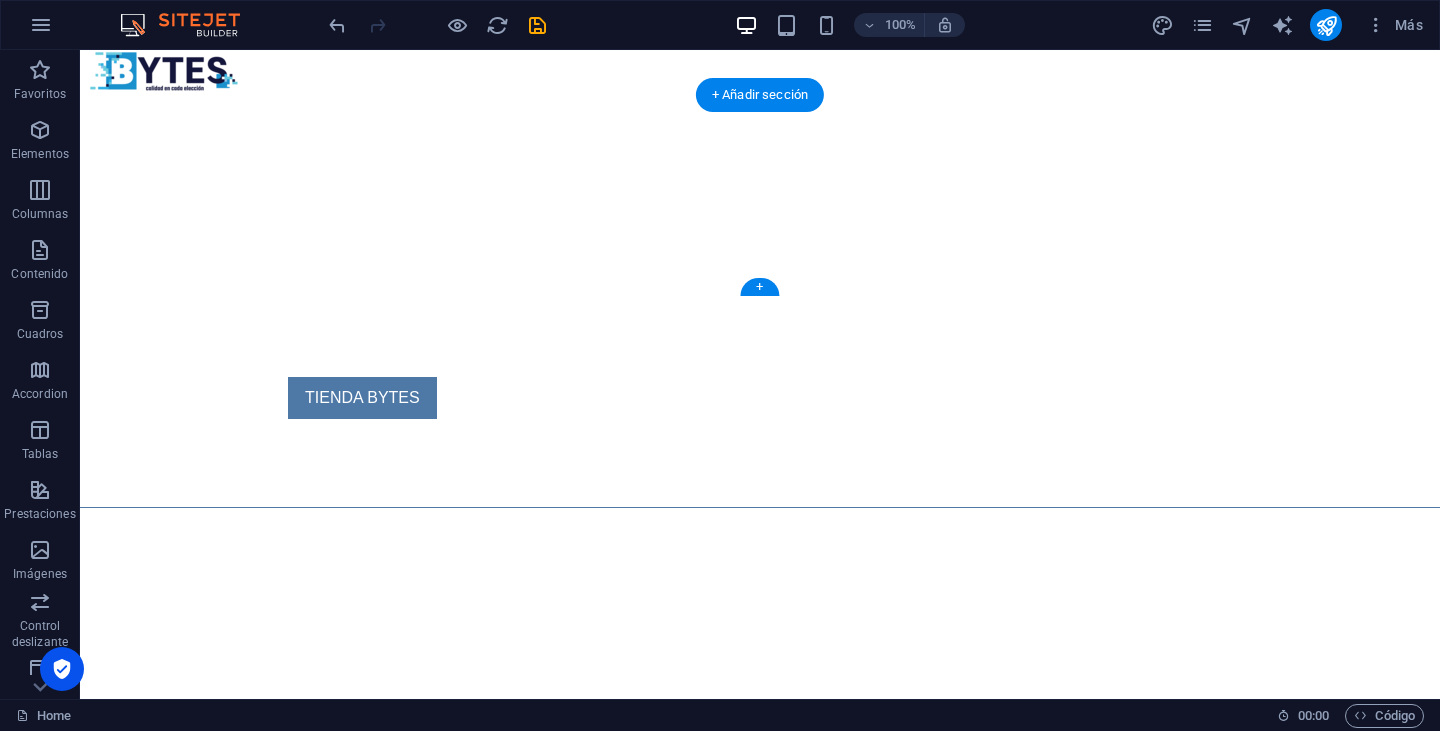 click at bounding box center (760, 196) 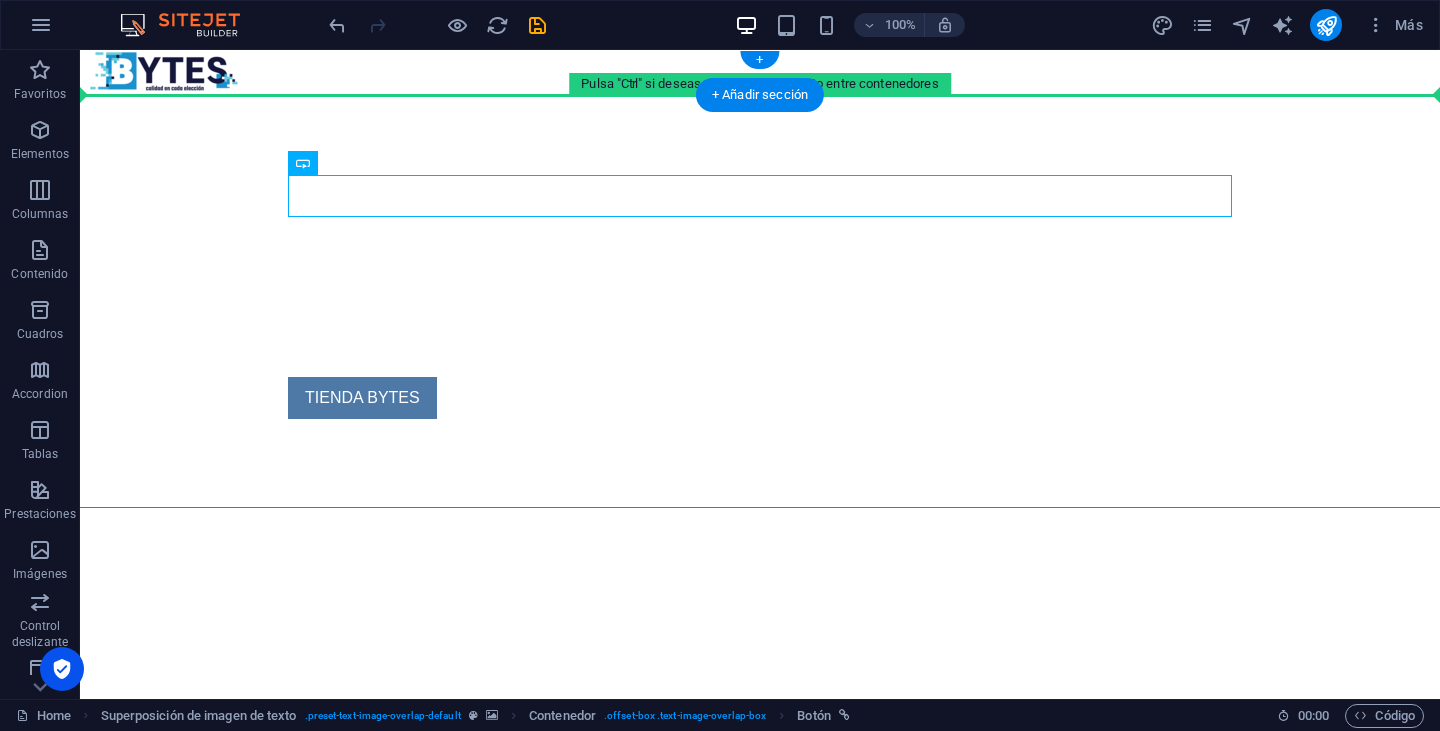 drag, startPoint x: 420, startPoint y: 199, endPoint x: 366, endPoint y: 81, distance: 129.76903 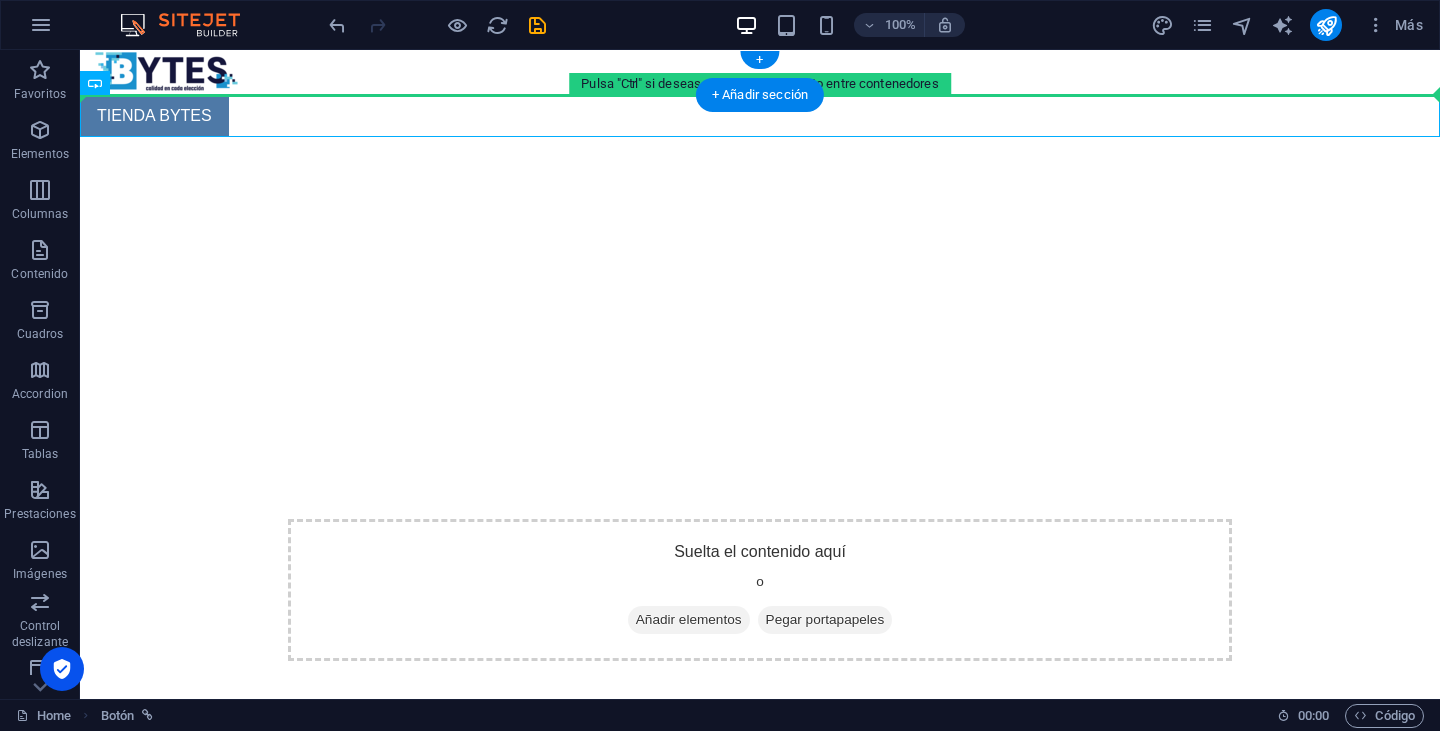 drag, startPoint x: 201, startPoint y: 124, endPoint x: 424, endPoint y: 81, distance: 227.10791 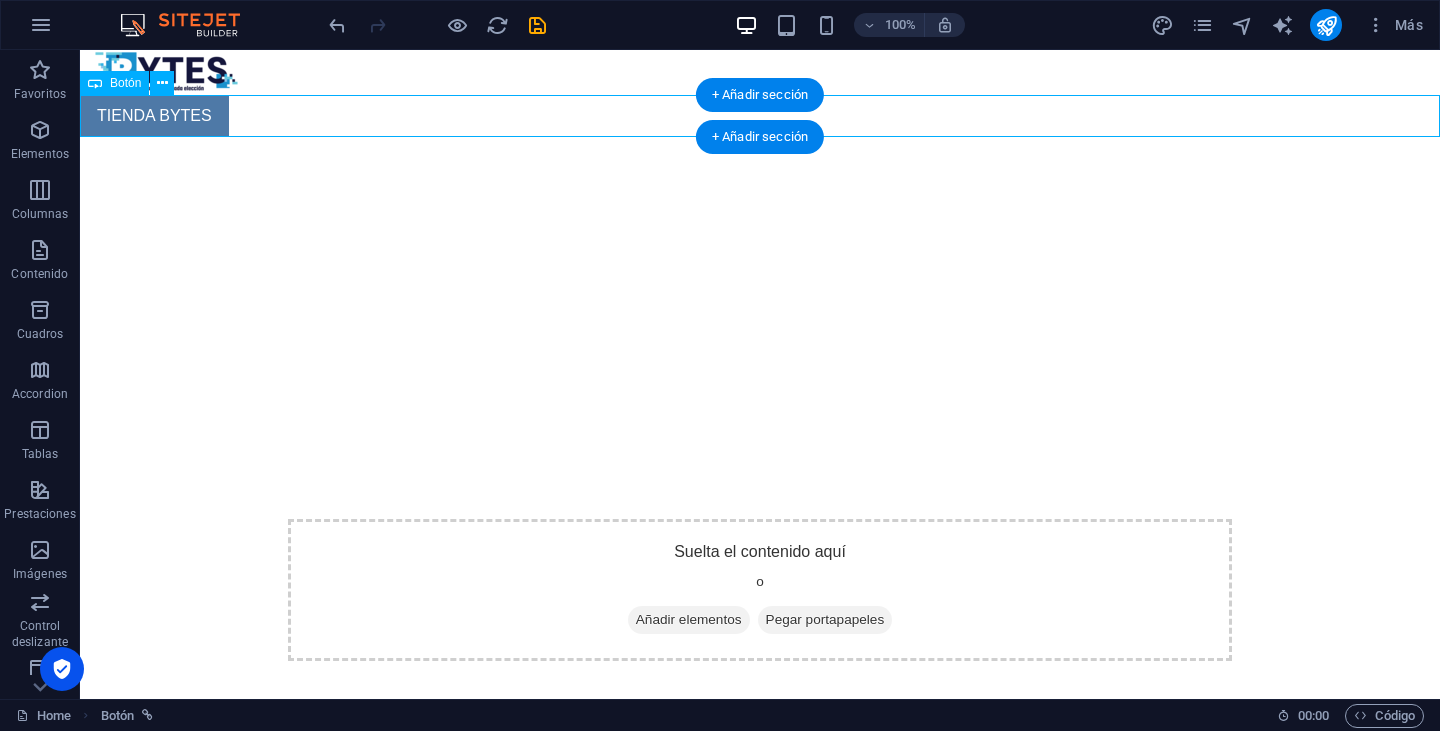 click on "TIENDA BYTES" at bounding box center [760, 116] 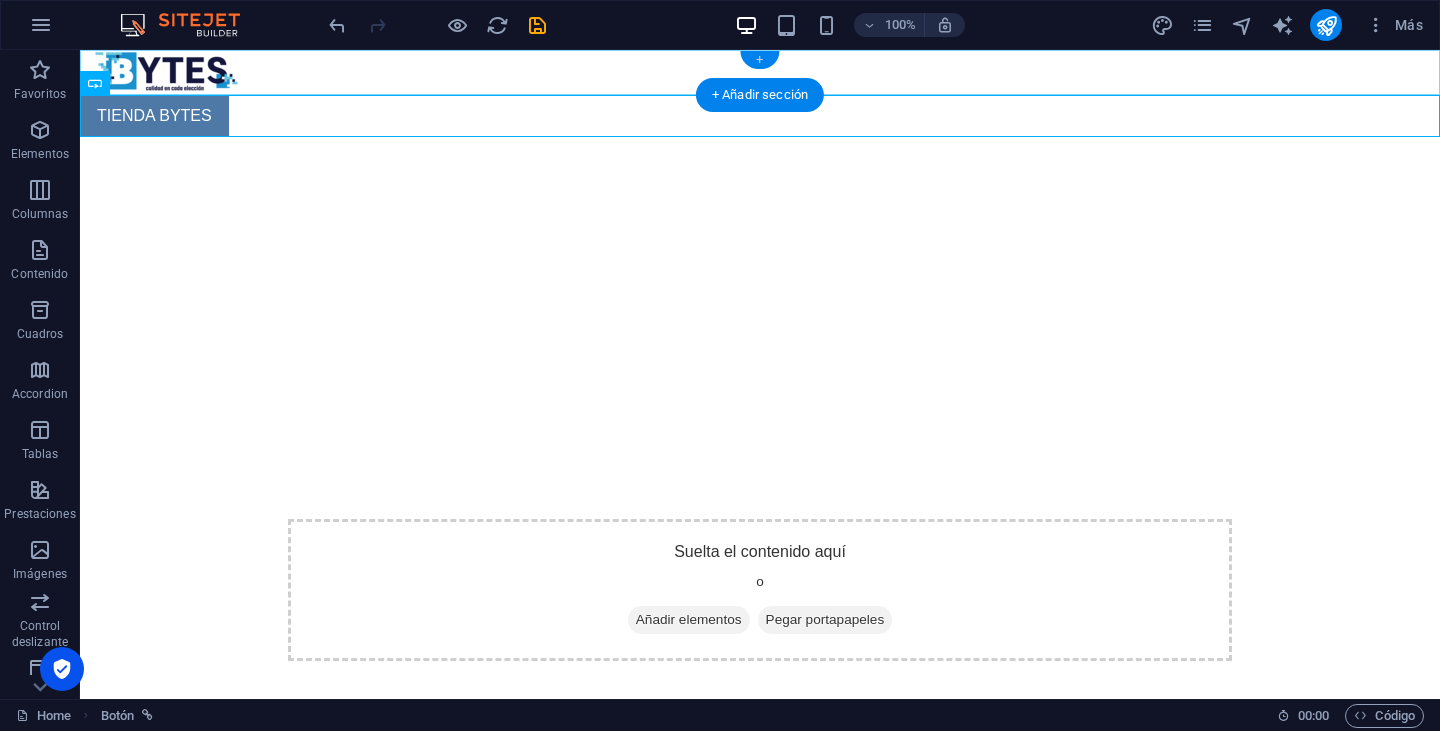 click on "+" at bounding box center [759, 60] 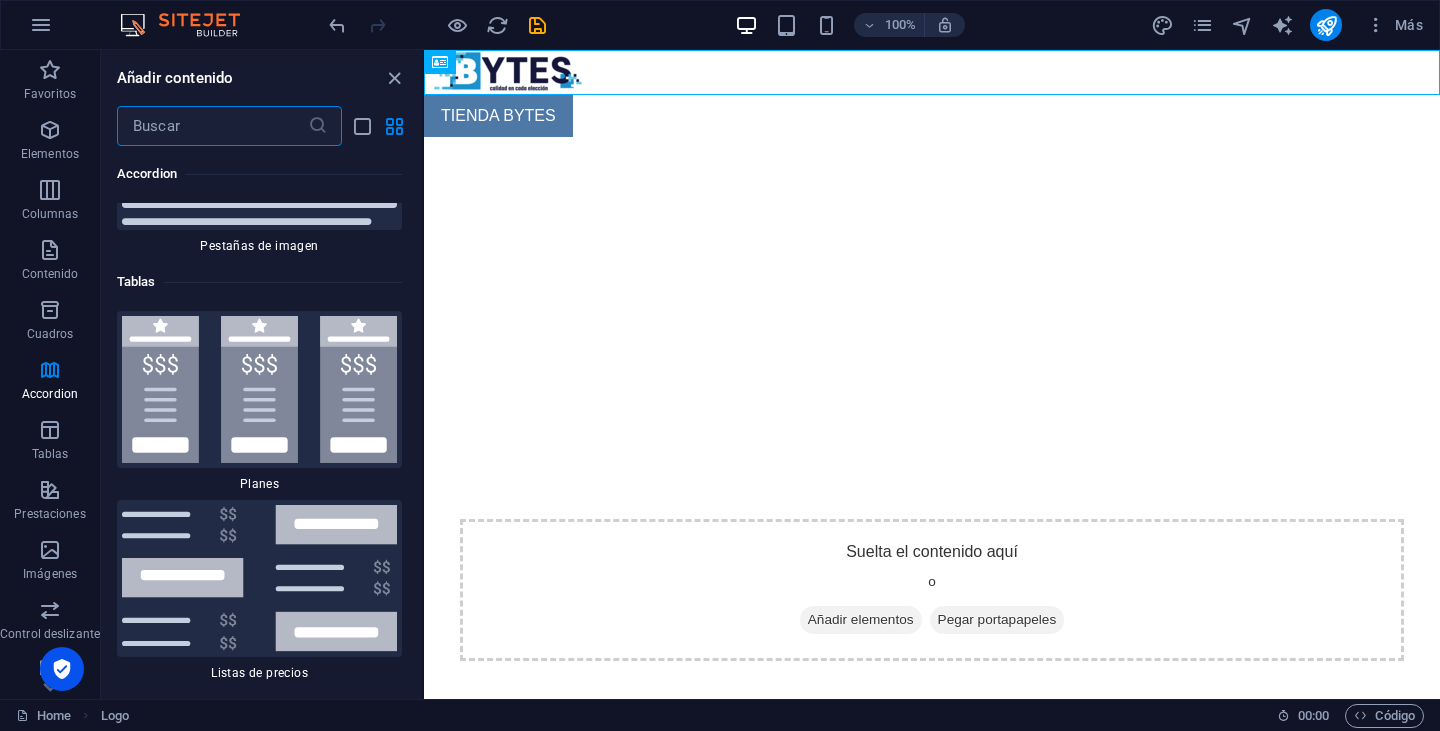 scroll, scrollTop: 13348, scrollLeft: 0, axis: vertical 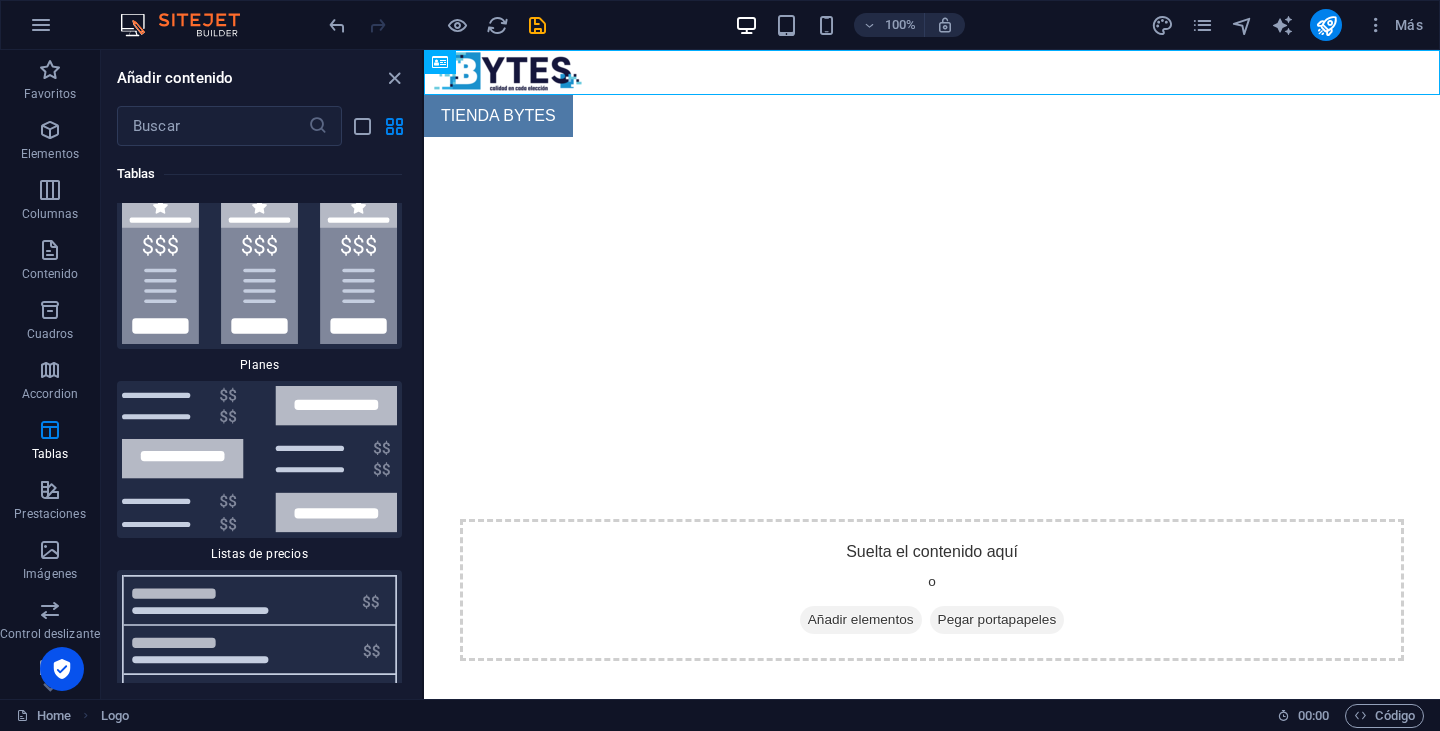 click on "Añadir contenido" at bounding box center [261, 78] 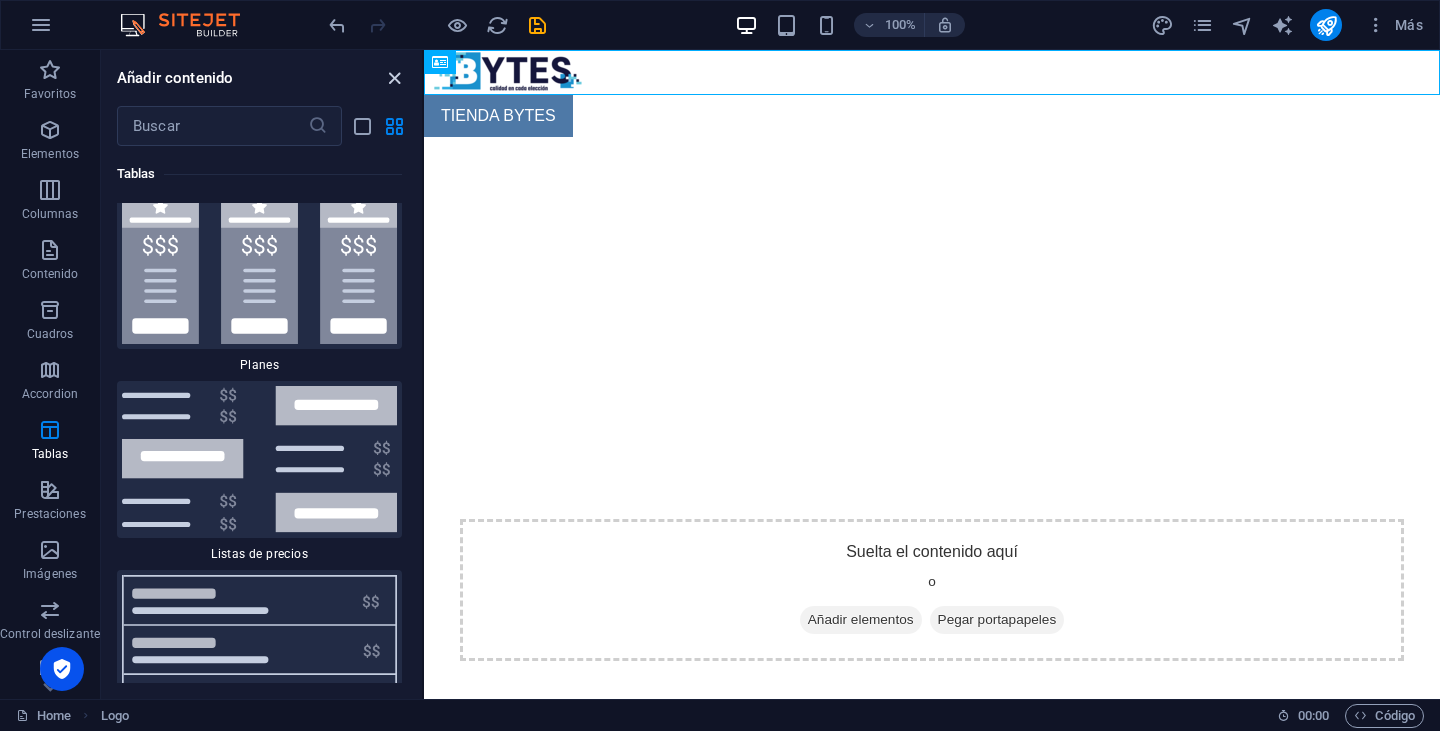click at bounding box center [394, 78] 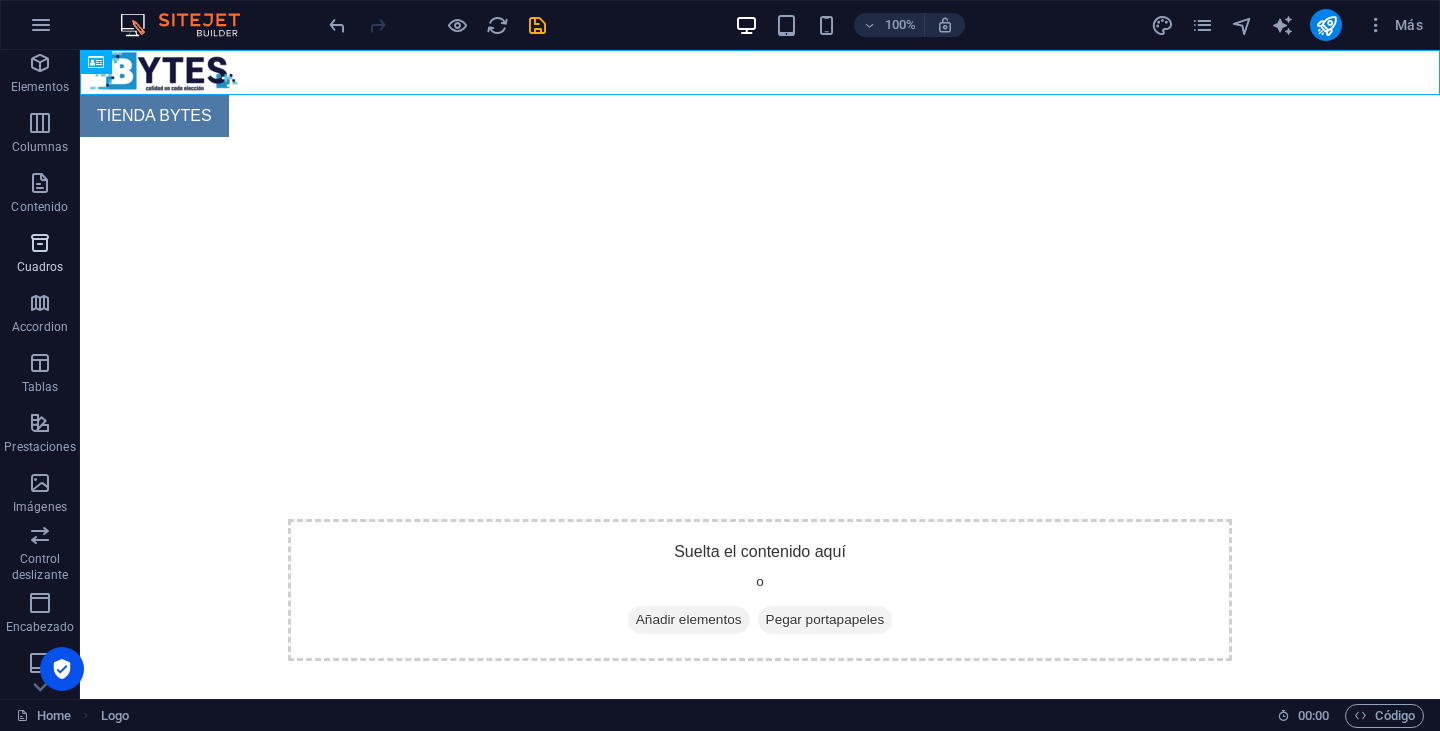 scroll, scrollTop: 68, scrollLeft: 0, axis: vertical 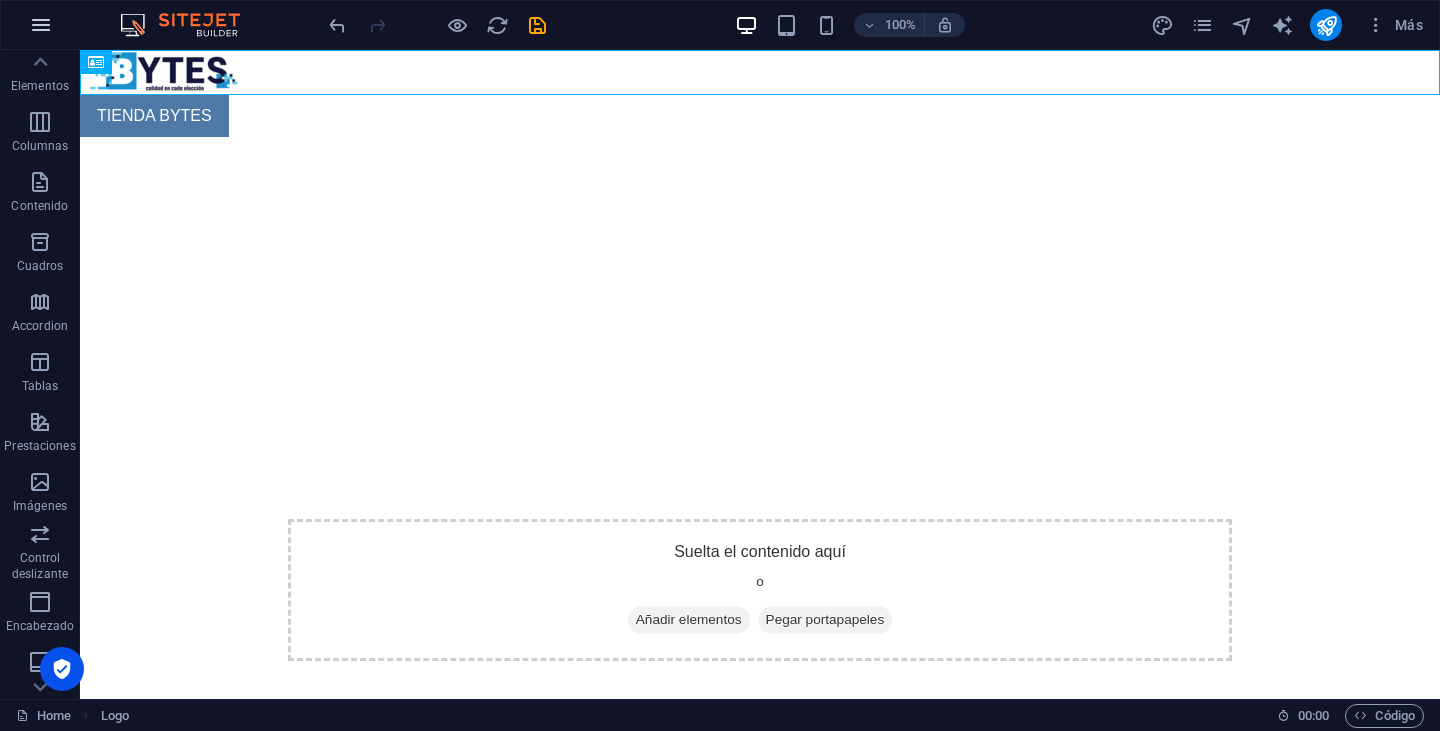 click at bounding box center (41, 25) 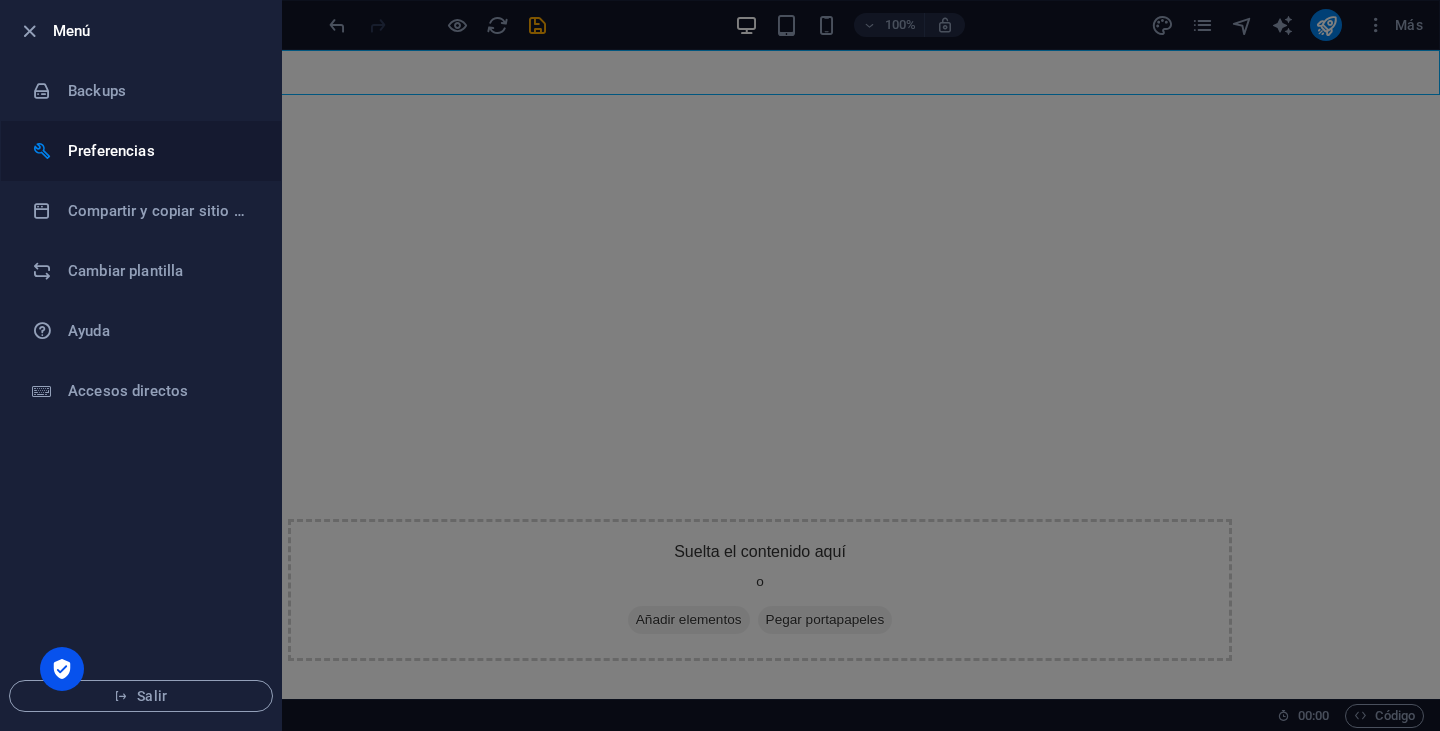 click on "Preferencias" at bounding box center (160, 151) 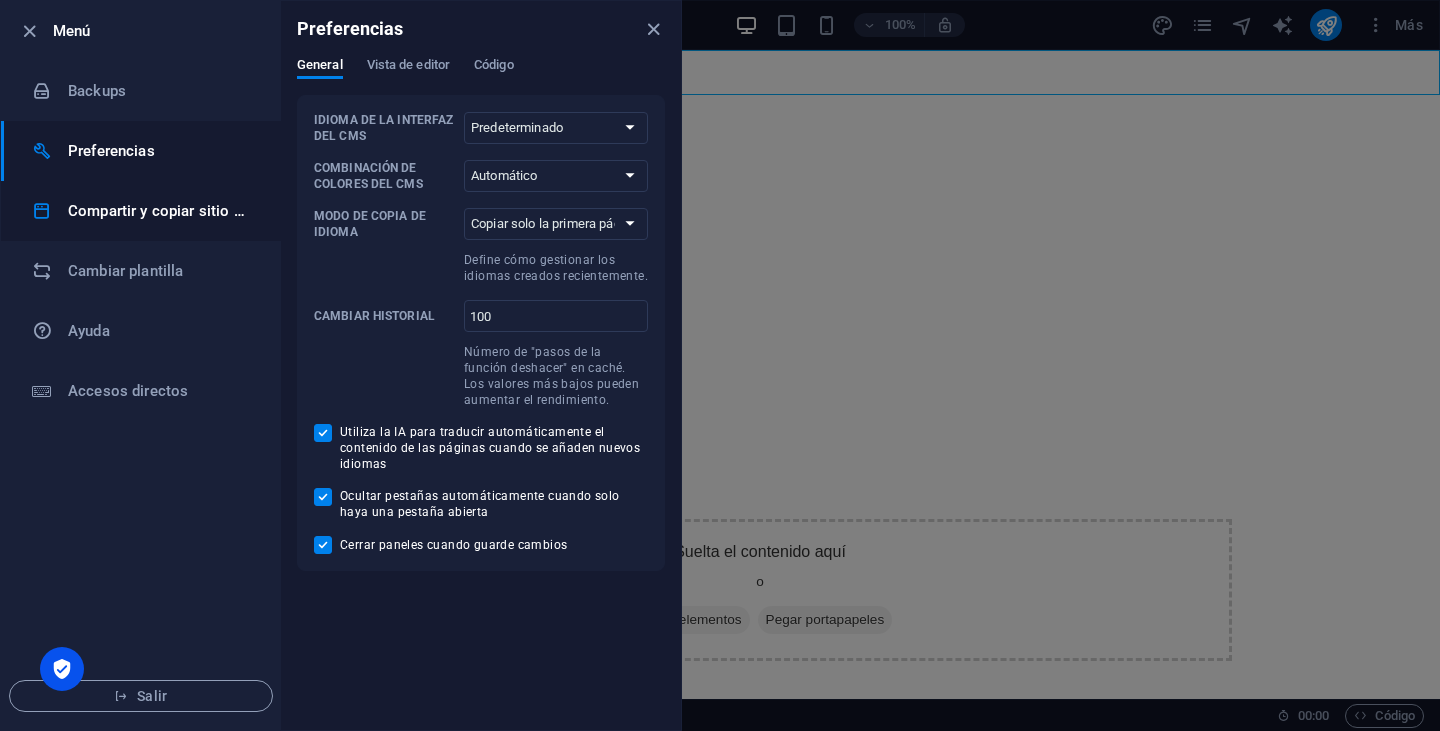 click on "Compartir y copiar sitio web" at bounding box center (160, 211) 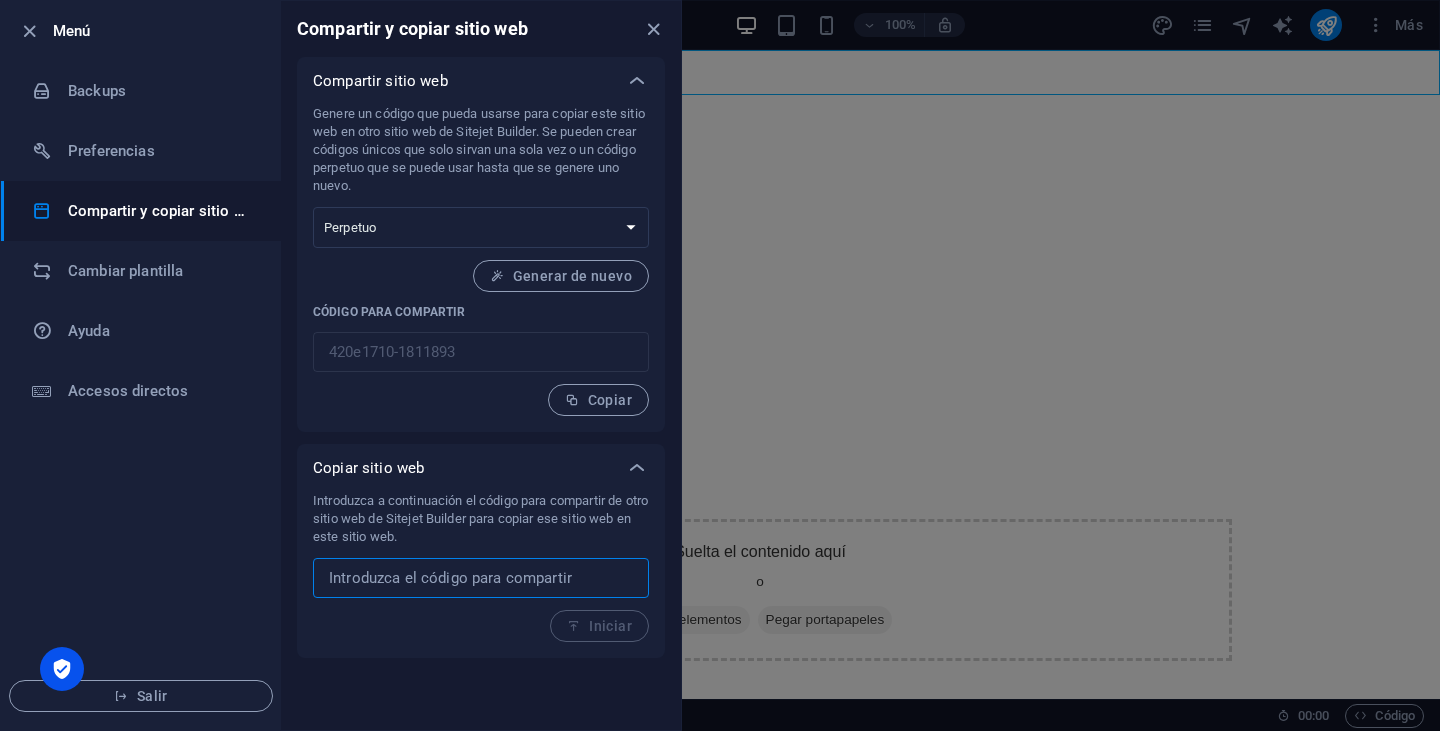 click at bounding box center (481, 578) 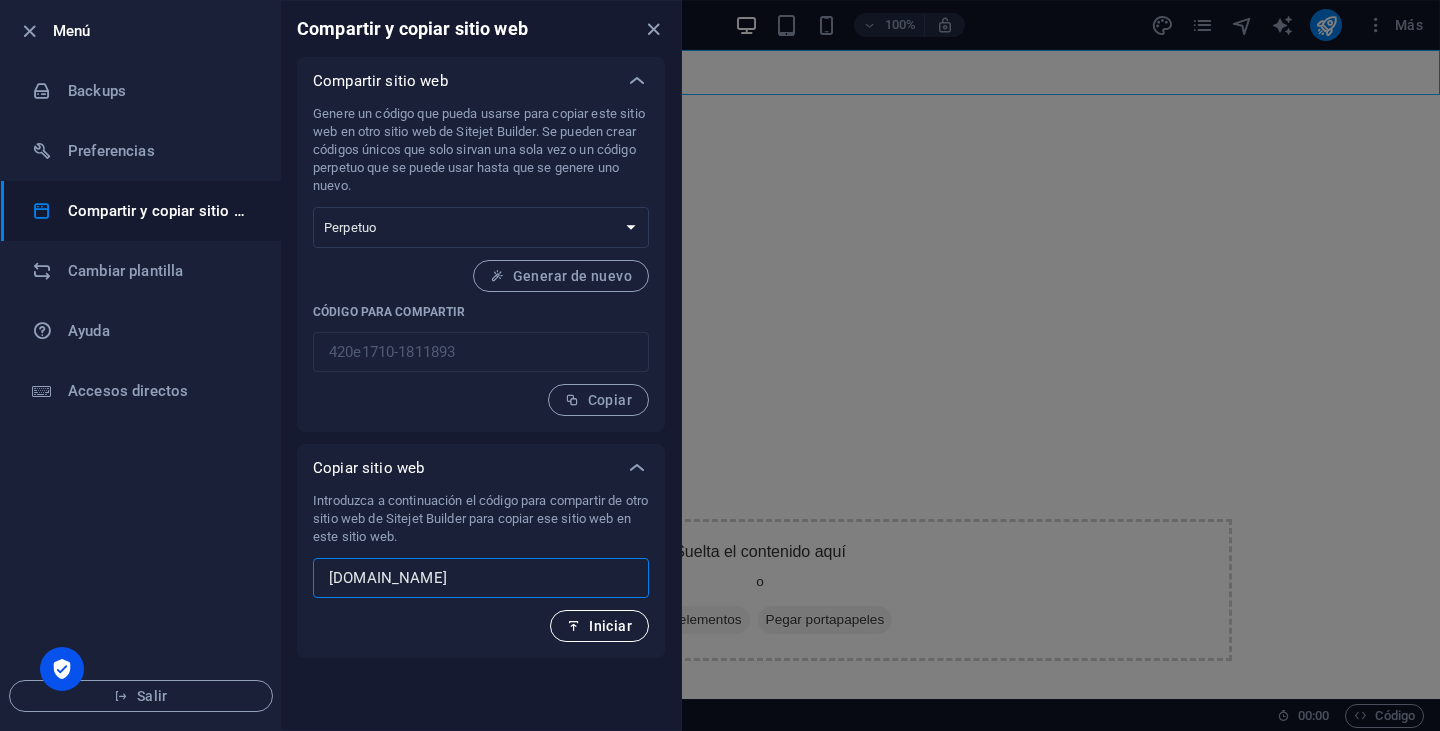 type on "[DOMAIN_NAME]" 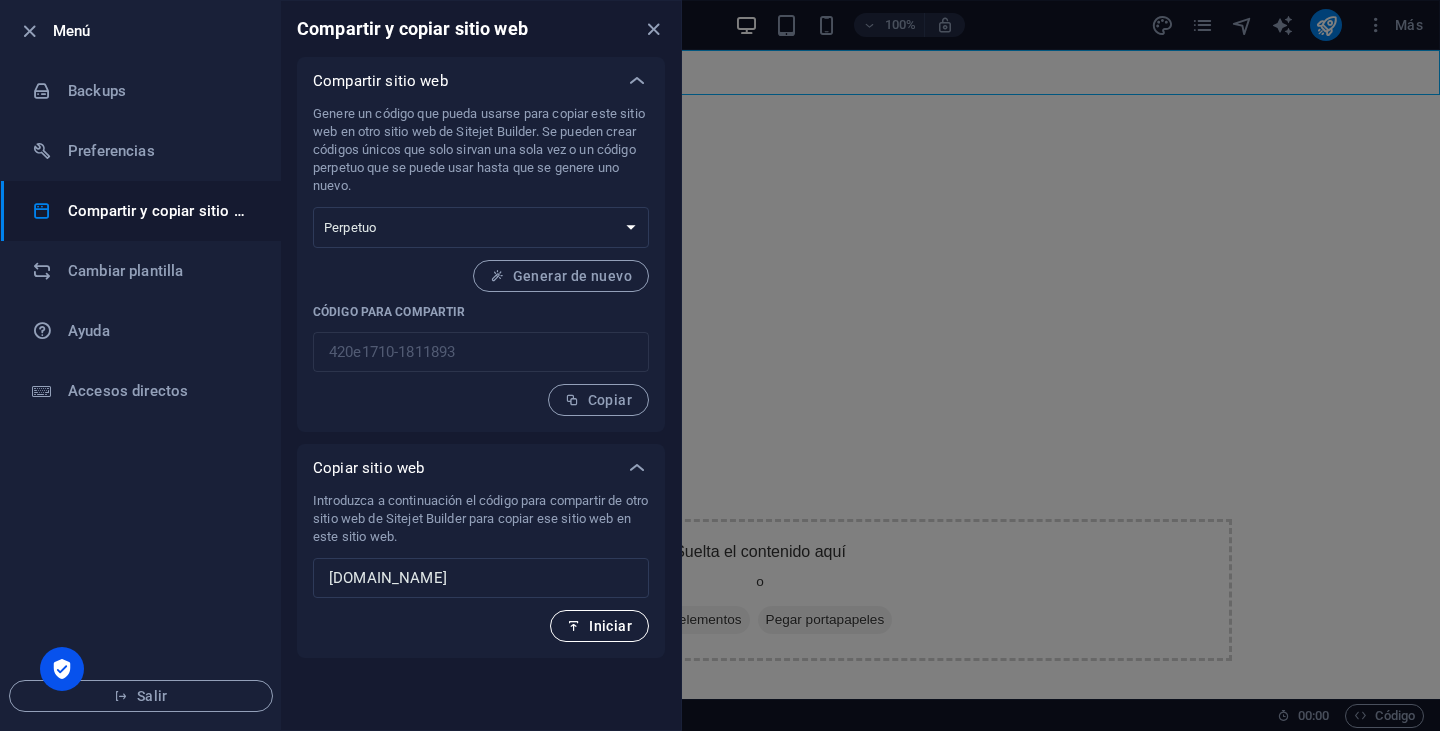 click on "Iniciar" at bounding box center (599, 626) 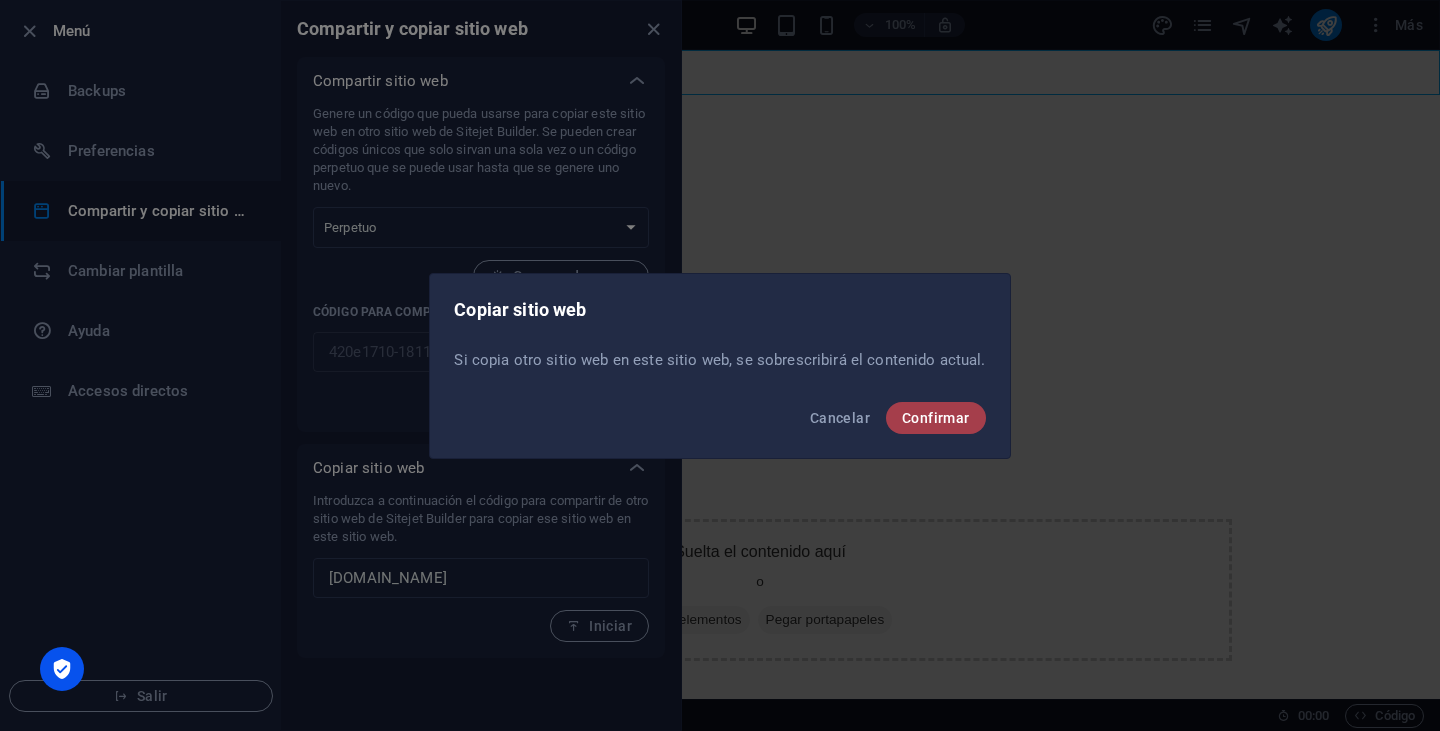 click on "Confirmar" at bounding box center [936, 418] 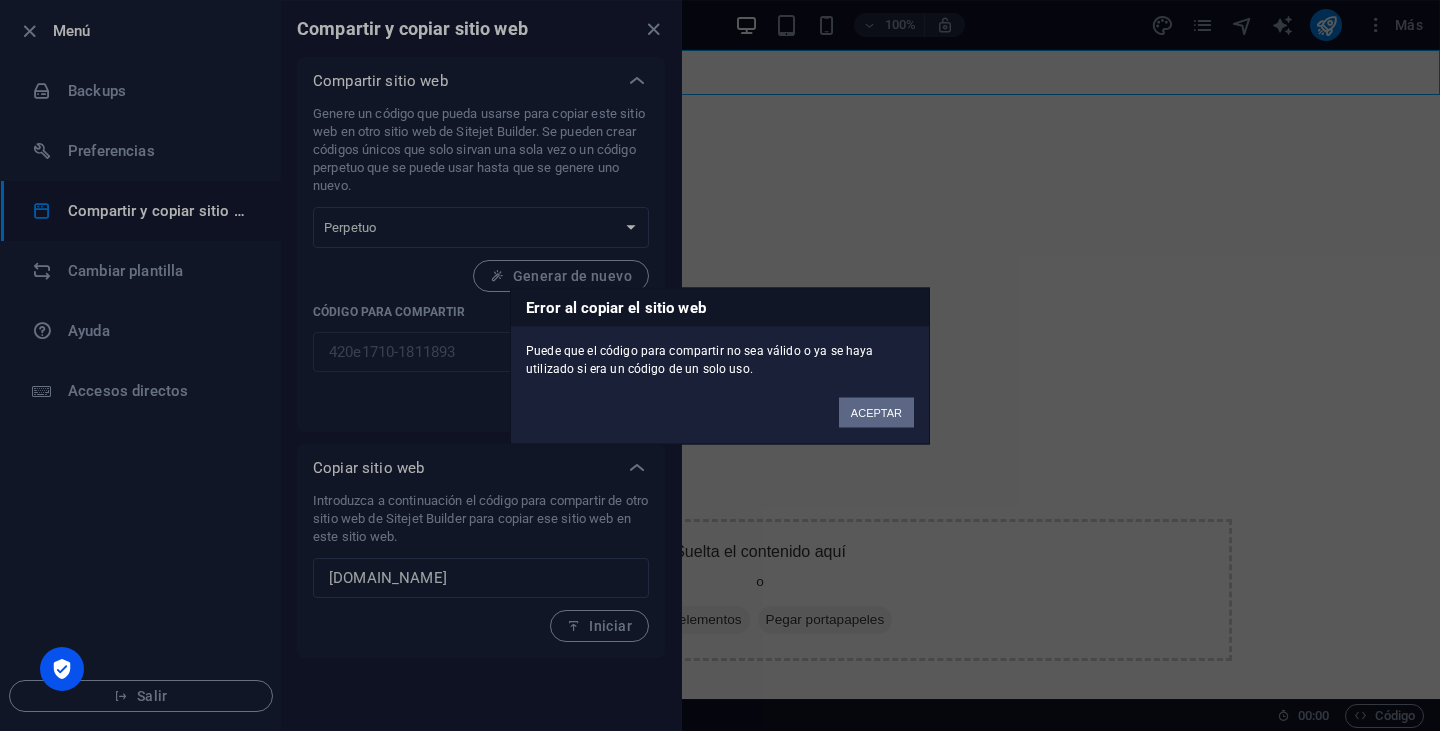 click on "ACEPTAR" at bounding box center [876, 412] 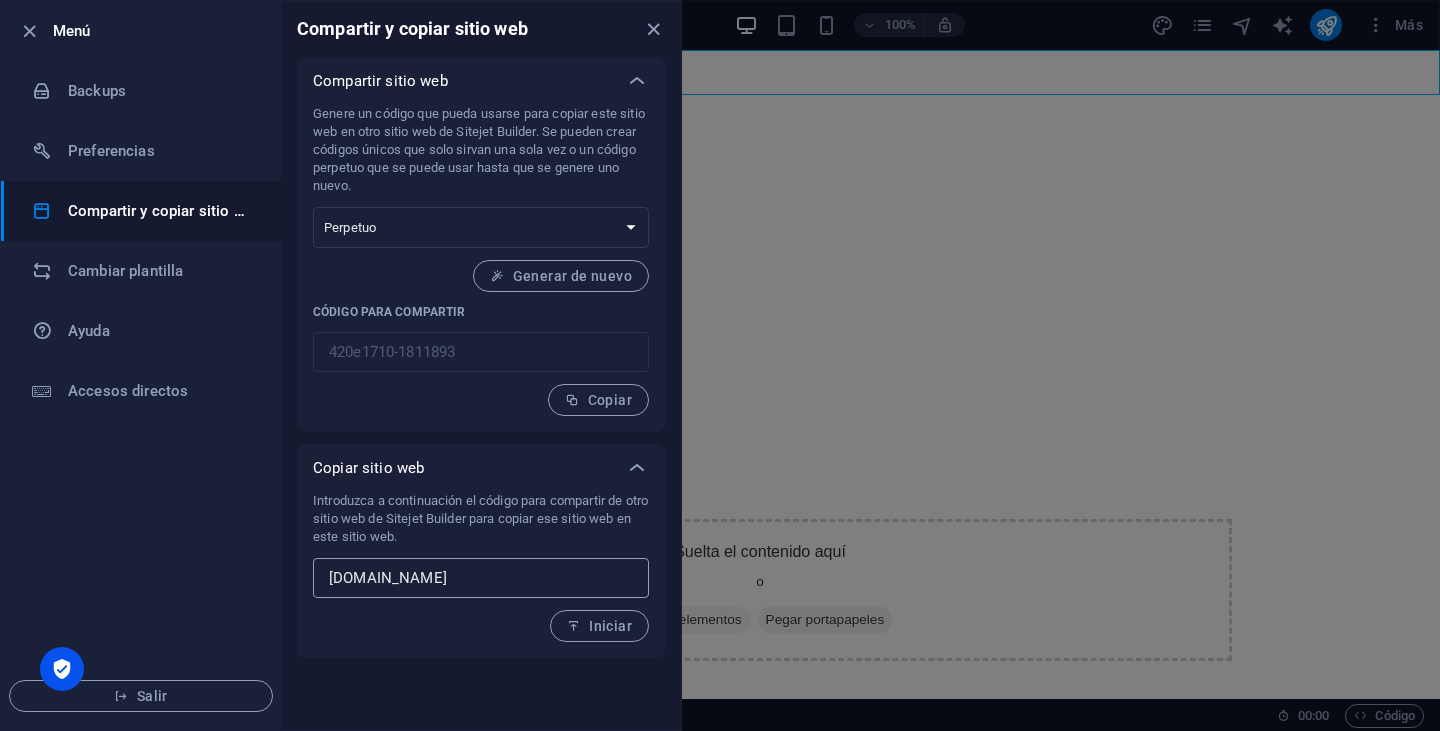 click on "[DOMAIN_NAME]" at bounding box center (481, 578) 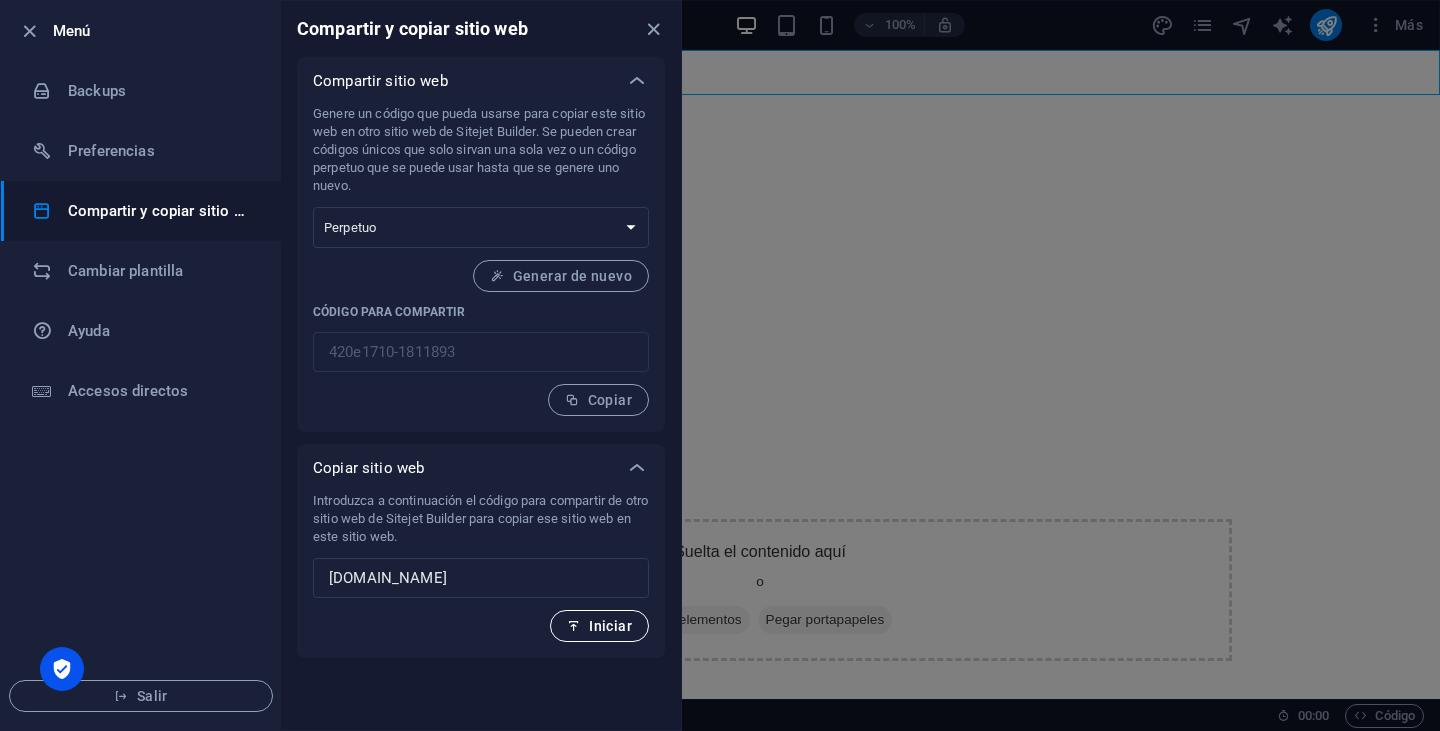 click on "Iniciar" at bounding box center (599, 626) 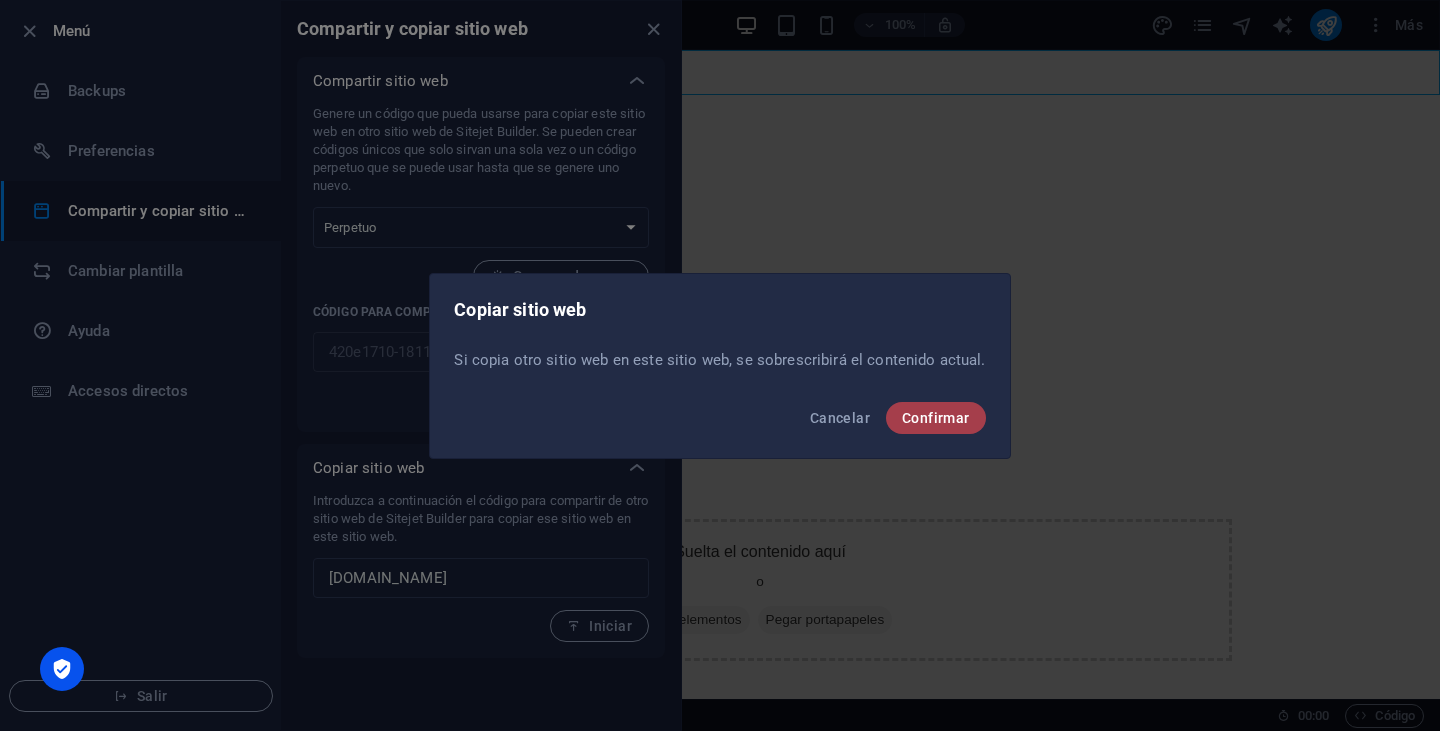 click on "Confirmar" at bounding box center [936, 418] 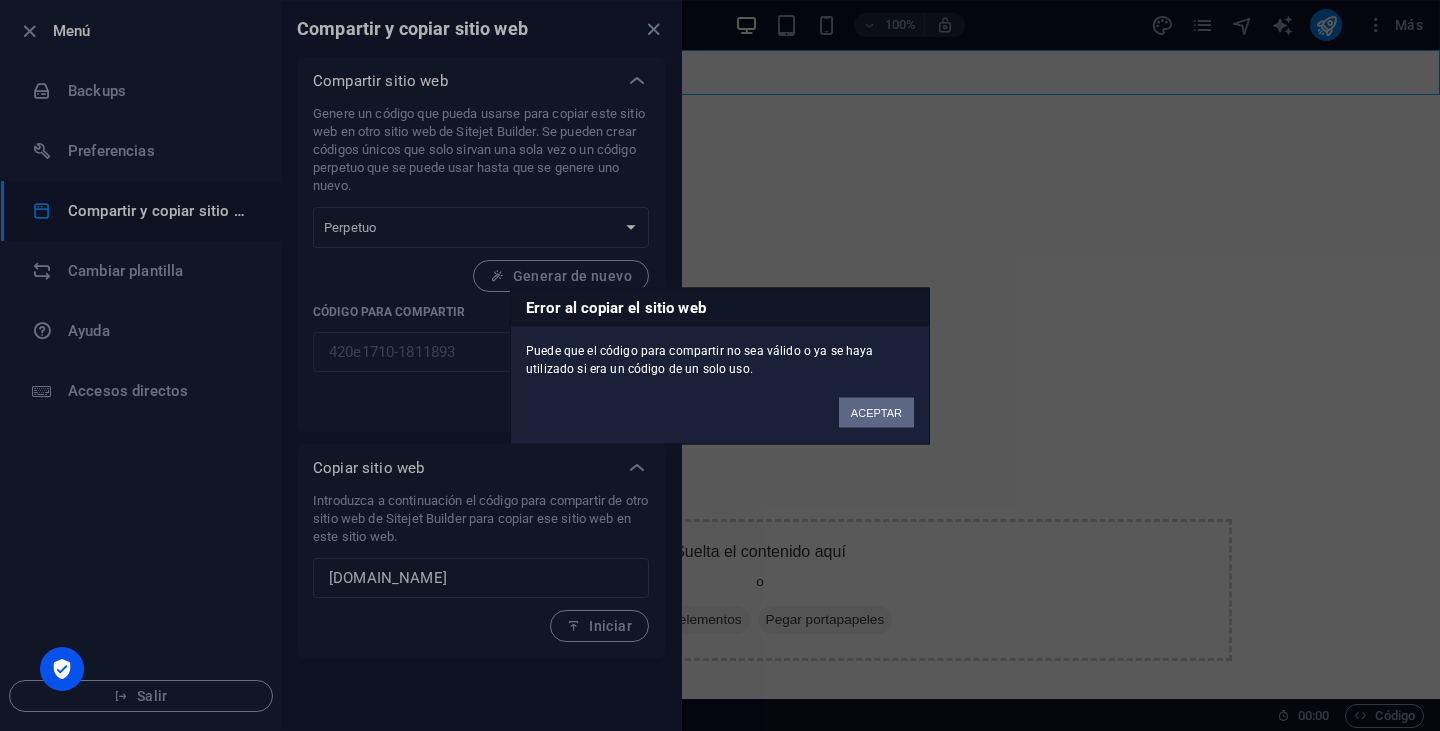 click on "ACEPTAR" at bounding box center [876, 412] 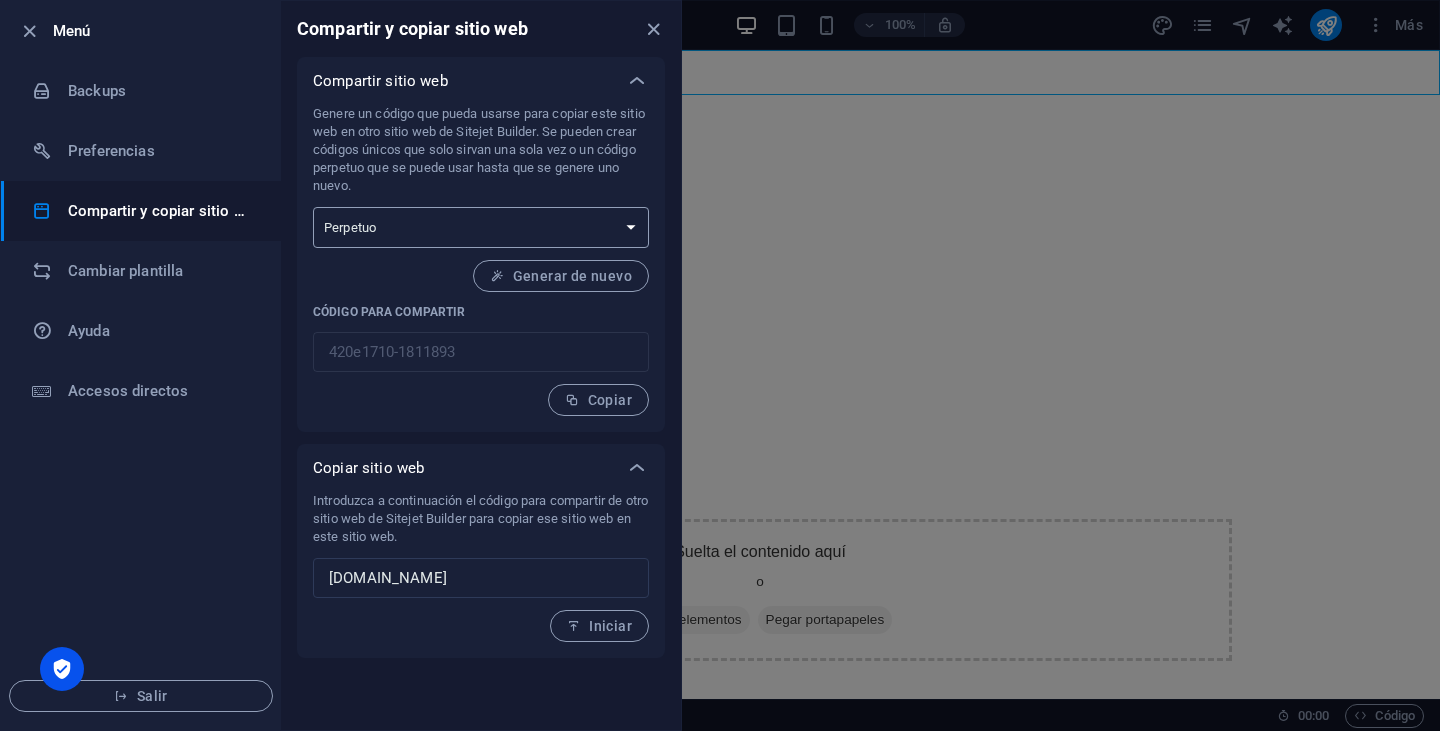 click on "Único Perpetuo" at bounding box center [481, 227] 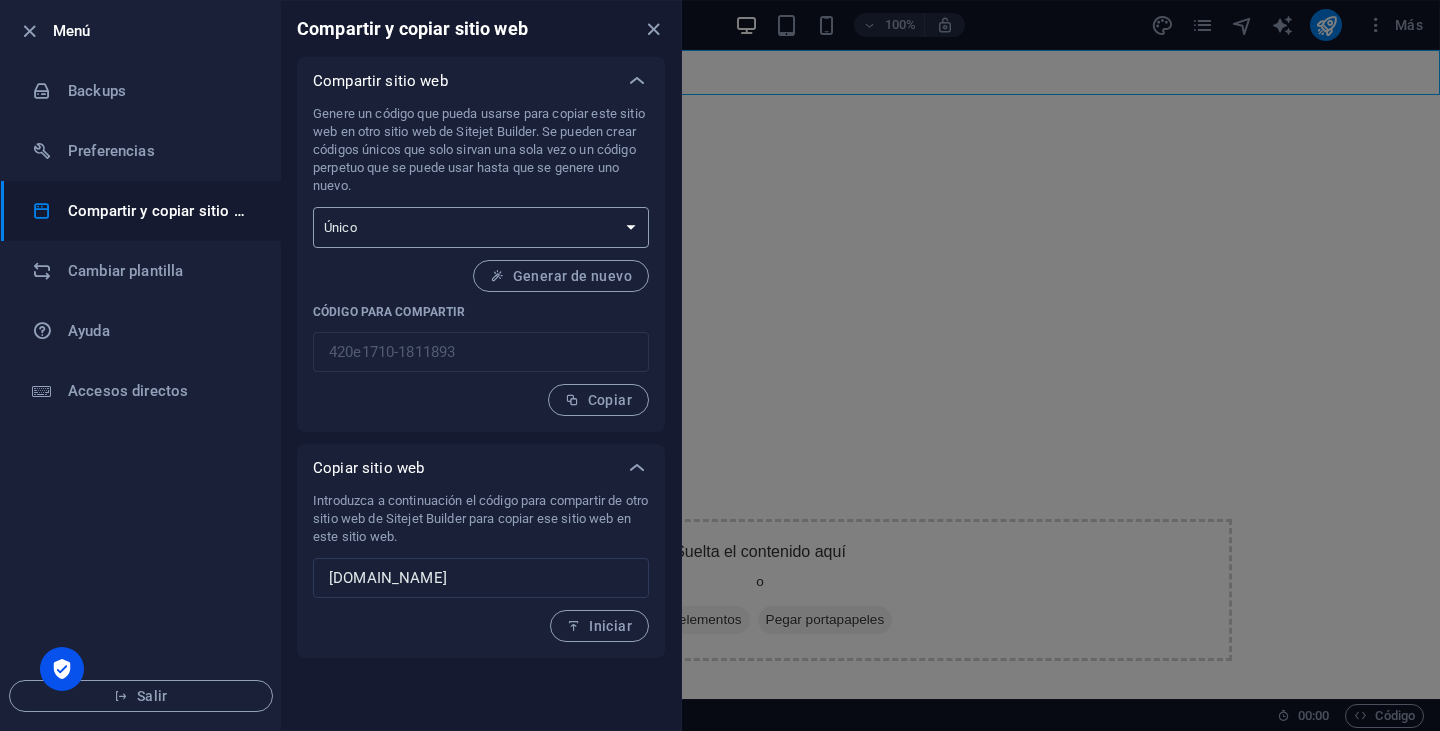 click on "Único Perpetuo" at bounding box center (481, 227) 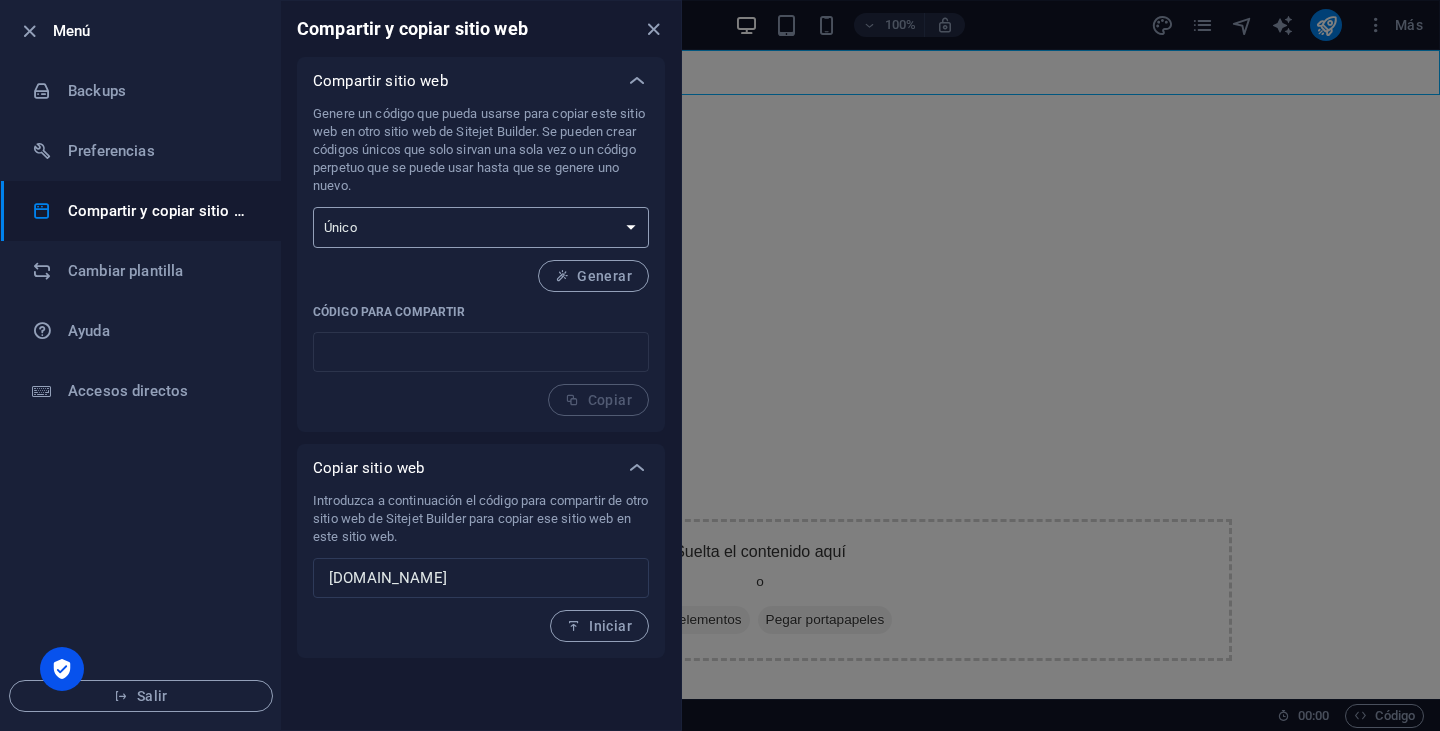 click on "Único Perpetuo" at bounding box center (481, 227) 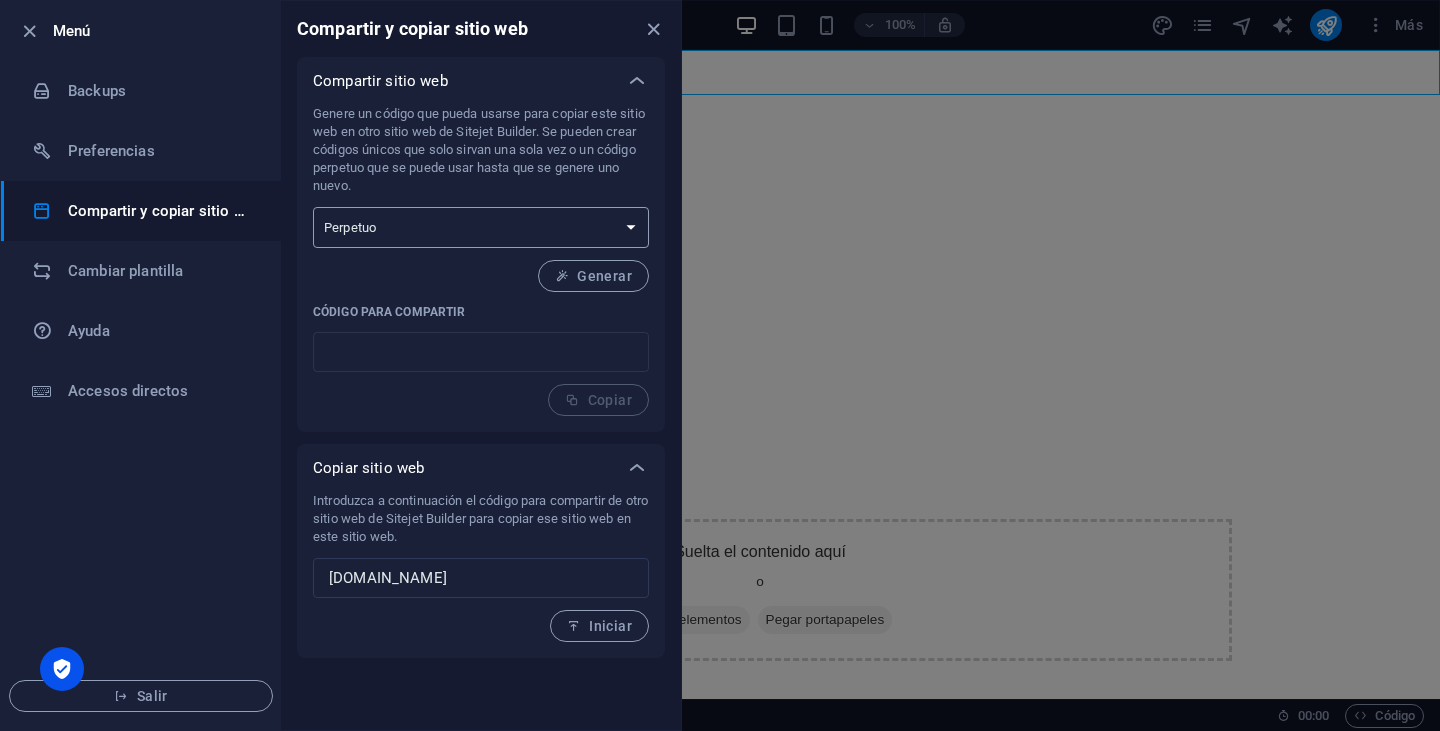 click on "Único Perpetuo" at bounding box center [481, 227] 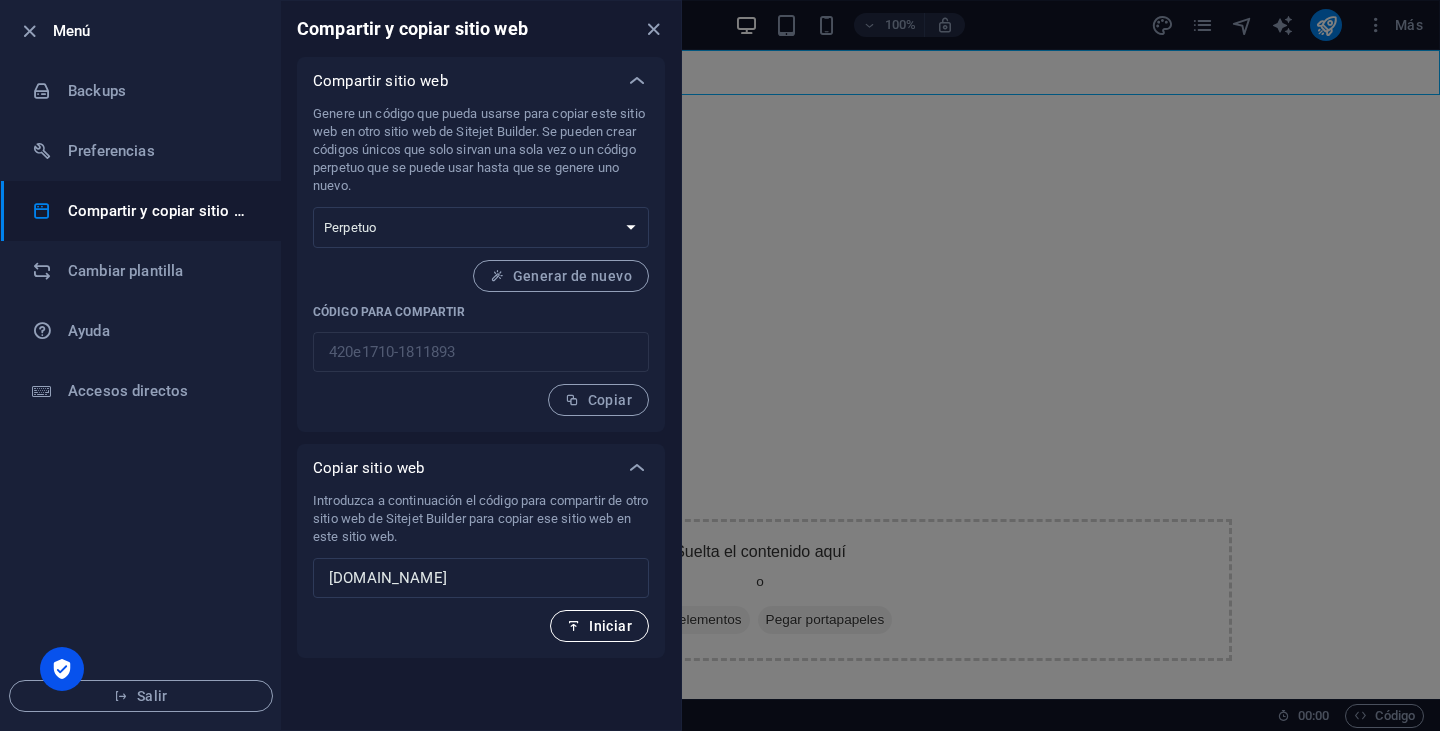 click on "Iniciar" at bounding box center [599, 626] 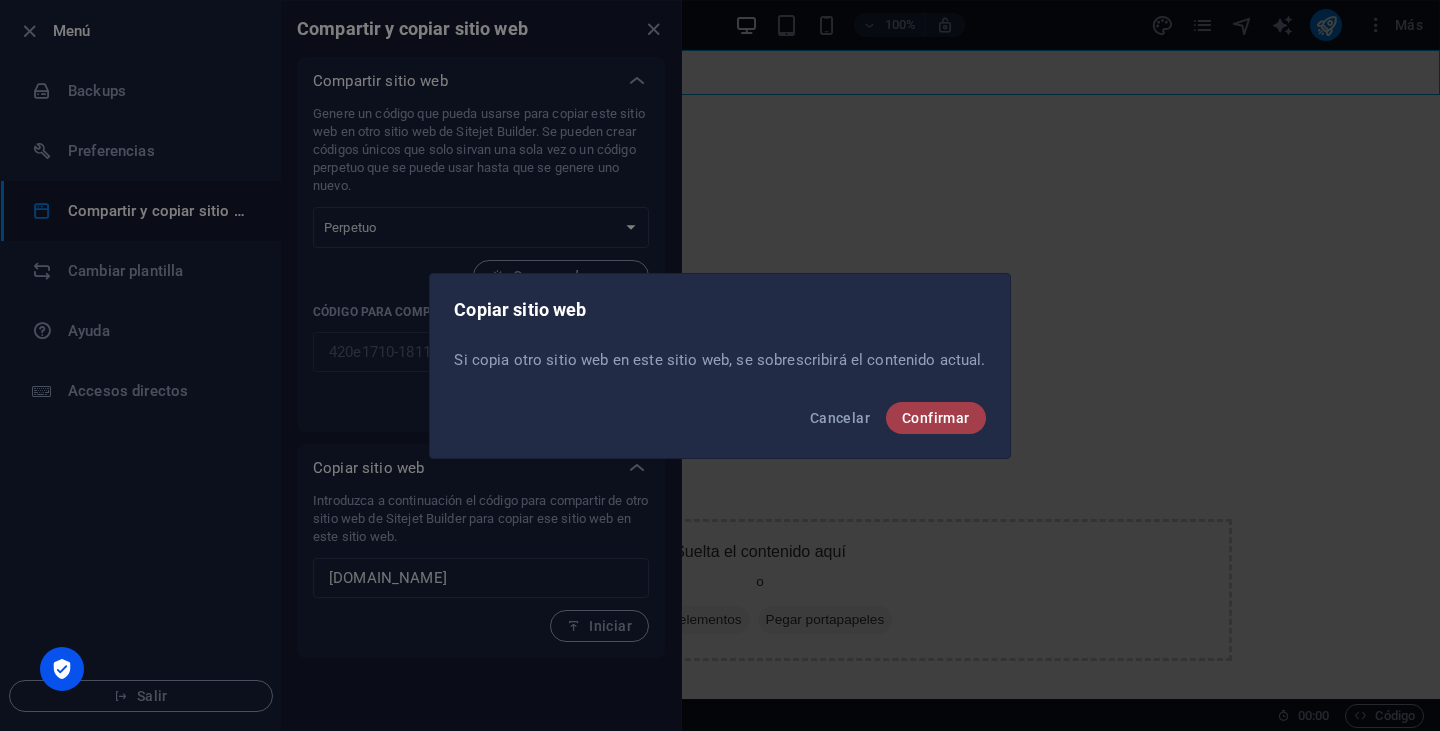 click on "Confirmar" at bounding box center [936, 418] 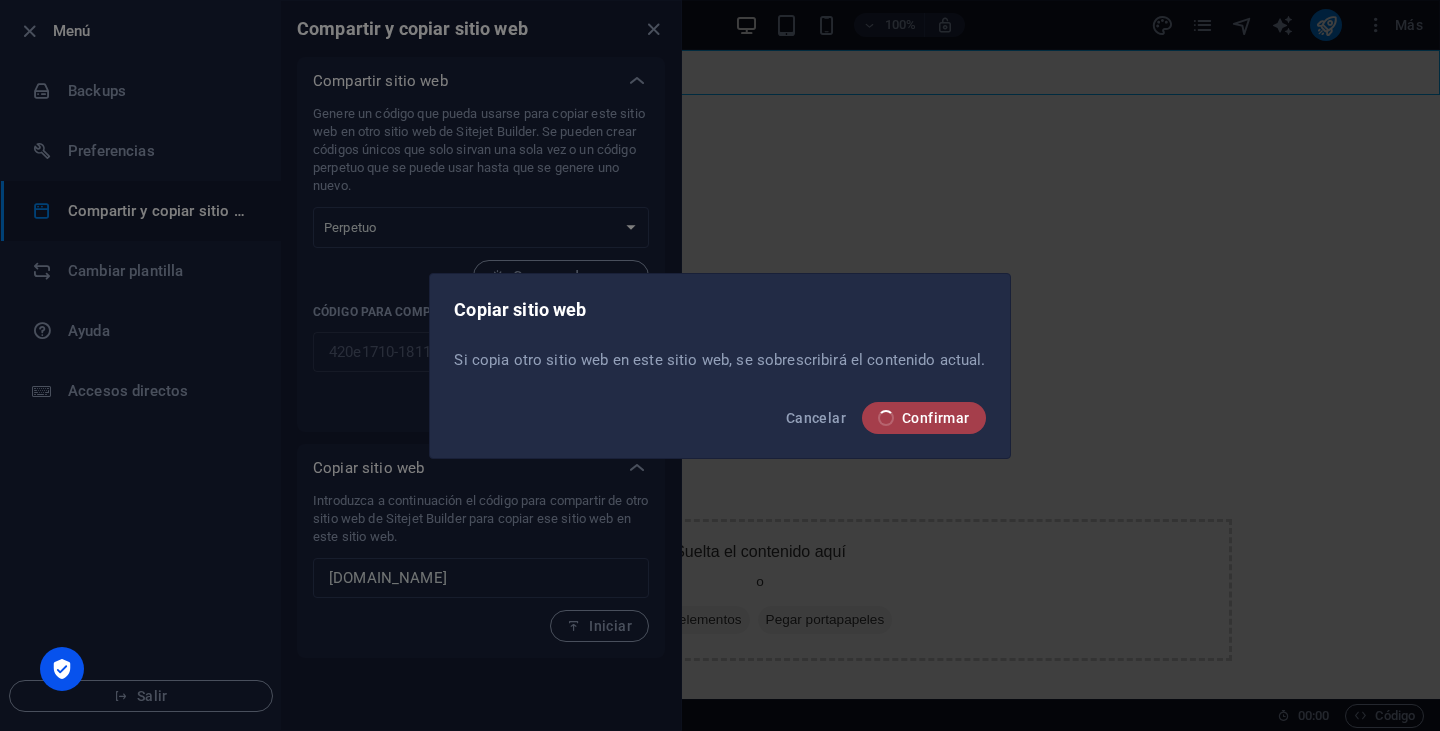 click on "Confirmar" at bounding box center (924, 418) 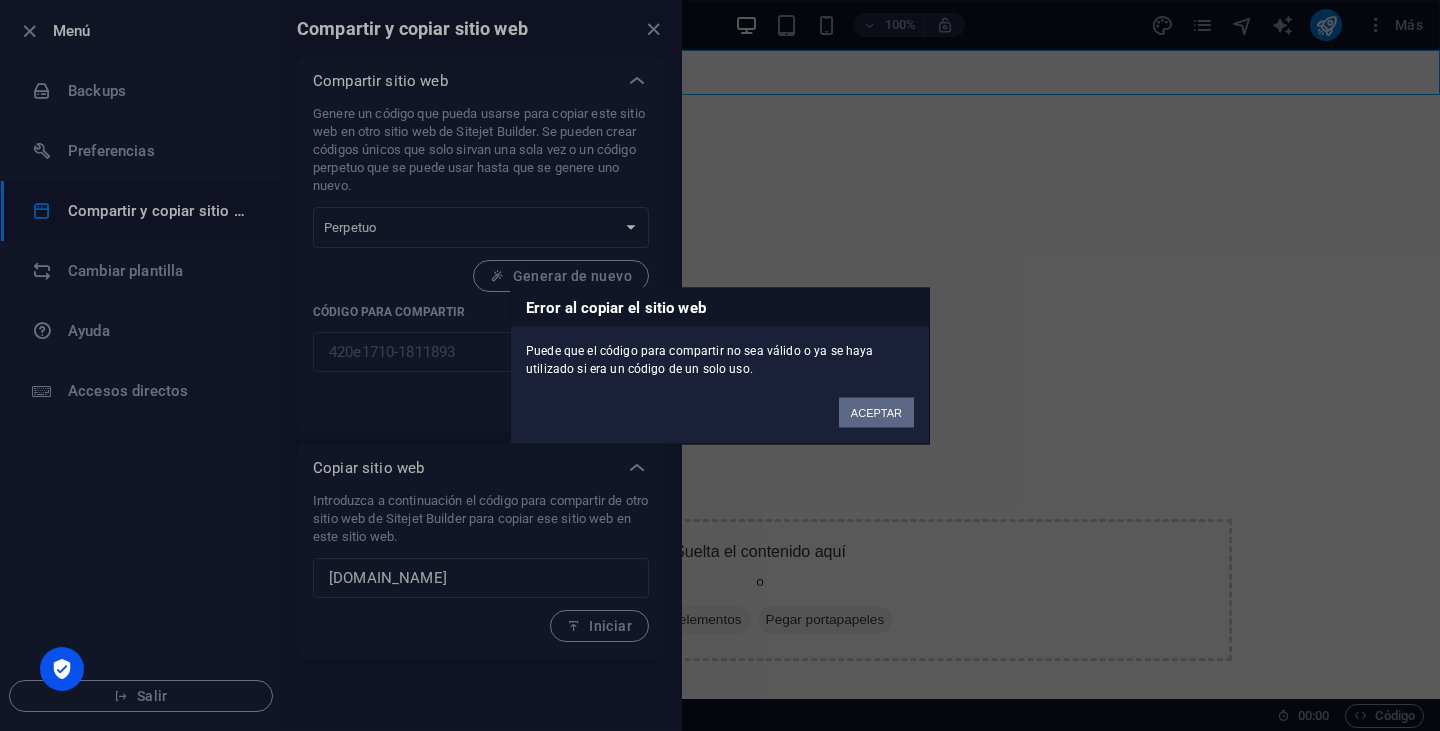 click on "ACEPTAR" at bounding box center [876, 412] 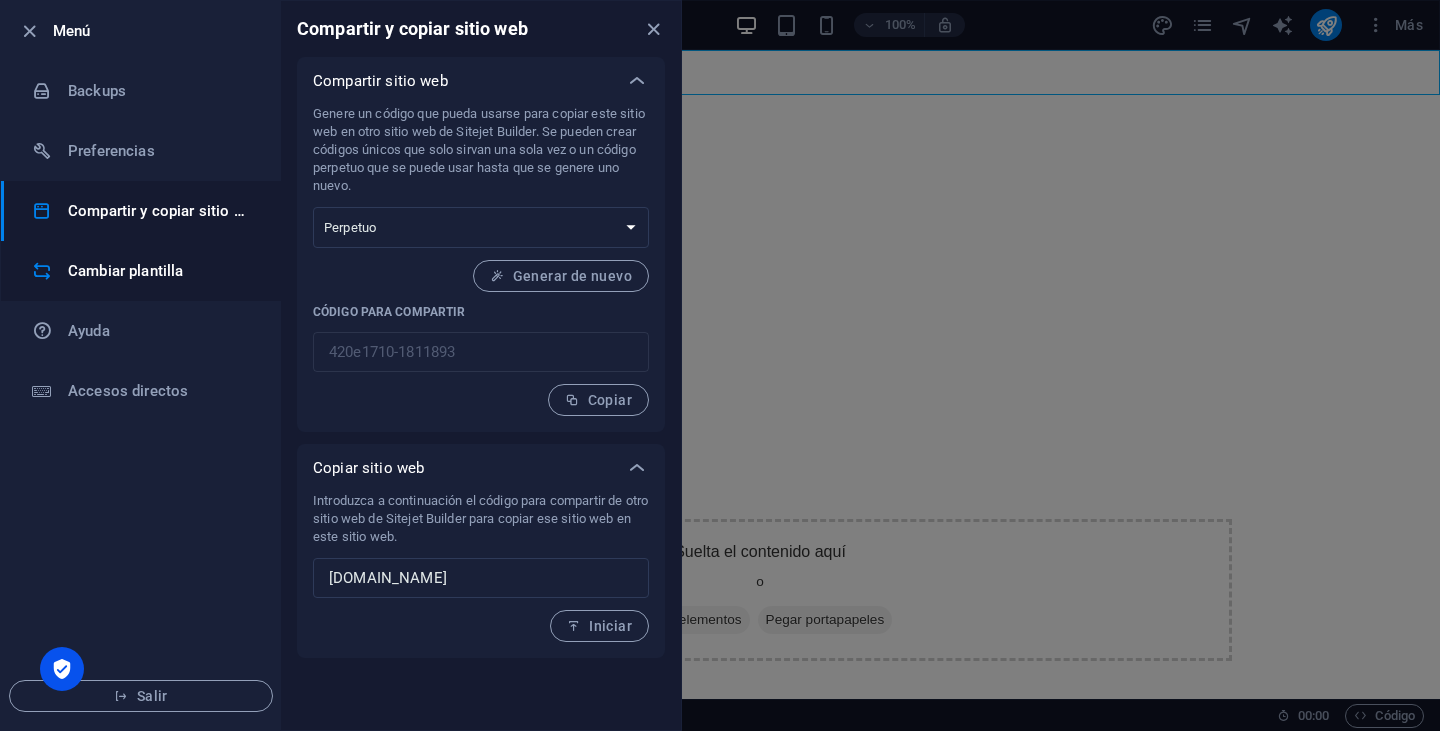 click on "Cambiar plantilla" at bounding box center [160, 271] 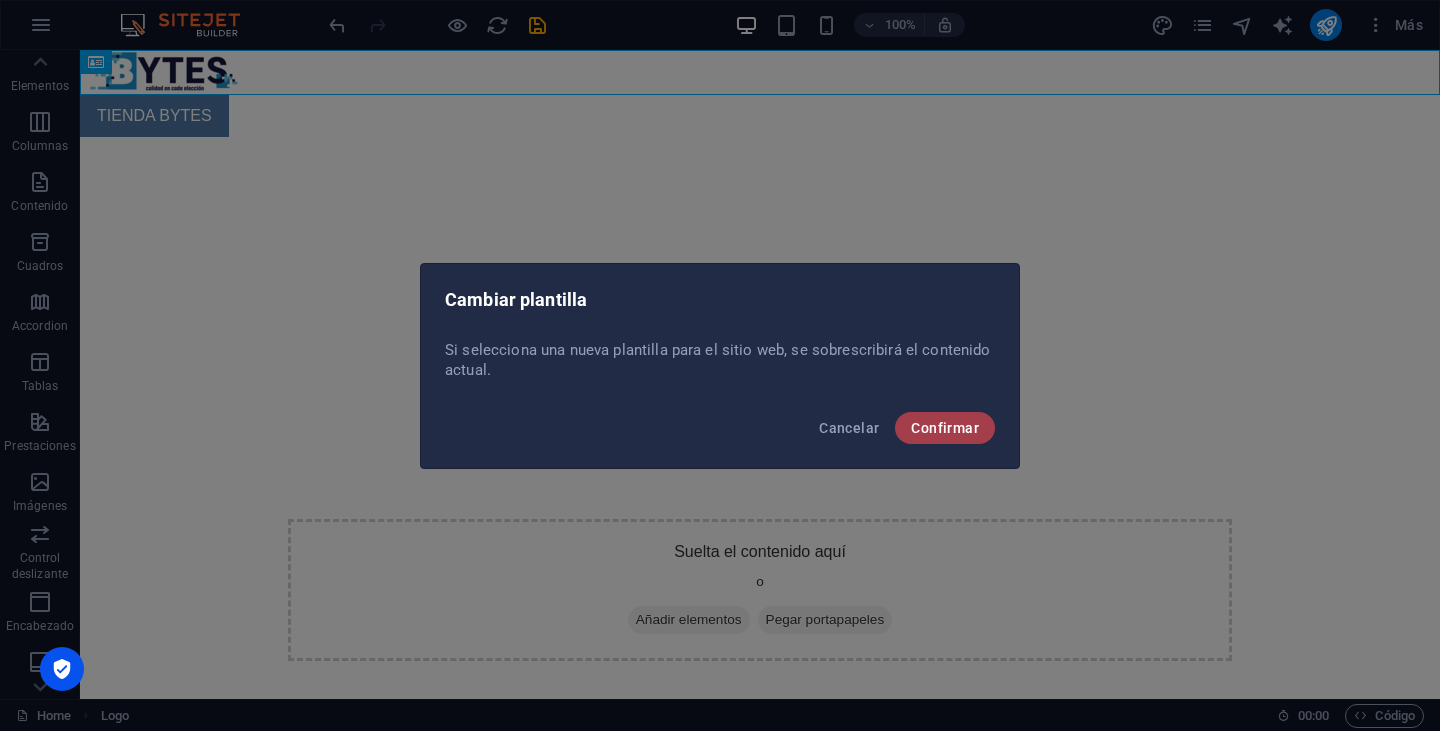 click on "Confirmar" at bounding box center [945, 428] 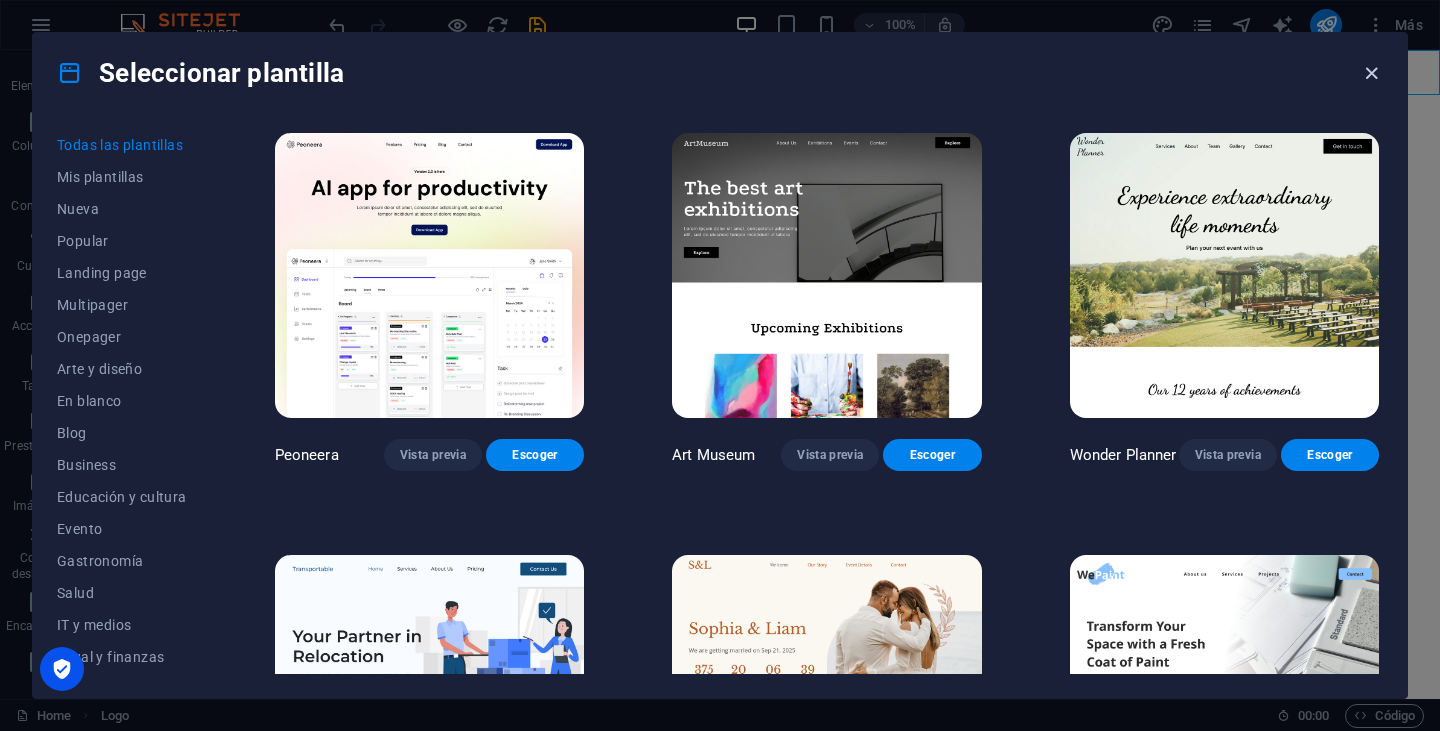 click at bounding box center [1371, 73] 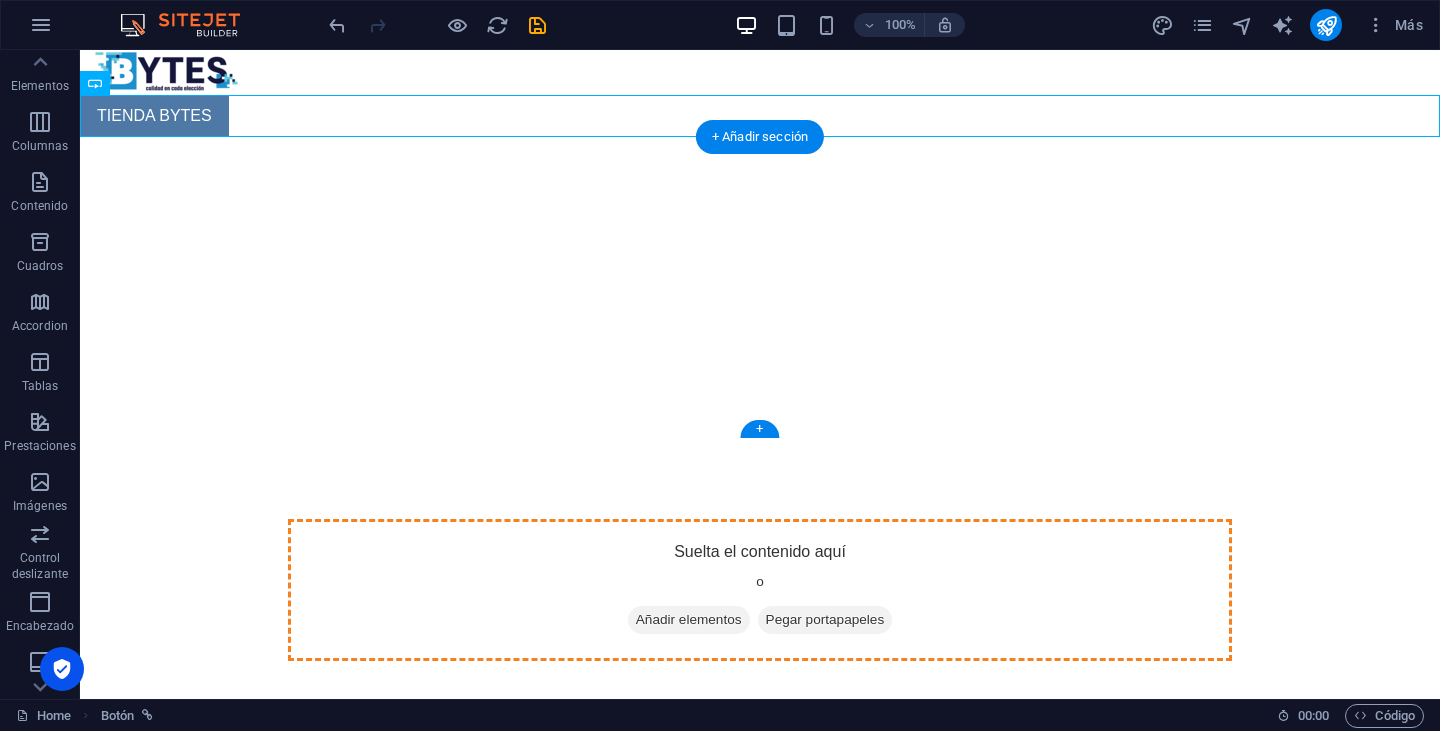 drag, startPoint x: 195, startPoint y: 115, endPoint x: 510, endPoint y: 289, distance: 359.8625 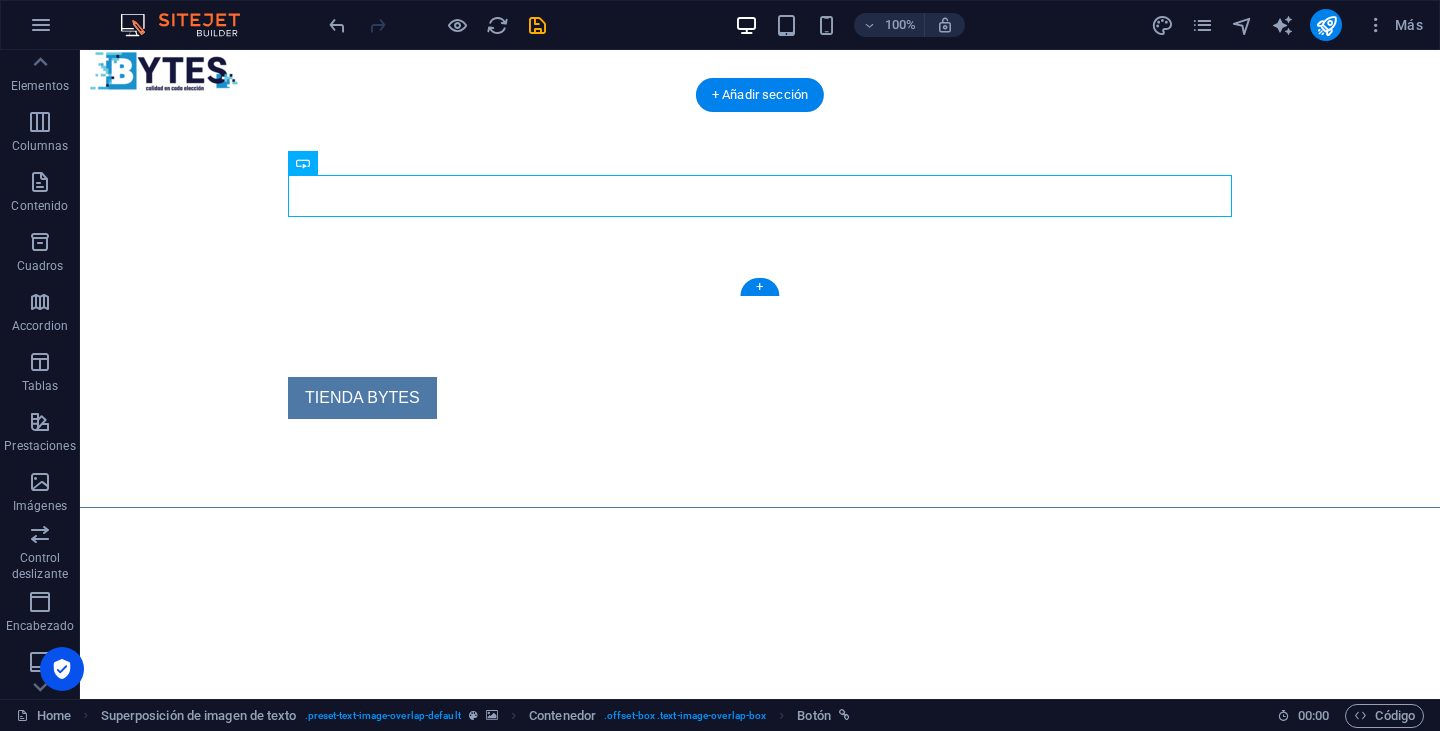 click at bounding box center [760, 196] 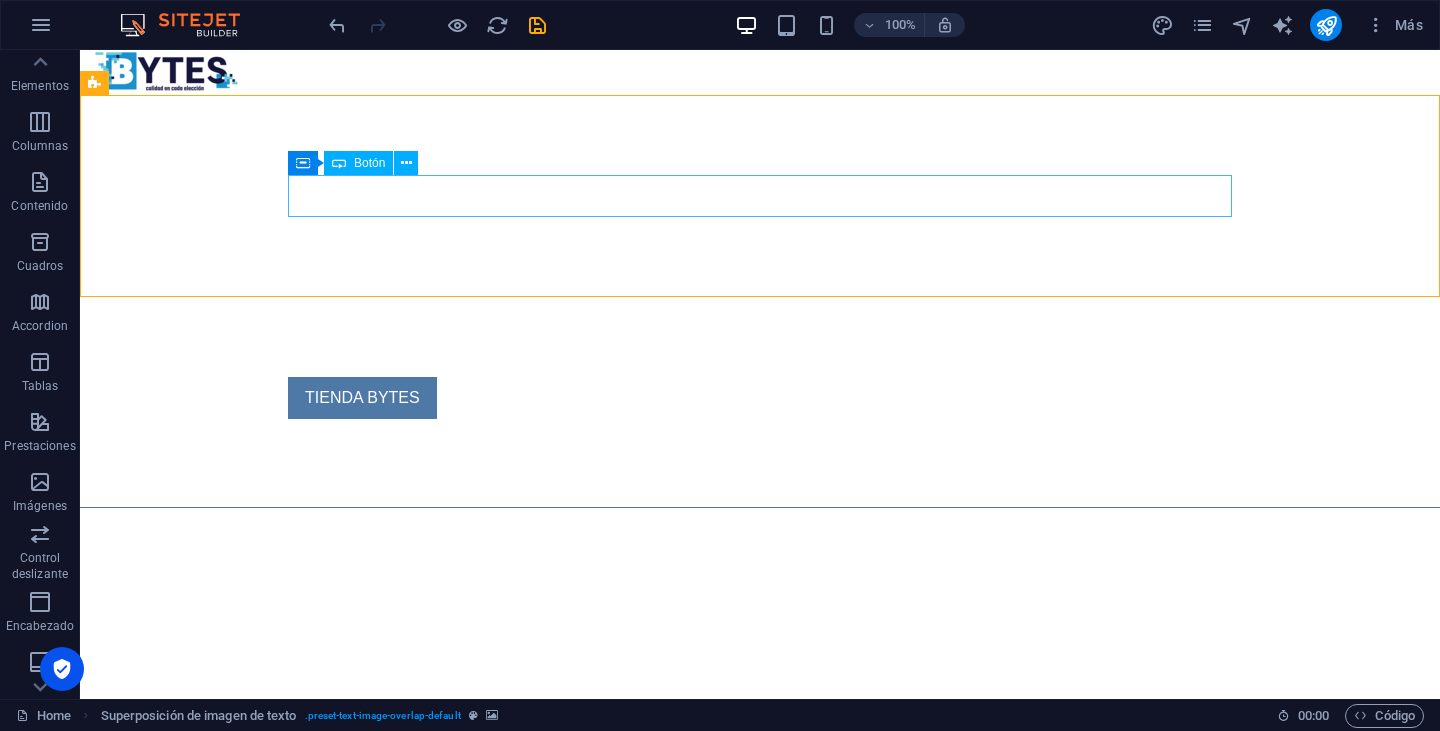 click on "Botón" at bounding box center [358, 163] 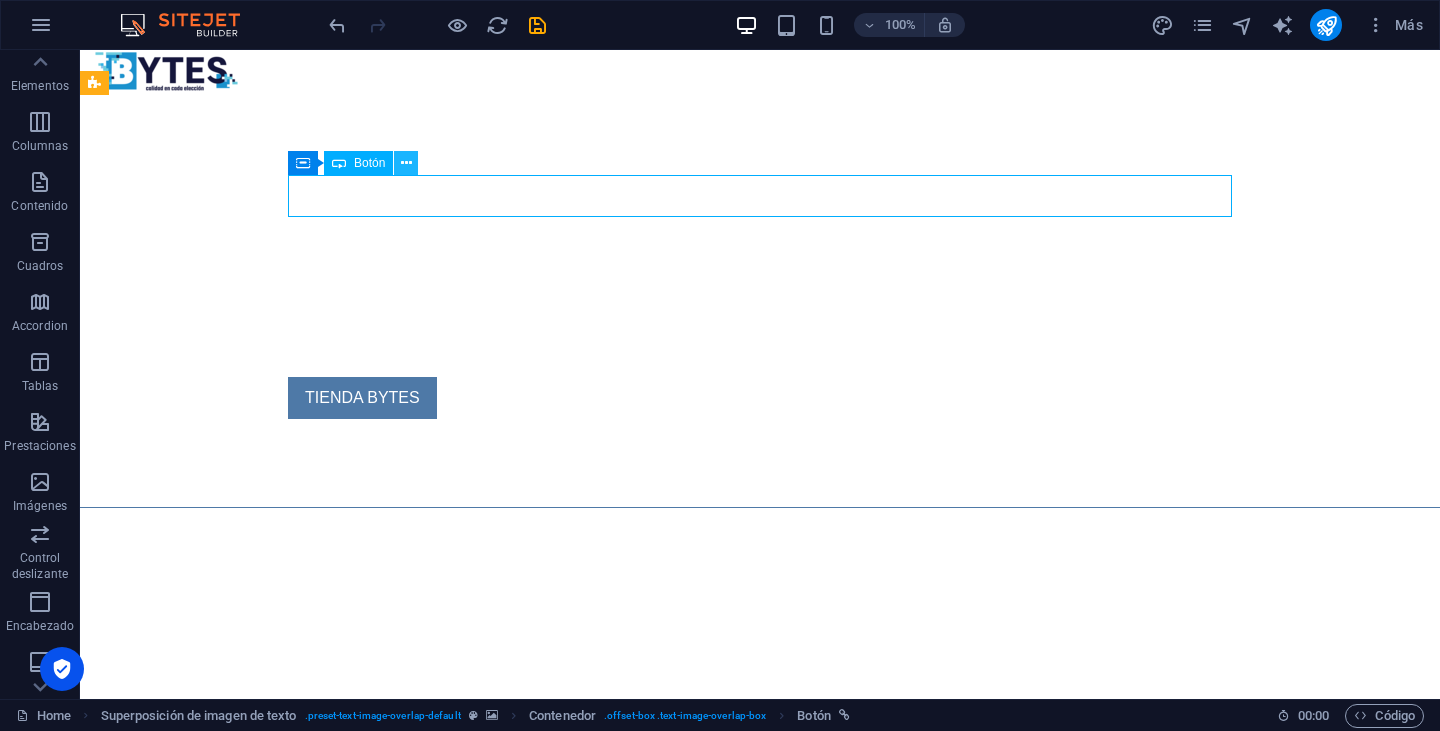 click at bounding box center (406, 163) 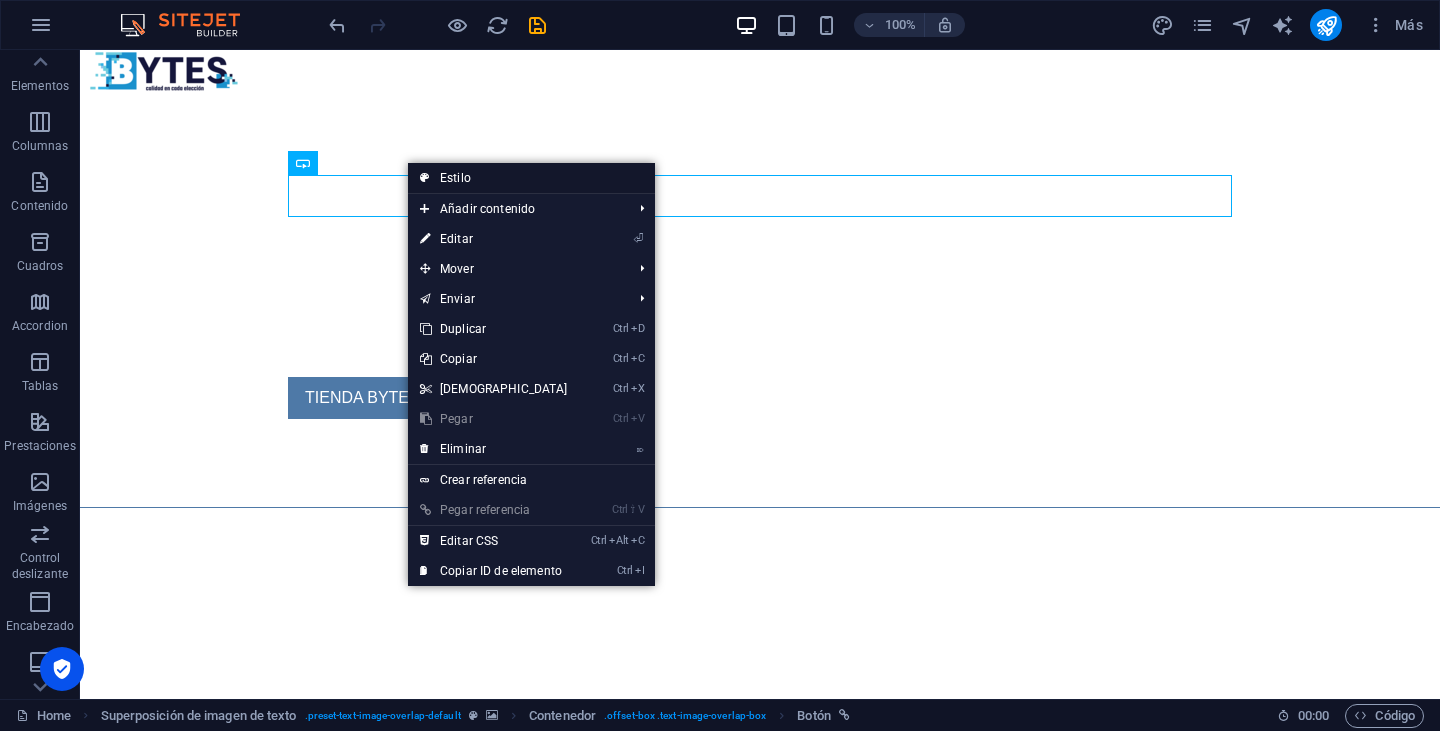 click on "Estilo" at bounding box center [531, 178] 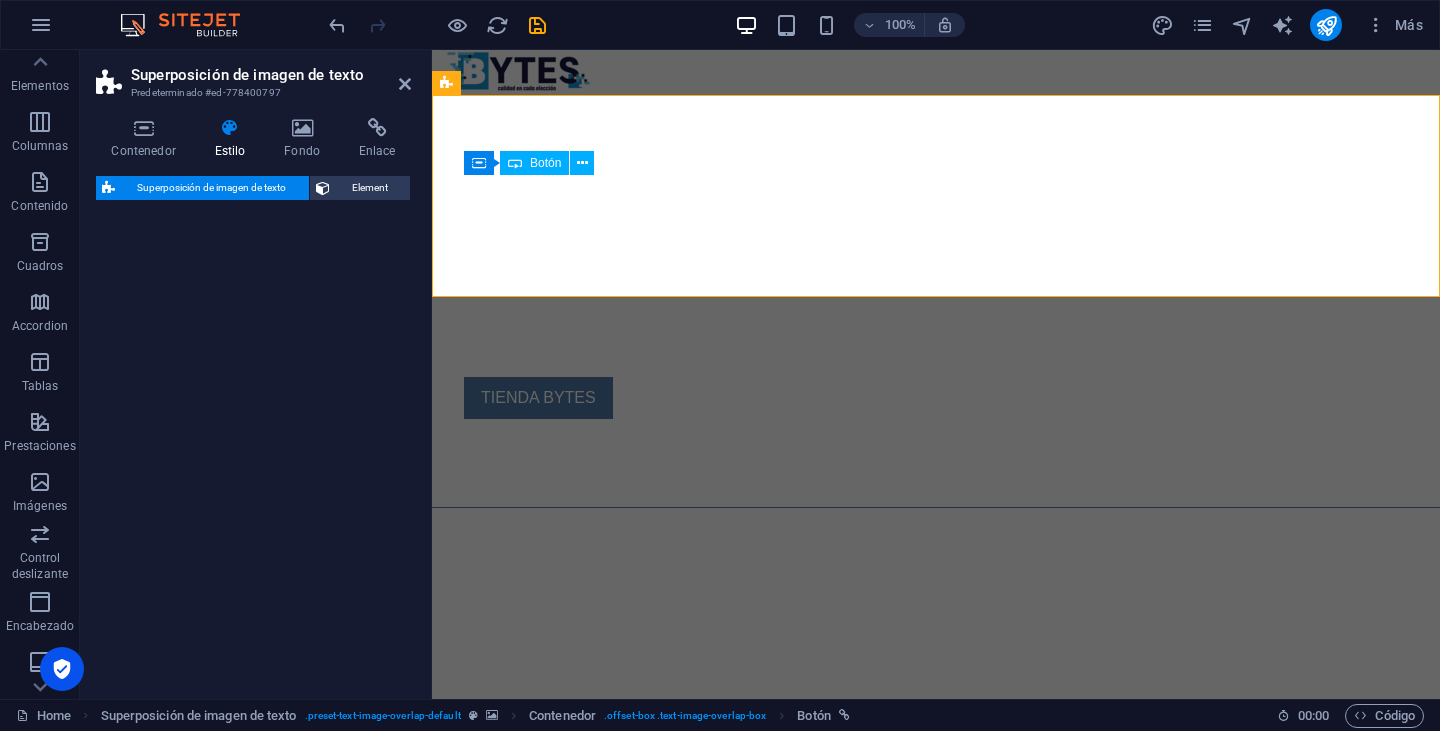 select on "rem" 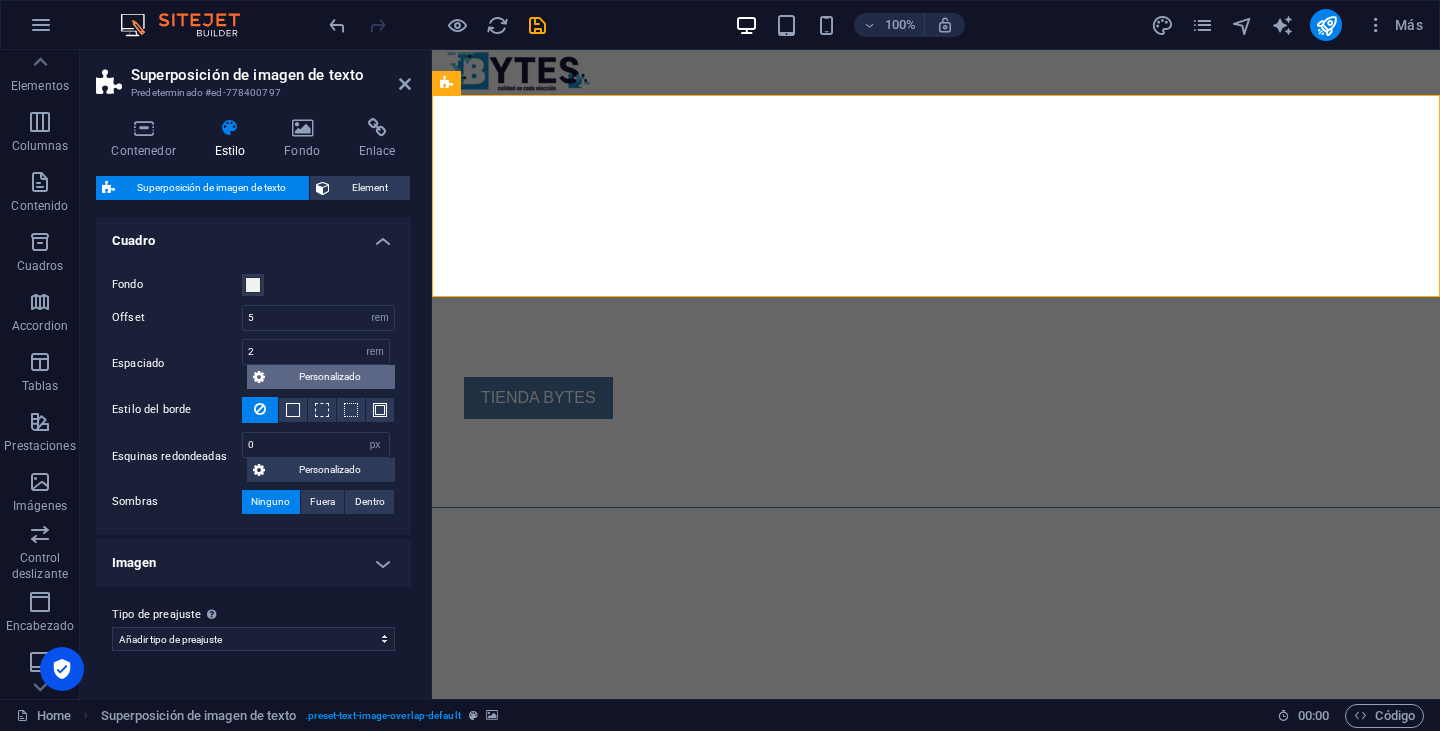 click on "Personalizado" at bounding box center [330, 377] 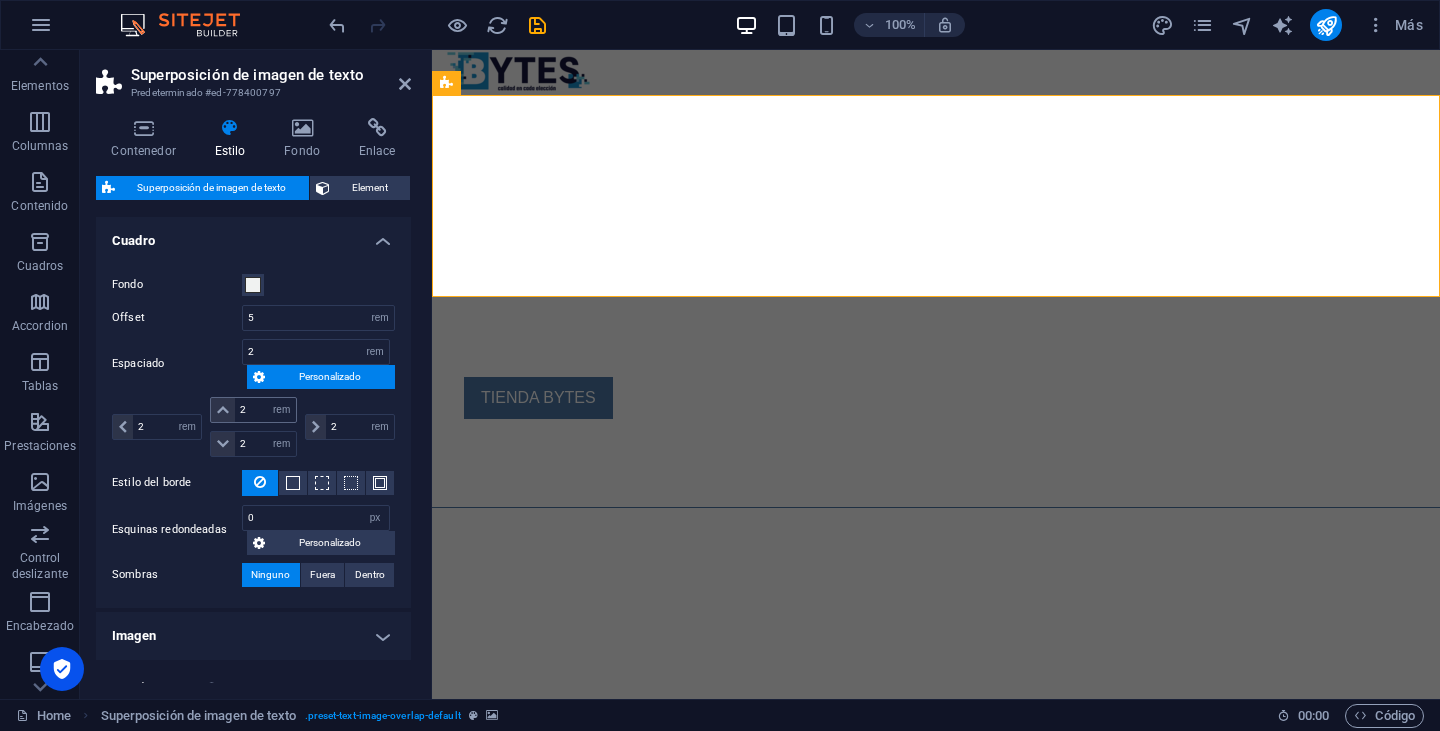 click at bounding box center [223, 410] 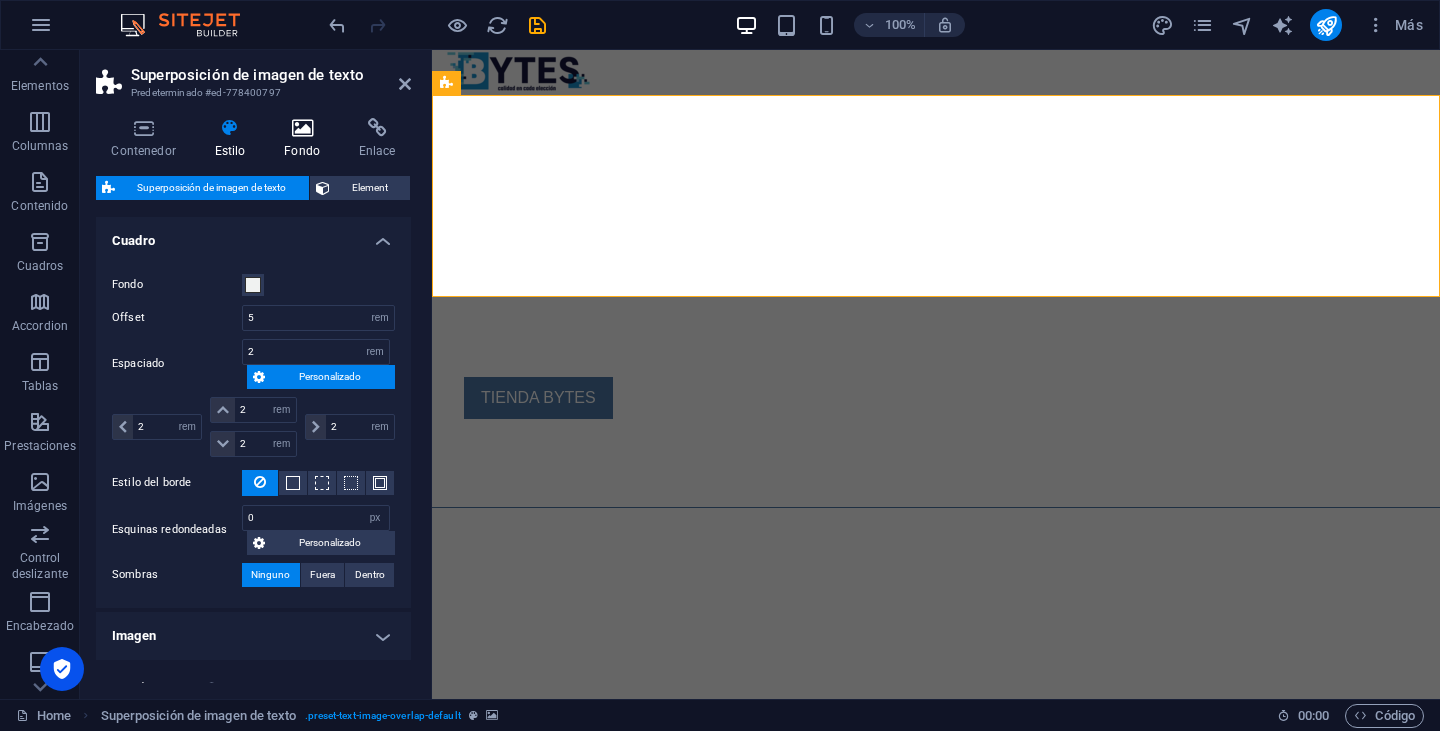 click on "Fondo" at bounding box center (306, 139) 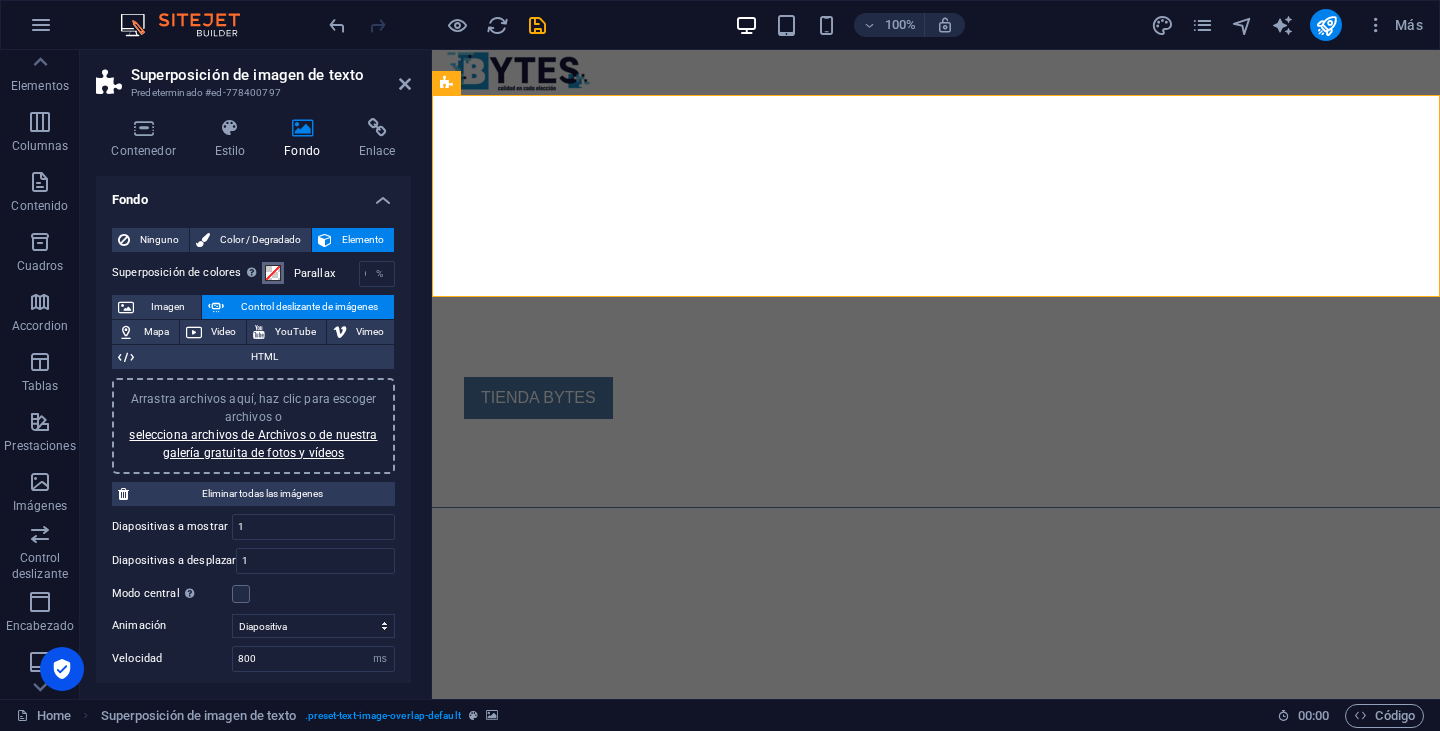 click at bounding box center [273, 273] 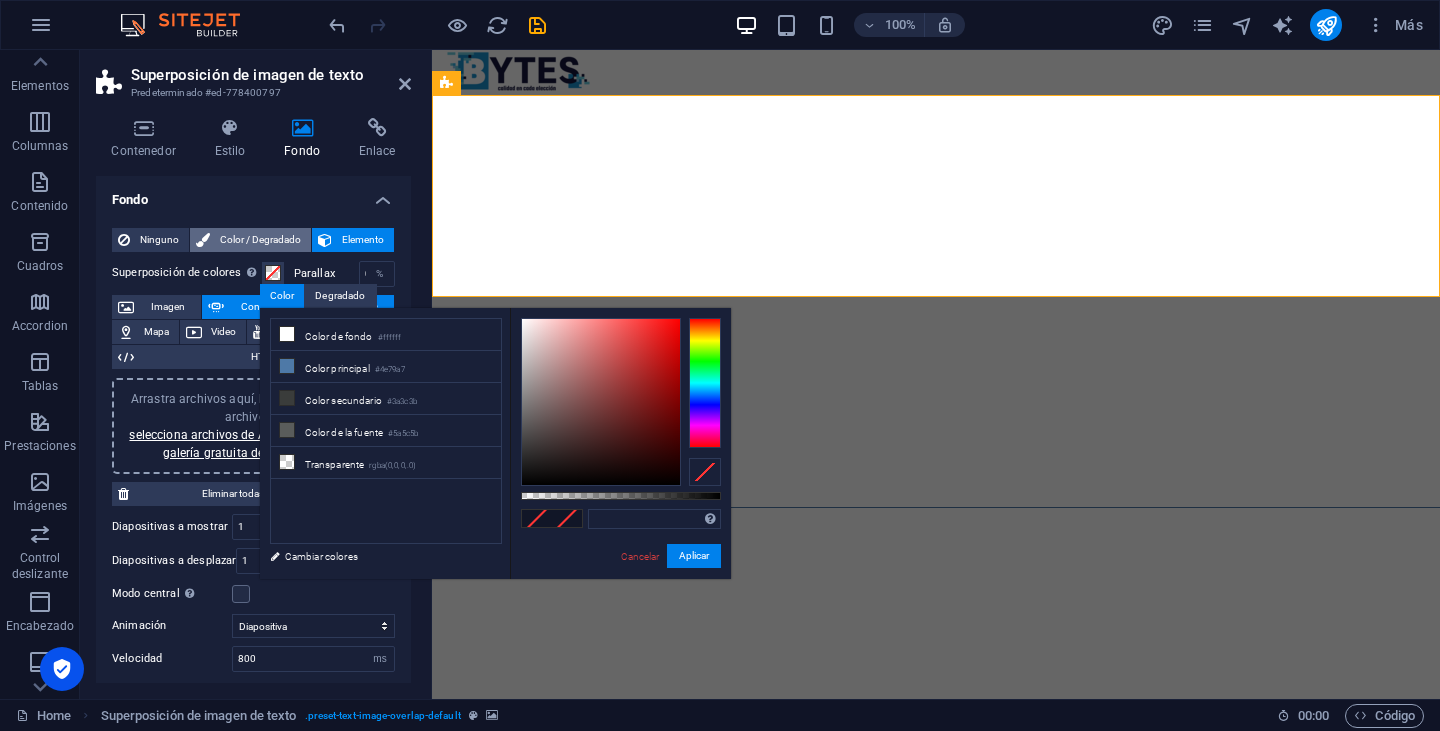 click on "Color / Degradado" at bounding box center (260, 240) 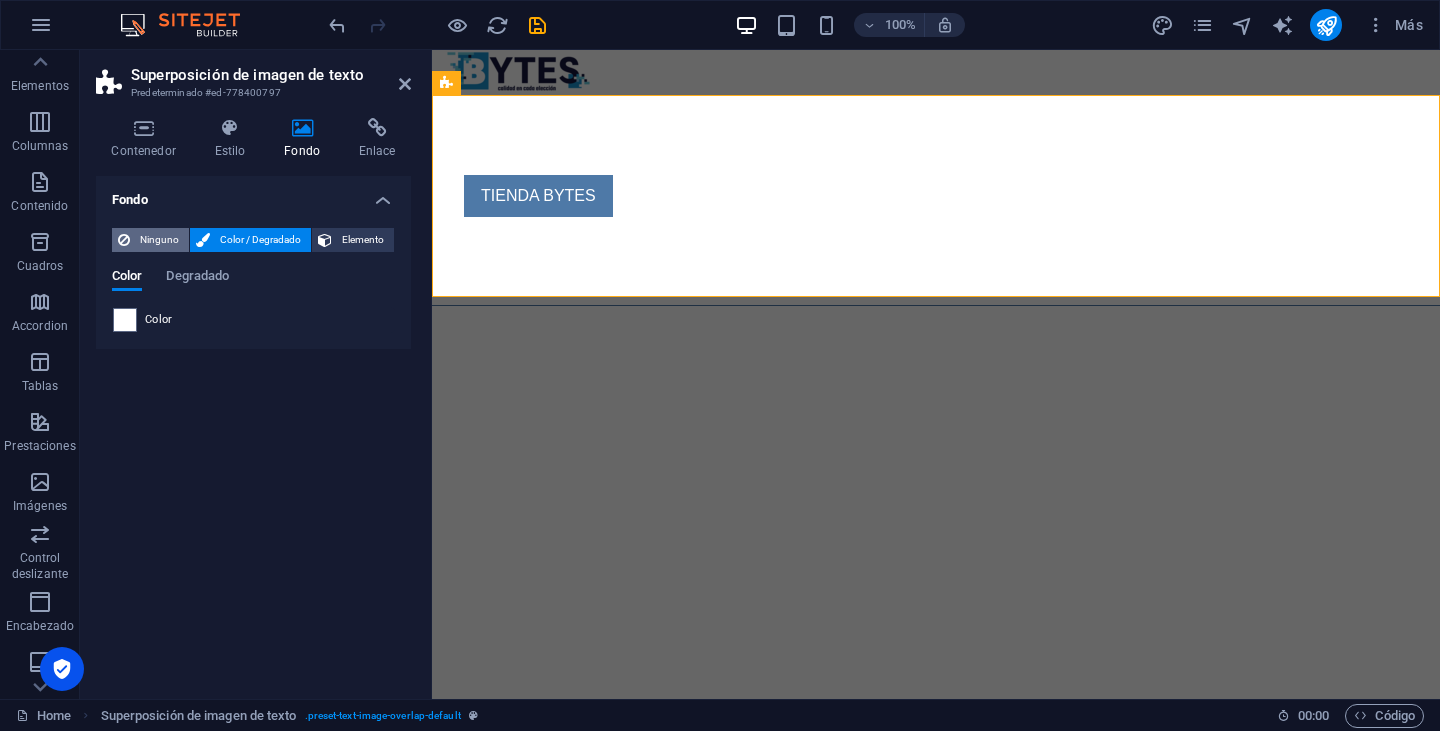 click on "Ninguno" at bounding box center (150, 240) 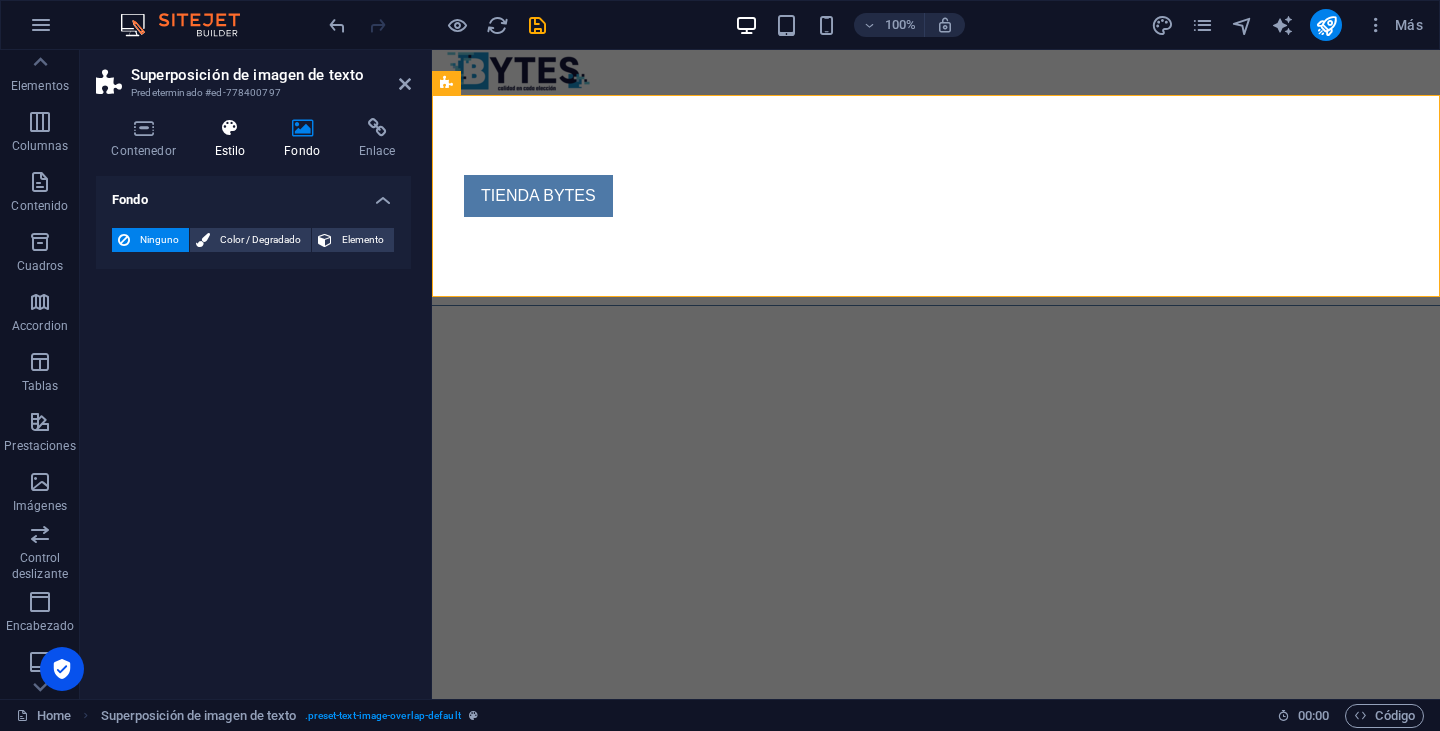 click on "Estilo" at bounding box center (234, 139) 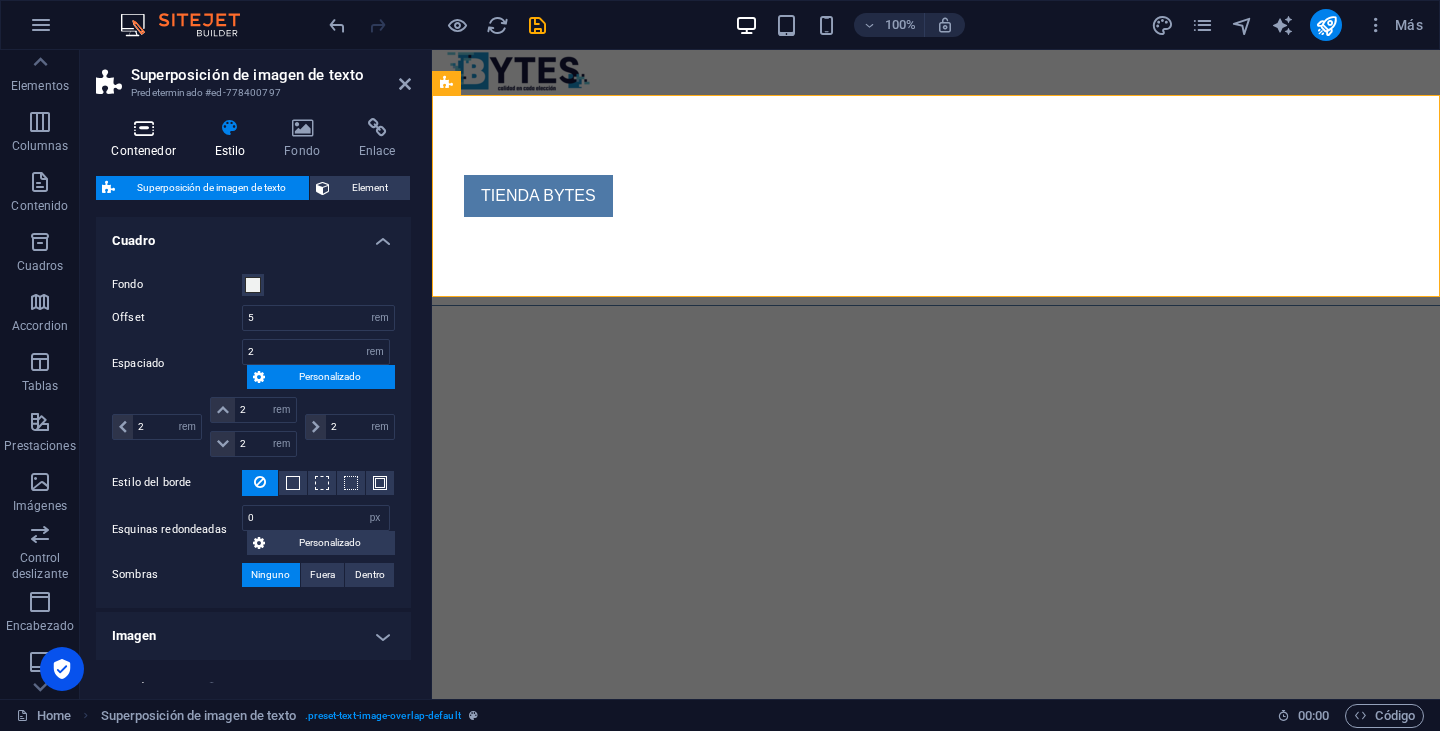 click on "Contenedor" at bounding box center (147, 139) 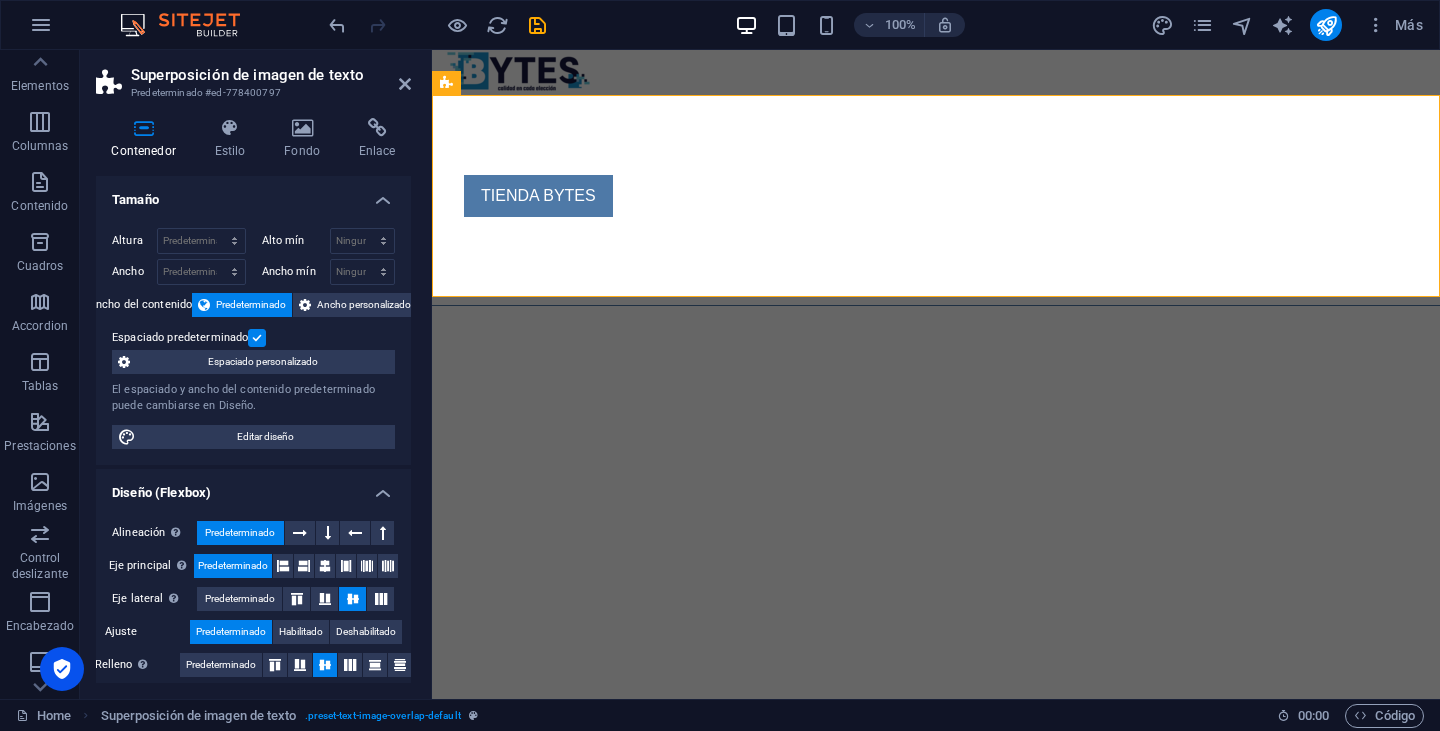 scroll, scrollTop: 292, scrollLeft: 0, axis: vertical 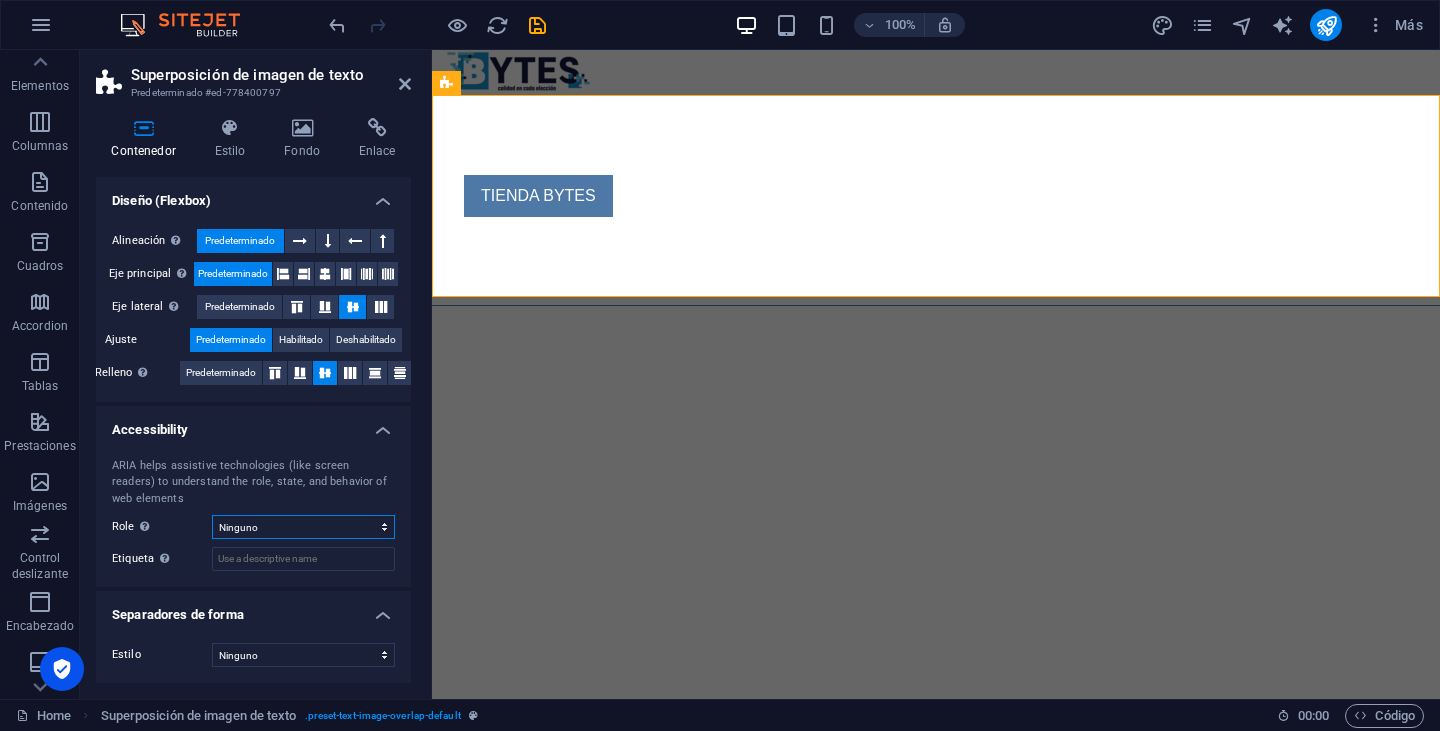 click on "Ninguno Encabezado Pie de página Section Banner Presentation Separator Complementary Region Dialog Comment Marquee Timer" at bounding box center [303, 527] 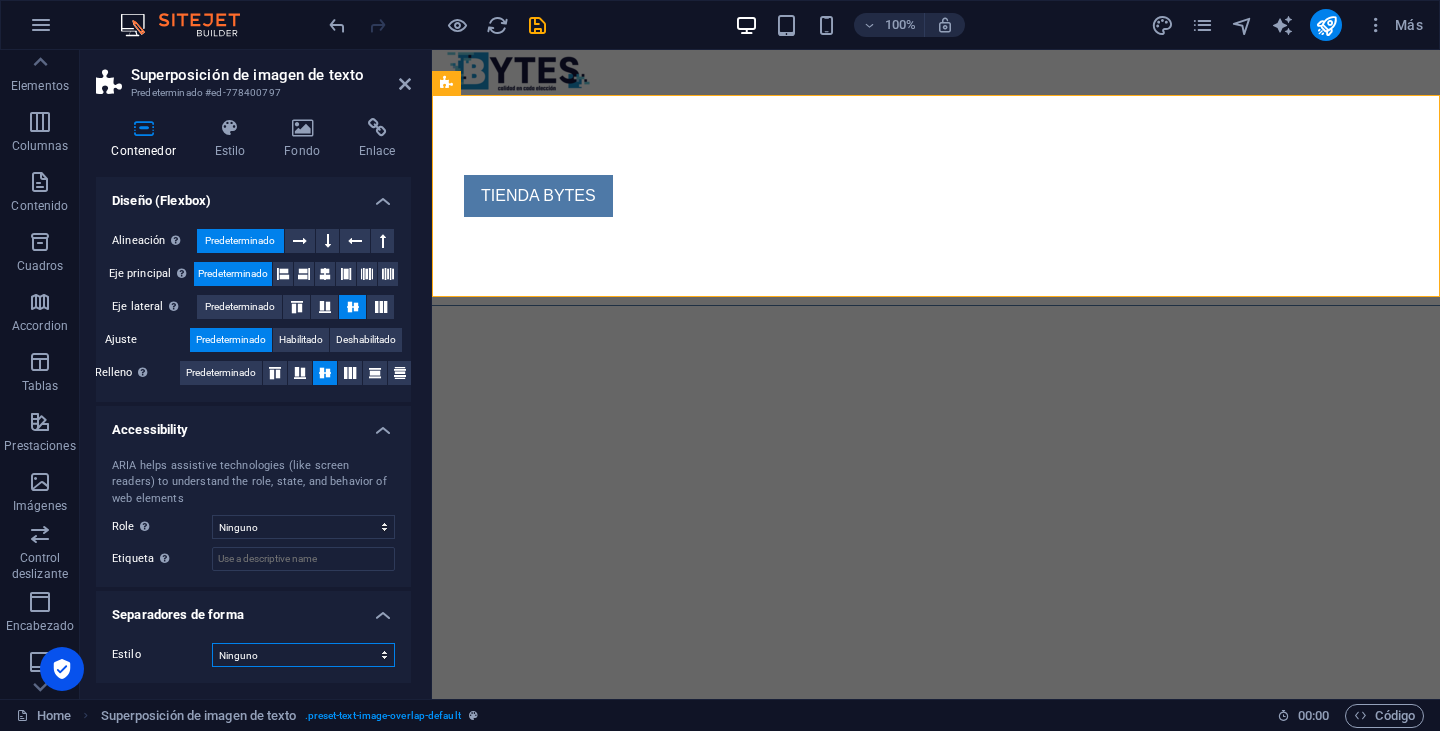 click on "Ninguno Triángulo Cuadrado Diagonal Polígono 1 Polígono 2 Zigzag Múltiples zigzags Olas Múltiples olas Medio círculo Círculo Sombra de círculo Bloques Hexágonos Nubes Múltiples nubes Ventilador Pirámides Libro Gota de pintura Fuego Papel desmenuzado Flecha" at bounding box center (303, 655) 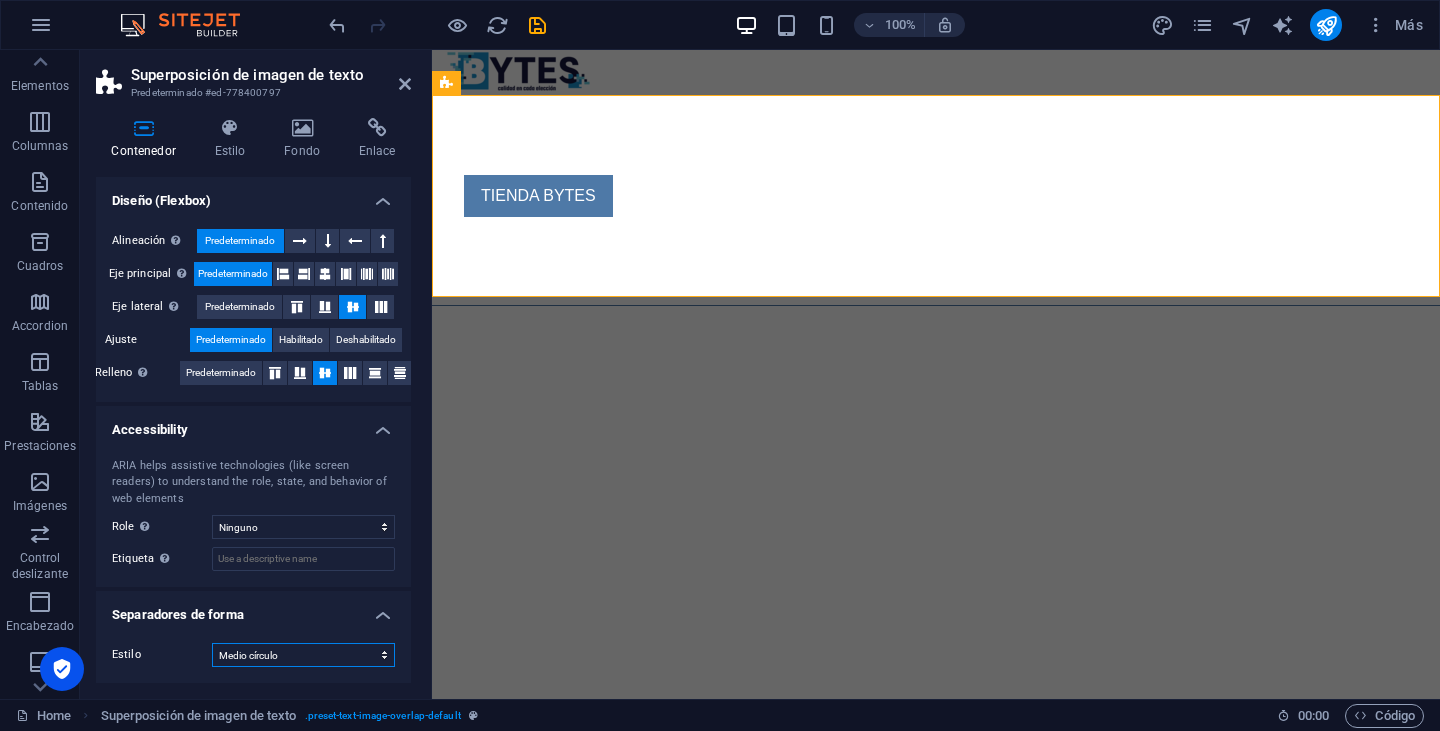 click on "Ninguno Triángulo Cuadrado Diagonal Polígono 1 Polígono 2 Zigzag Múltiples zigzags Olas Múltiples olas Medio círculo Círculo Sombra de círculo Bloques Hexágonos Nubes Múltiples nubes Ventilador Pirámides Libro Gota de pintura Fuego Papel desmenuzado Flecha" at bounding box center (303, 655) 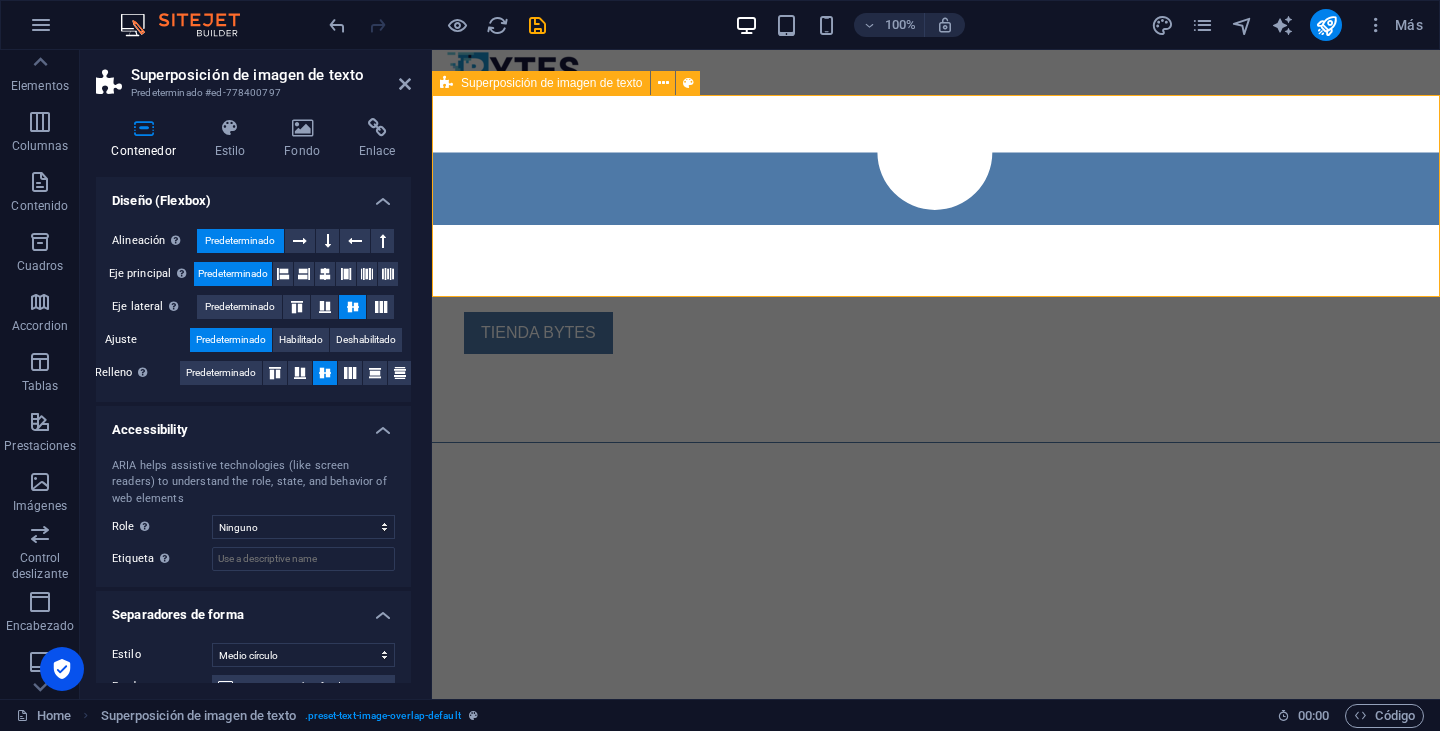 click on "TIENDA BYTES" at bounding box center [936, 264] 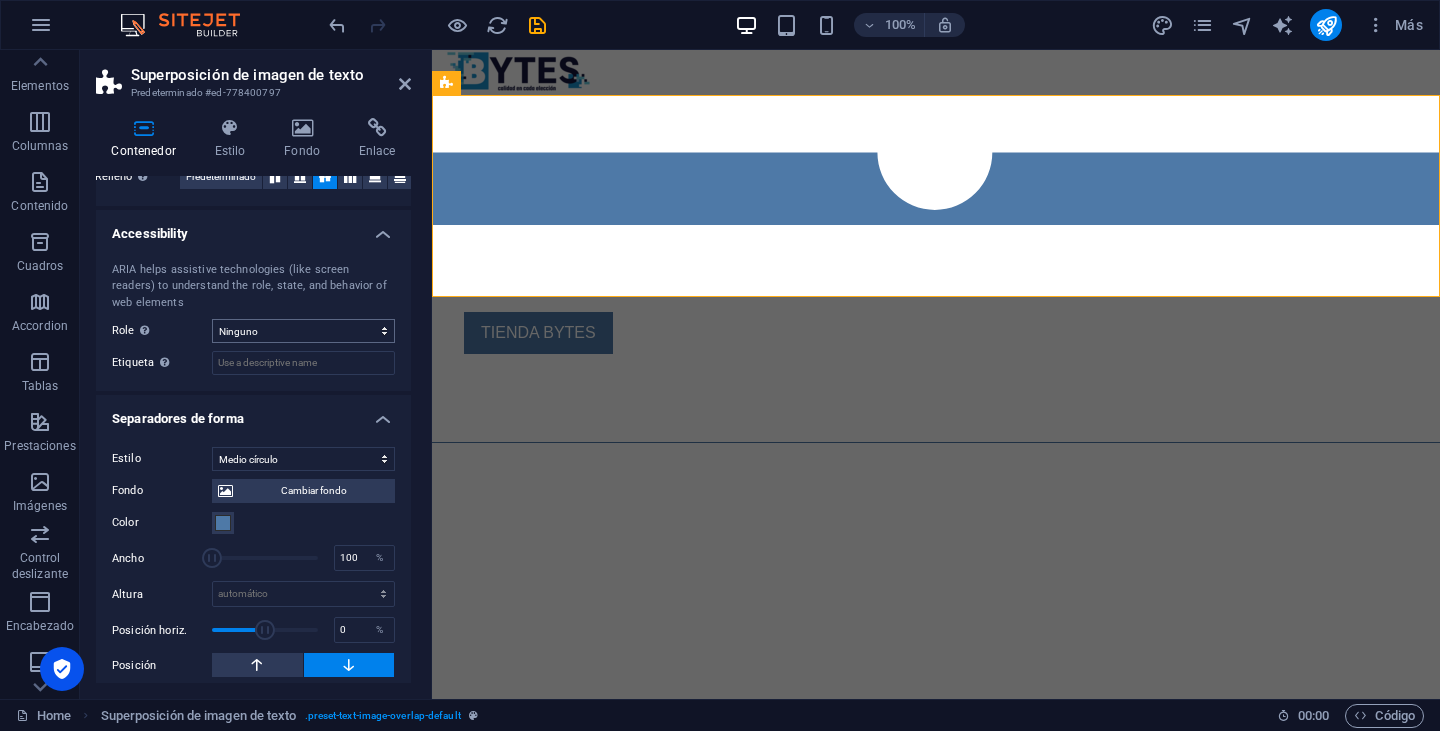 scroll, scrollTop: 532, scrollLeft: 0, axis: vertical 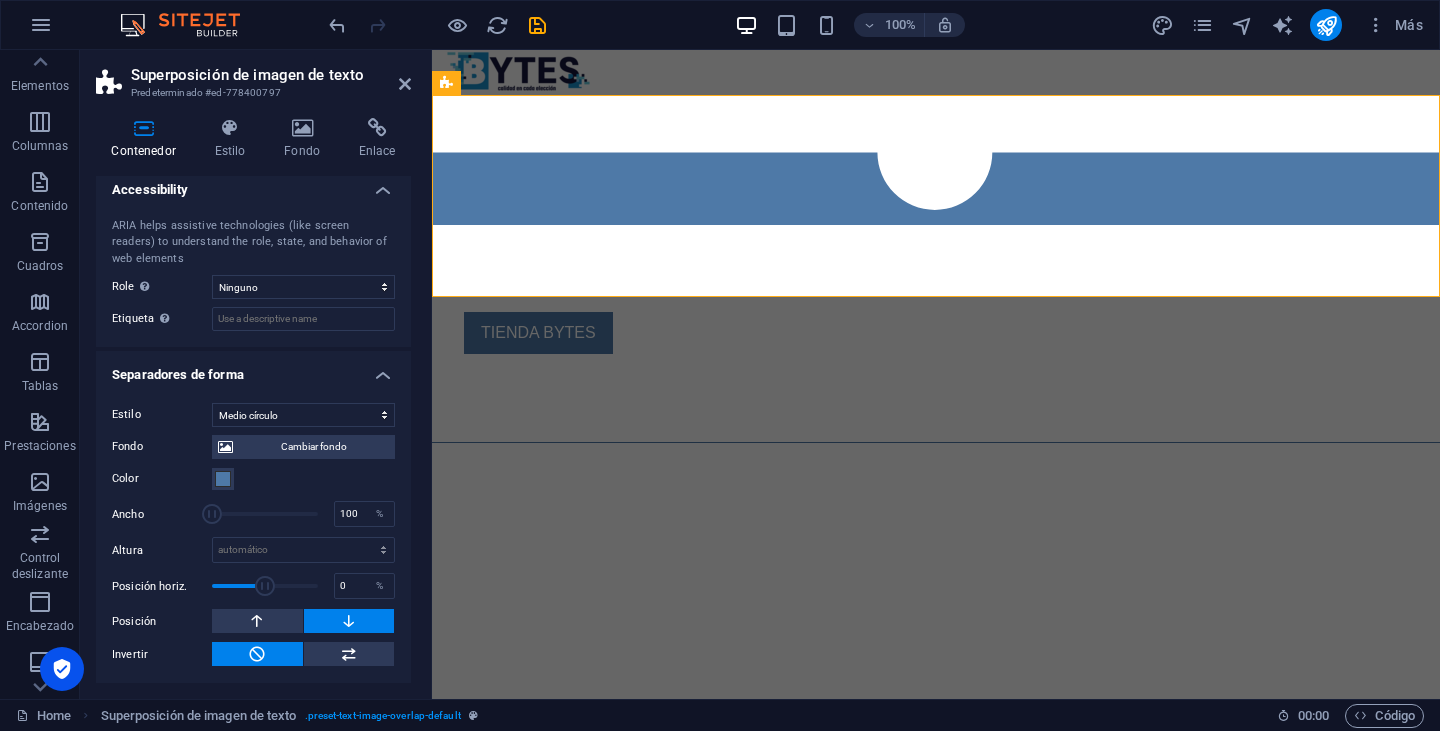 click on "Fondo Cambiar fondo Color Segundo color Tercer color Ancho 100 % Altura automático px rem em vh vw Posición horiz. 0 % Posición Voltear Invertir Animación  - Dirección  - Duración 60 s" at bounding box center [253, 547] 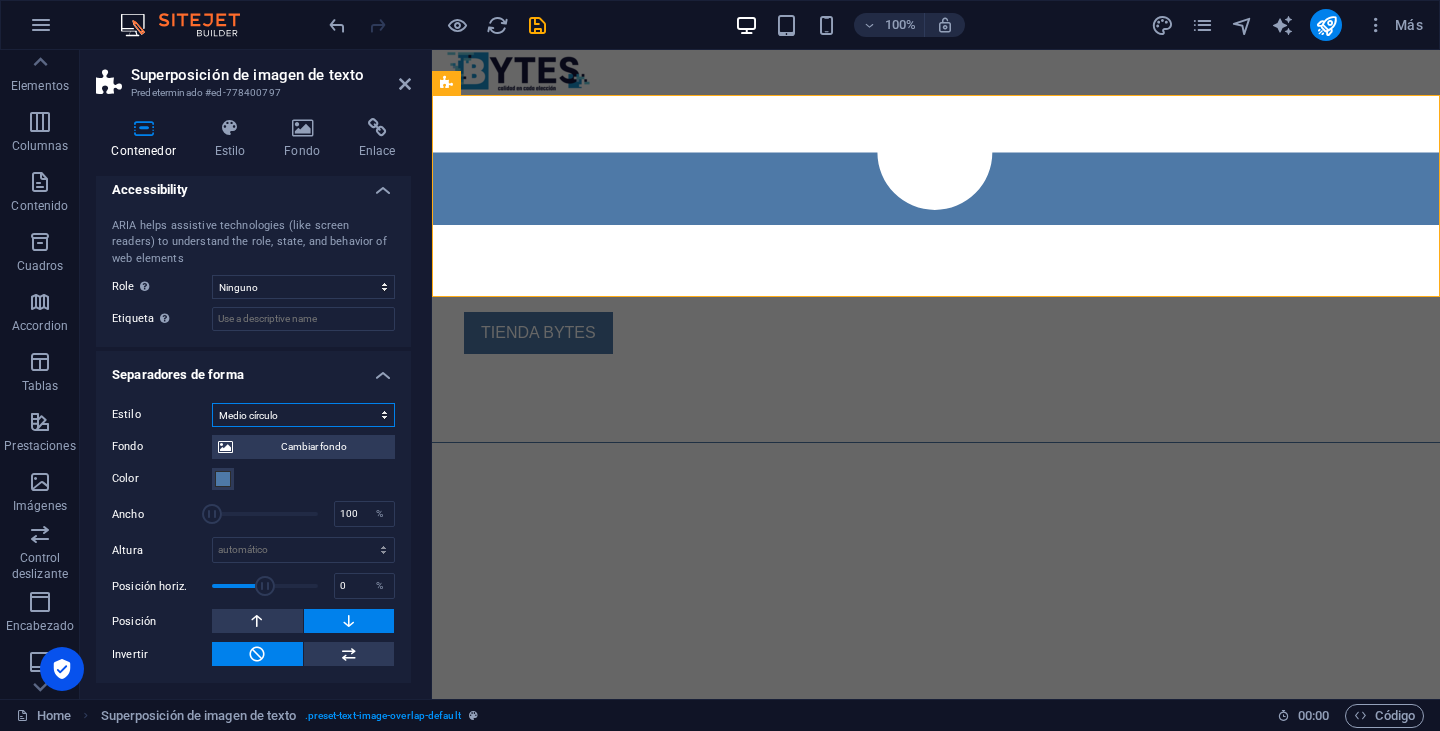 click on "Ninguno Triángulo Cuadrado Diagonal Polígono 1 Polígono 2 Zigzag Múltiples zigzags Olas Múltiples olas Medio círculo Círculo Sombra de círculo Bloques Hexágonos Nubes Múltiples nubes Ventilador Pirámides Libro Gota de pintura Fuego Papel desmenuzado Flecha" at bounding box center (303, 415) 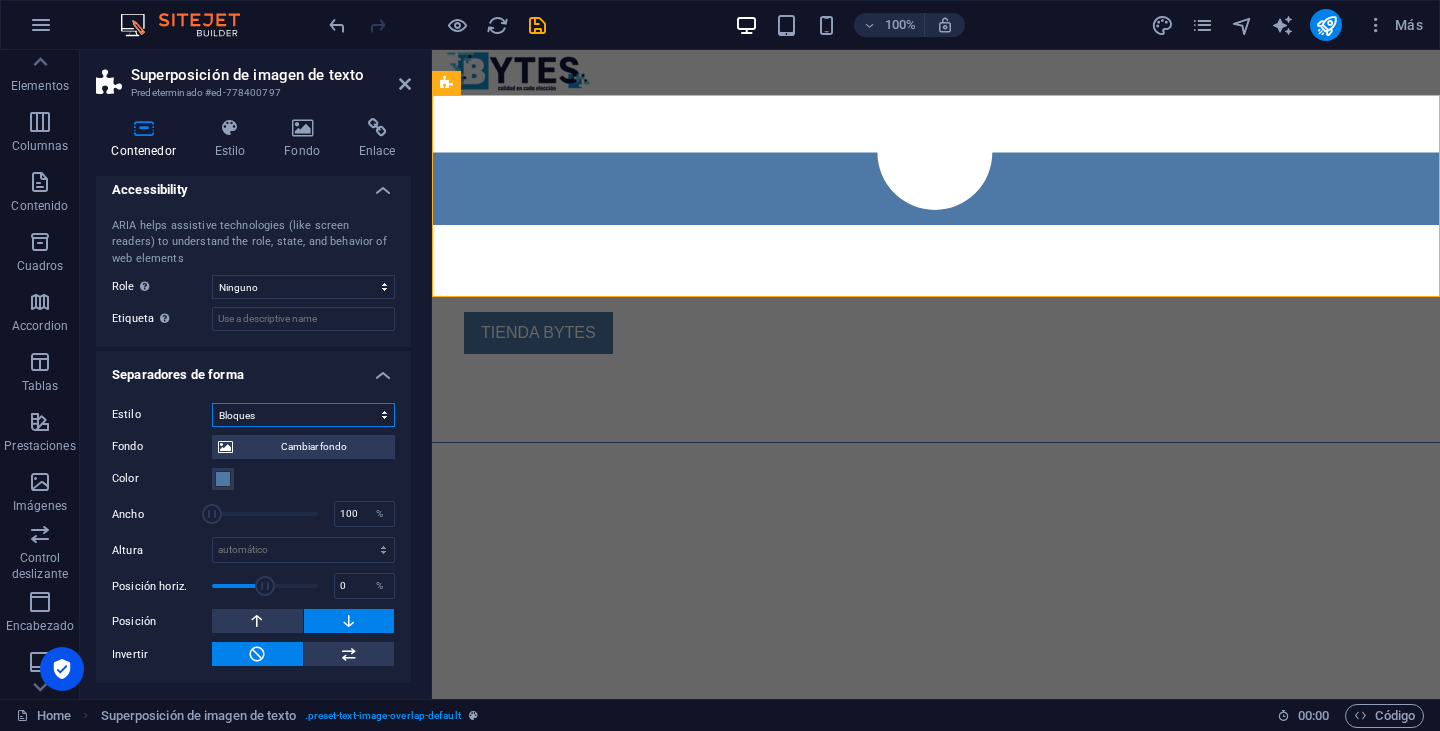 click on "Ninguno Triángulo Cuadrado Diagonal Polígono 1 Polígono 2 Zigzag Múltiples zigzags Olas Múltiples olas Medio círculo Círculo Sombra de círculo Bloques Hexágonos Nubes Múltiples nubes Ventilador Pirámides Libro Gota de pintura Fuego Papel desmenuzado Flecha" at bounding box center (303, 415) 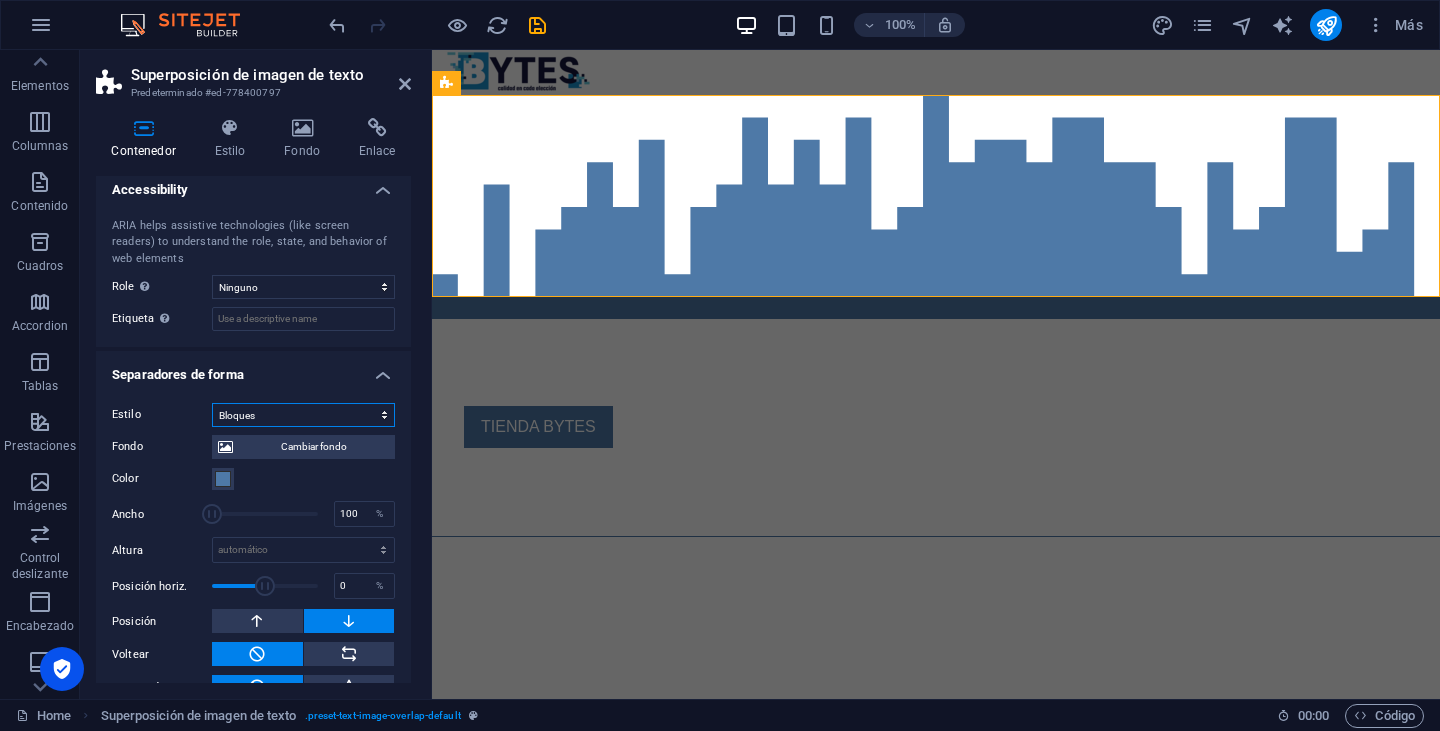click on "Ninguno Triángulo Cuadrado Diagonal Polígono 1 Polígono 2 Zigzag Múltiples zigzags Olas Múltiples olas Medio círculo Círculo Sombra de círculo Bloques Hexágonos Nubes Múltiples nubes Ventilador Pirámides Libro Gota de pintura Fuego Papel desmenuzado Flecha" at bounding box center (303, 415) 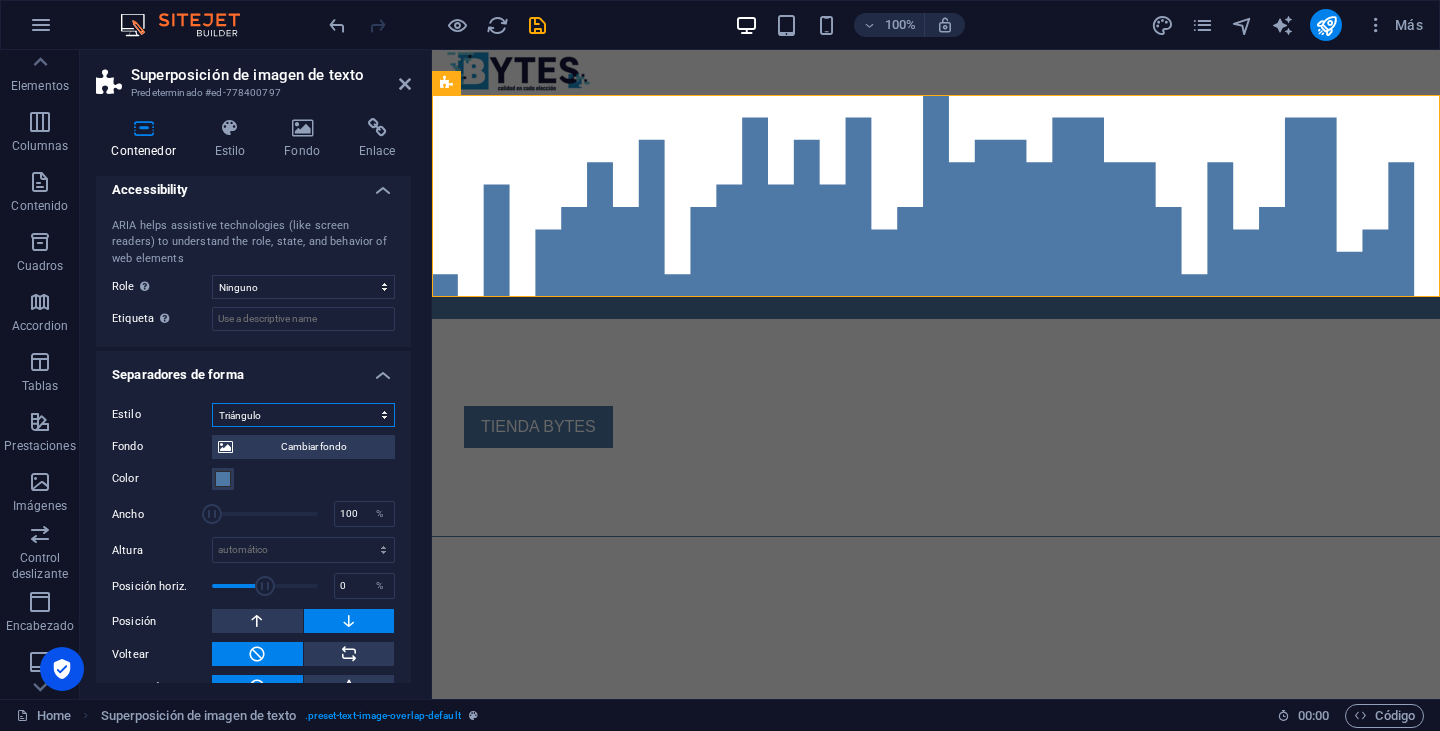 click on "Ninguno Triángulo Cuadrado Diagonal Polígono 1 Polígono 2 Zigzag Múltiples zigzags Olas Múltiples olas Medio círculo Círculo Sombra de círculo Bloques Hexágonos Nubes Múltiples nubes Ventilador Pirámides Libro Gota de pintura Fuego Papel desmenuzado Flecha" at bounding box center [303, 415] 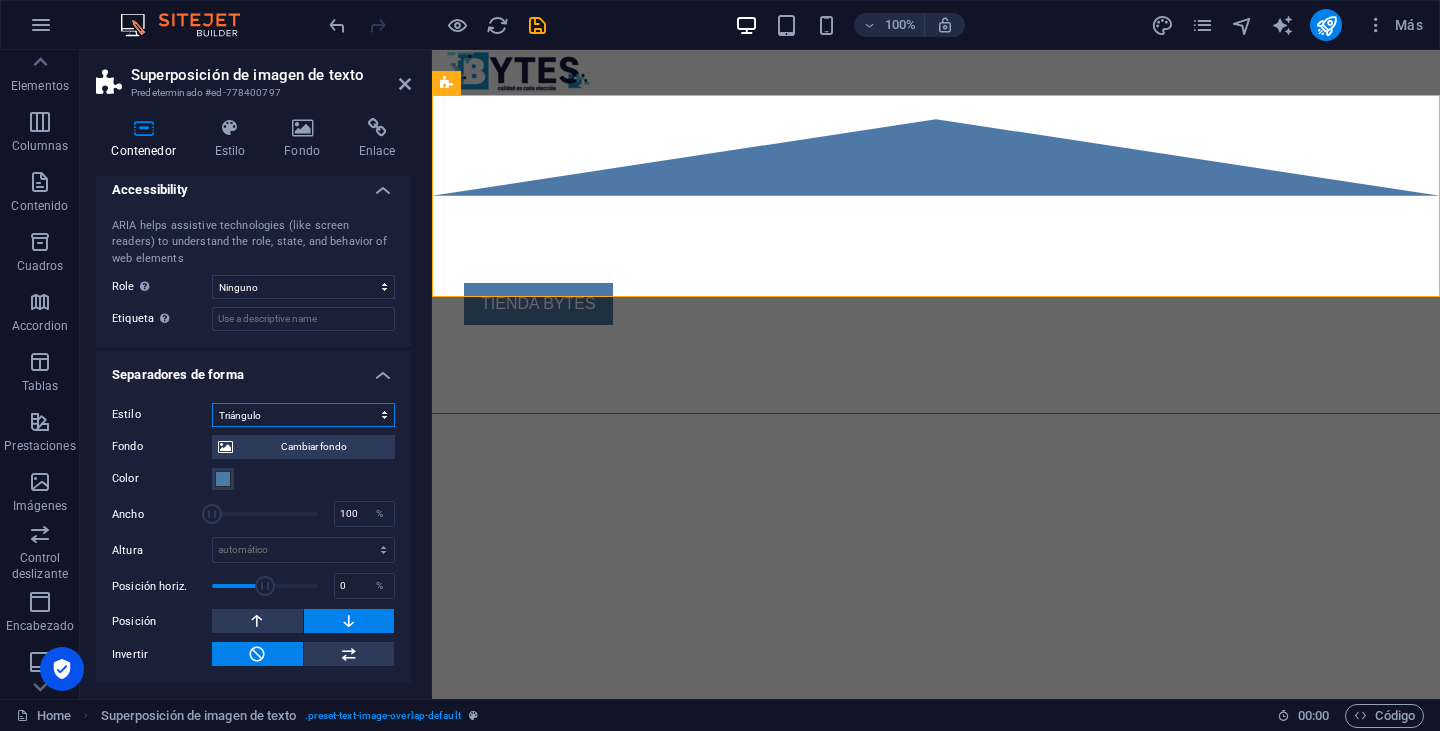 click on "Ninguno Triángulo Cuadrado Diagonal Polígono 1 Polígono 2 Zigzag Múltiples zigzags Olas Múltiples olas Medio círculo Círculo Sombra de círculo Bloques Hexágonos Nubes Múltiples nubes Ventilador Pirámides Libro Gota de pintura Fuego Papel desmenuzado Flecha" at bounding box center [303, 415] 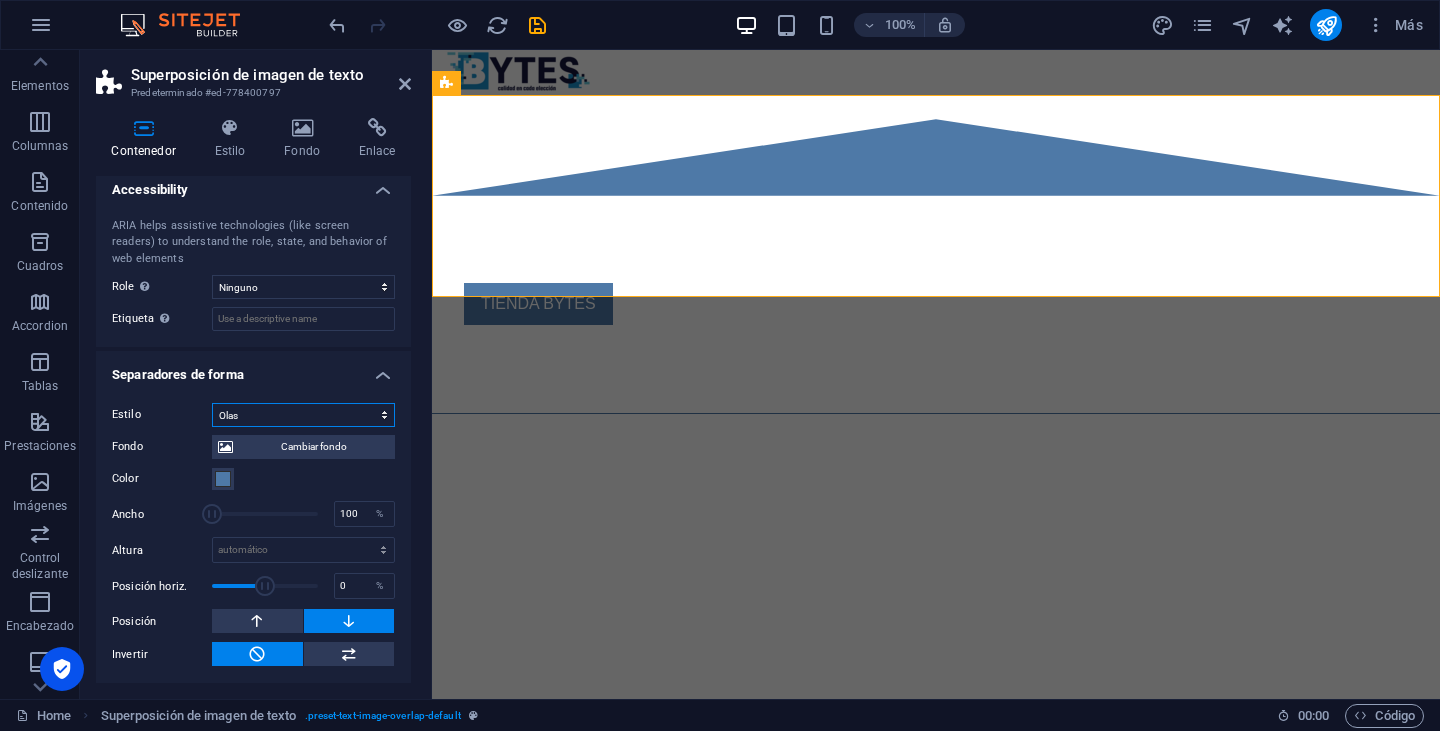 click on "Ninguno Triángulo Cuadrado Diagonal Polígono 1 Polígono 2 Zigzag Múltiples zigzags Olas Múltiples olas Medio círculo Círculo Sombra de círculo Bloques Hexágonos Nubes Múltiples nubes Ventilador Pirámides Libro Gota de pintura Fuego Papel desmenuzado Flecha" at bounding box center (303, 415) 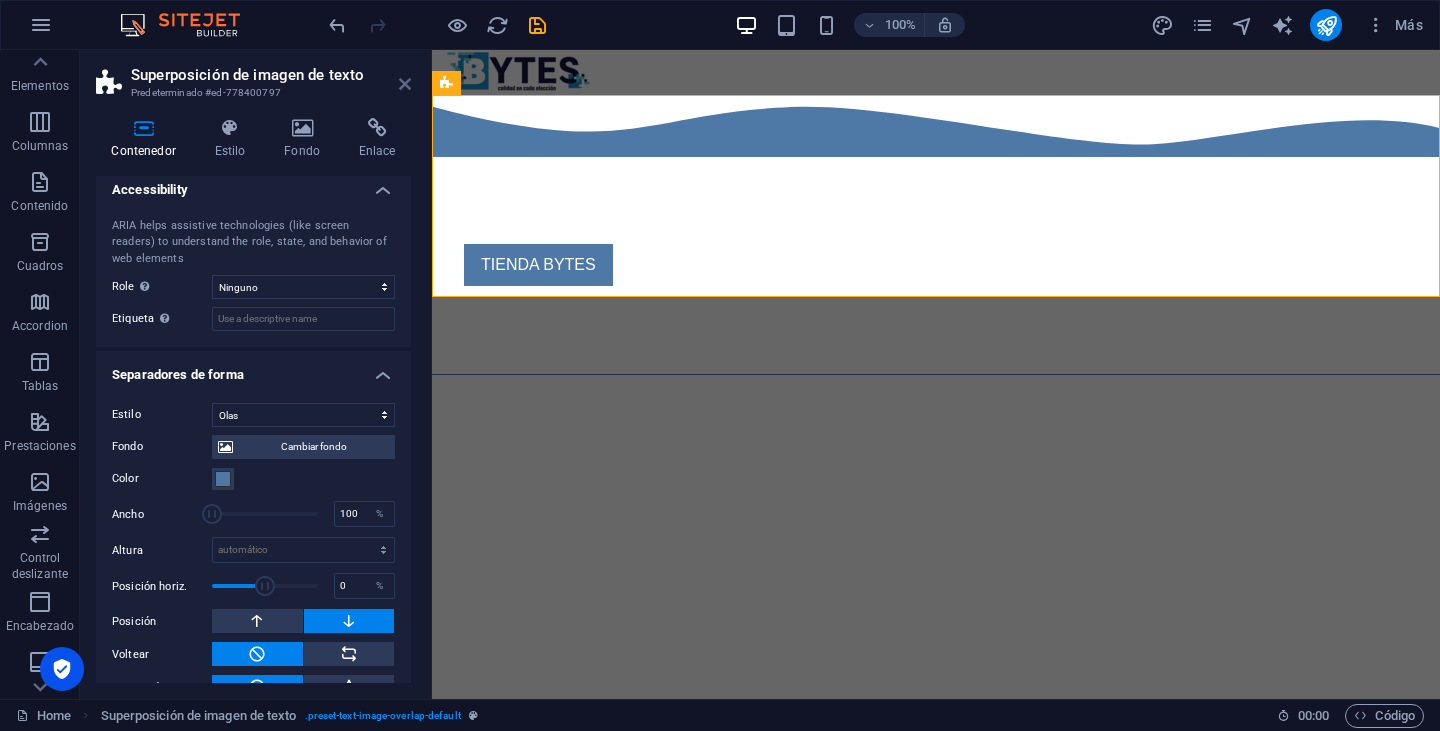 click at bounding box center [405, 84] 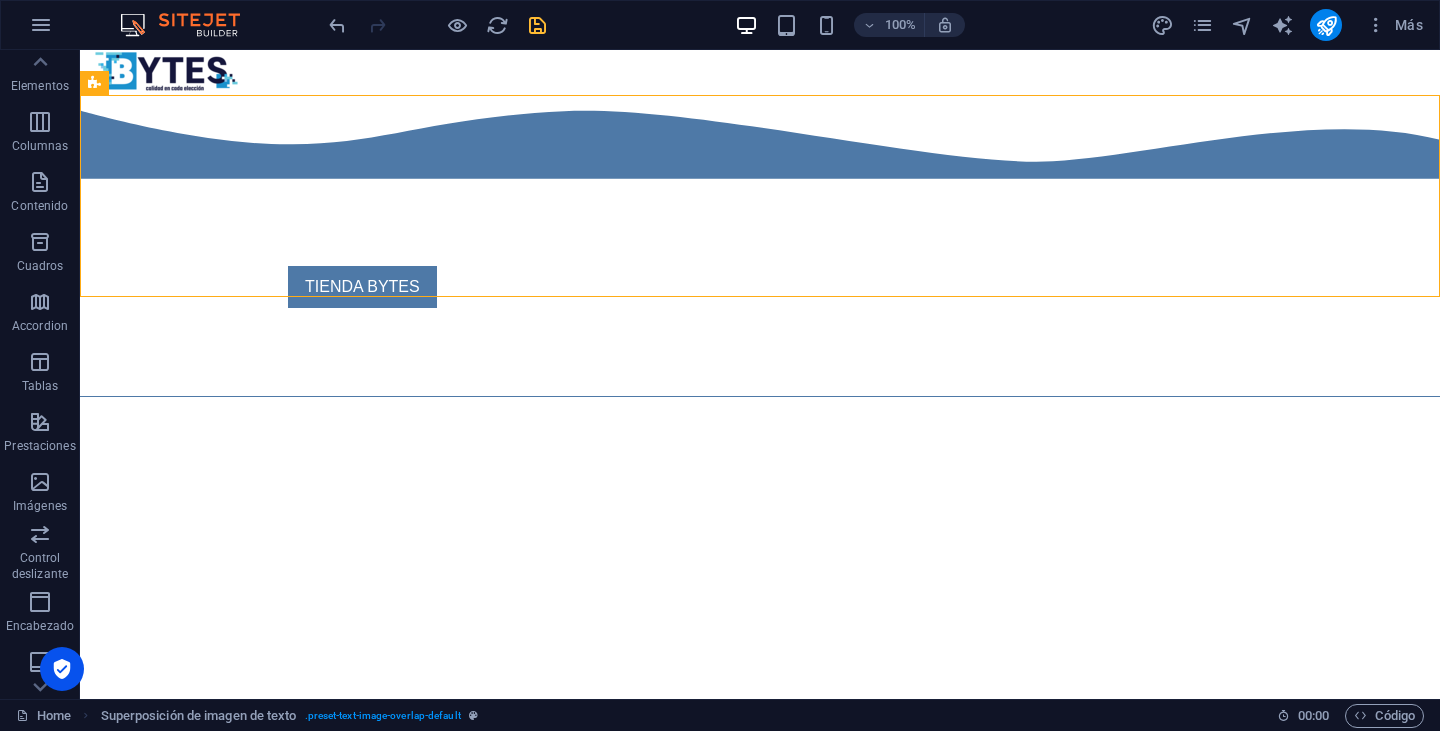 click at bounding box center [537, 25] 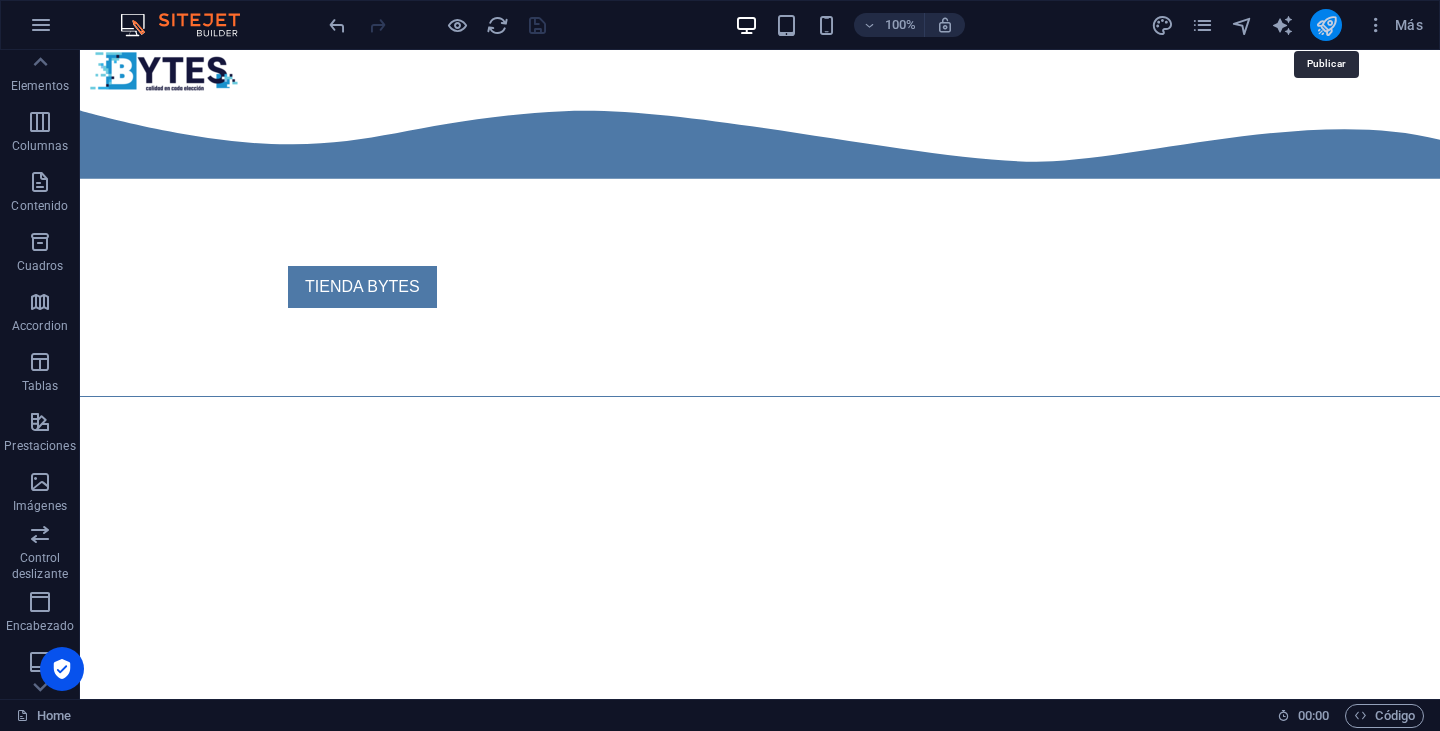 click at bounding box center (1326, 25) 